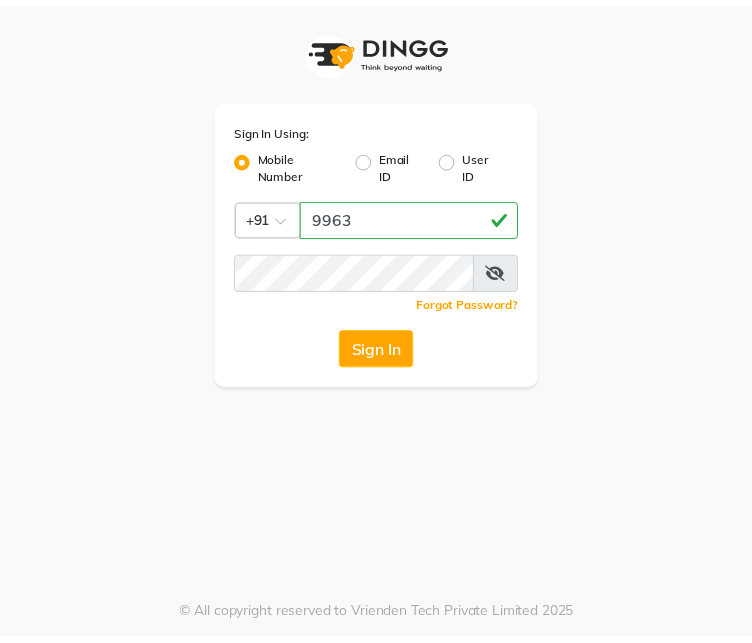 scroll, scrollTop: 0, scrollLeft: 0, axis: both 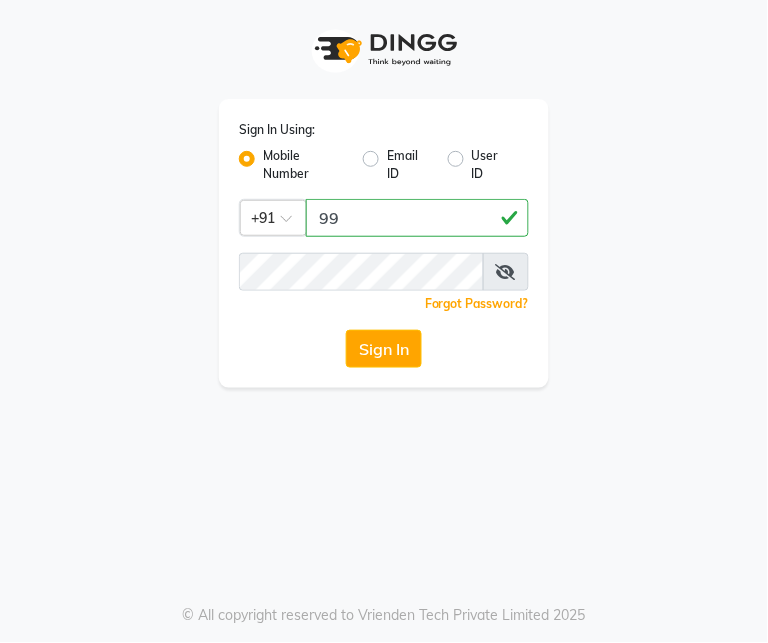 type on "9" 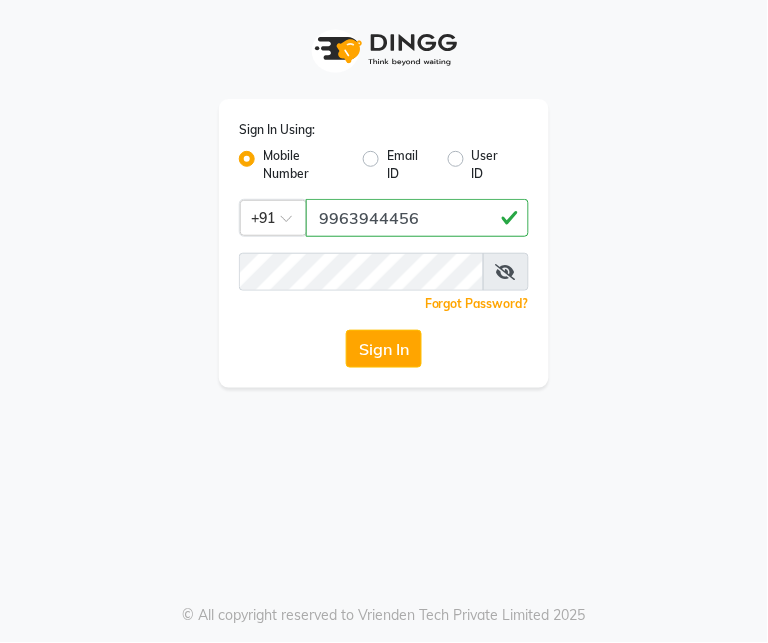 type on "9963944456" 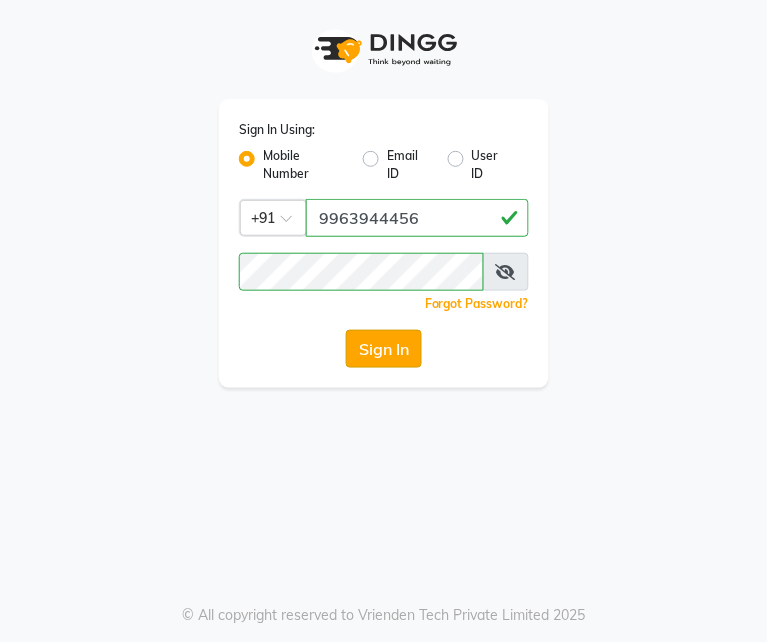 click on "Sign In" 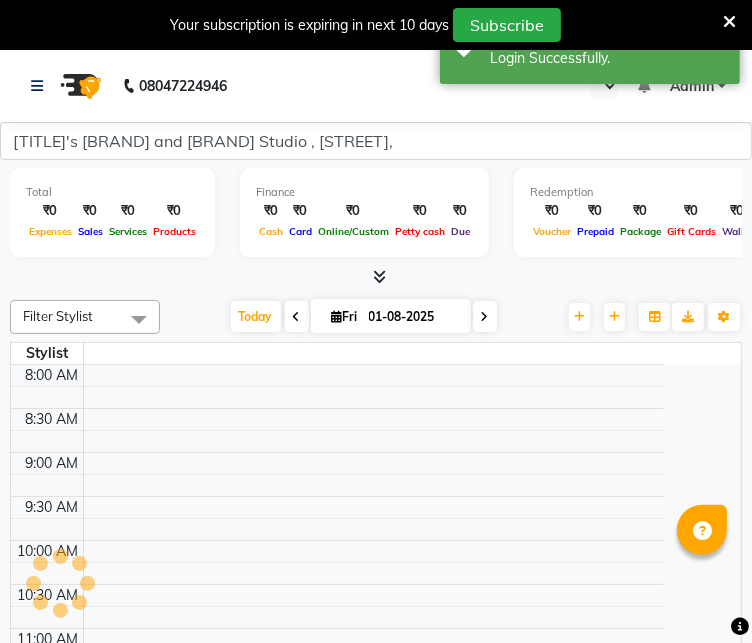 select on "en" 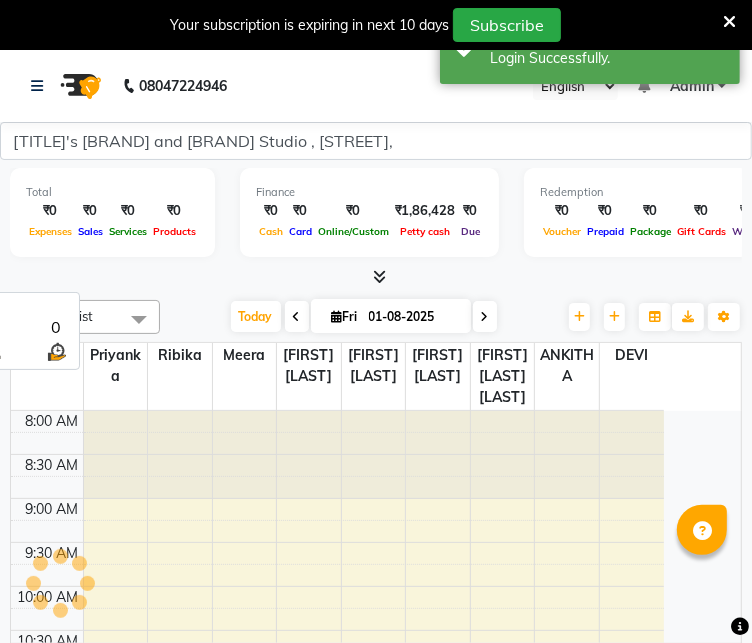 scroll, scrollTop: 0, scrollLeft: 0, axis: both 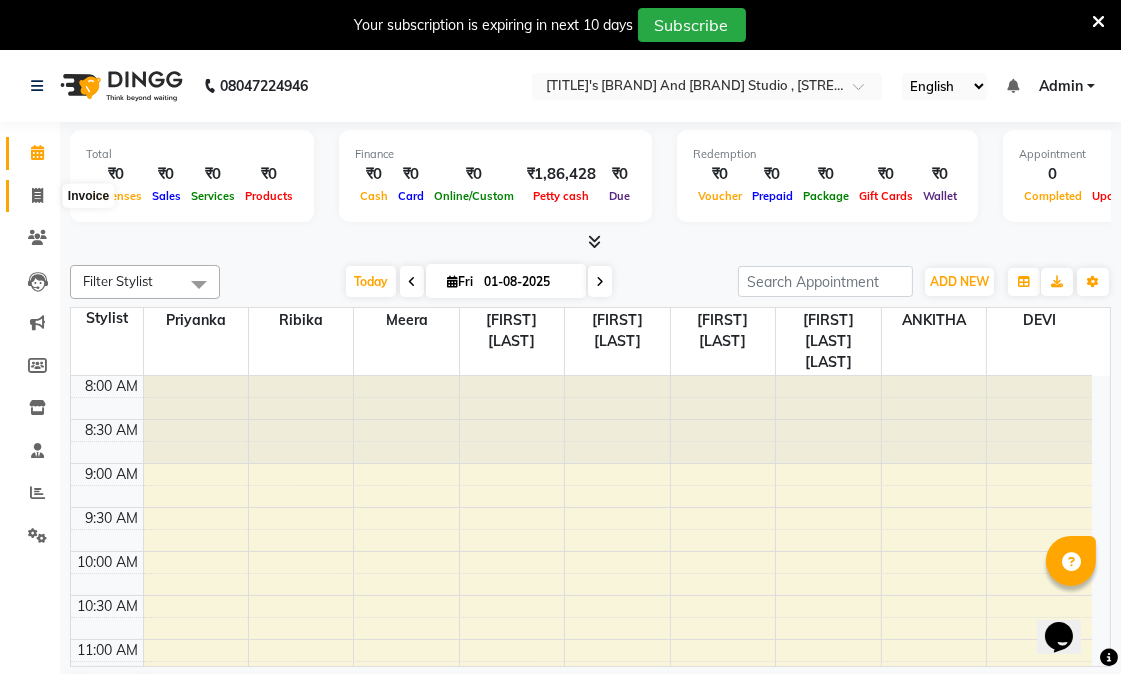 click 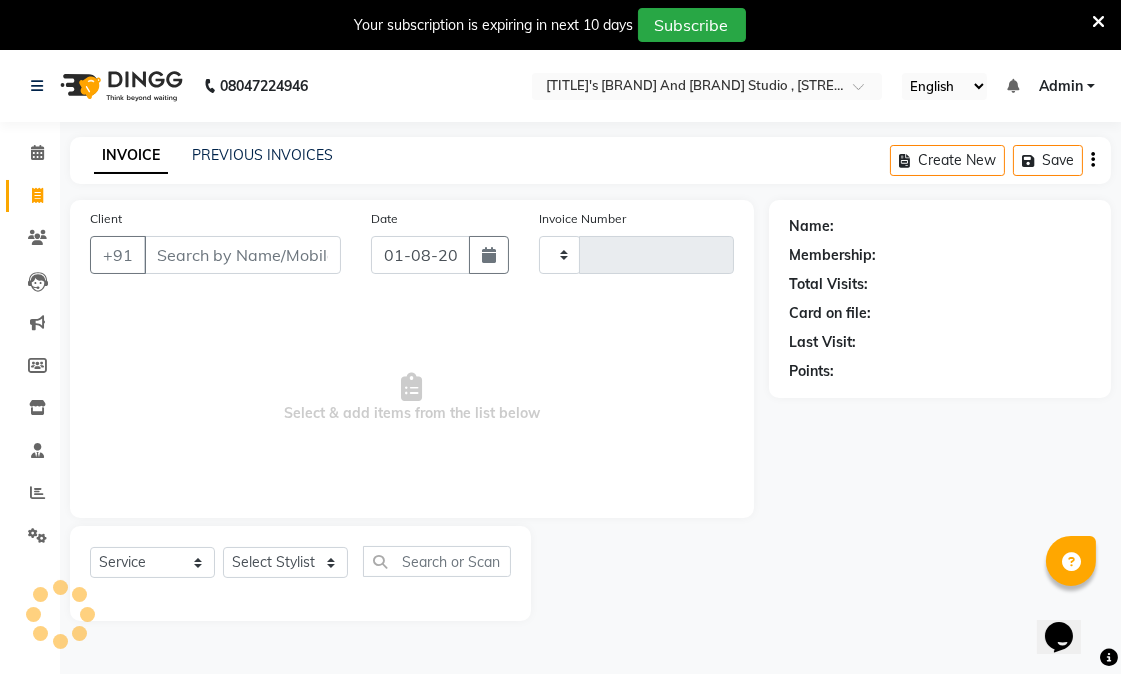 type on "0697" 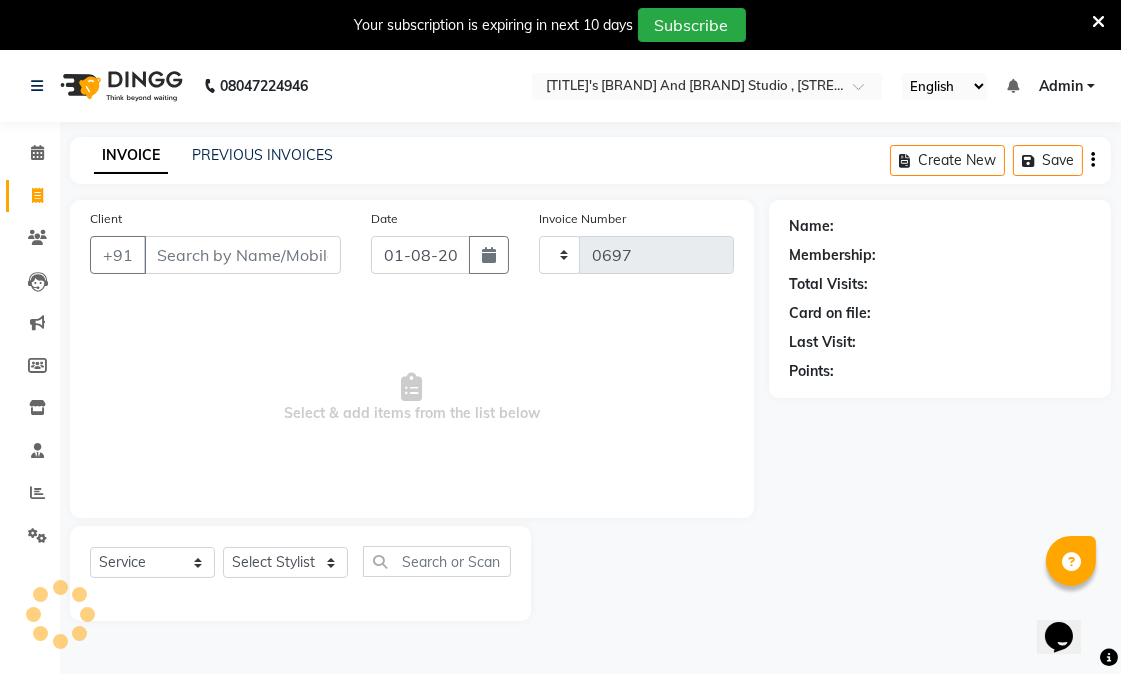 select on "6153" 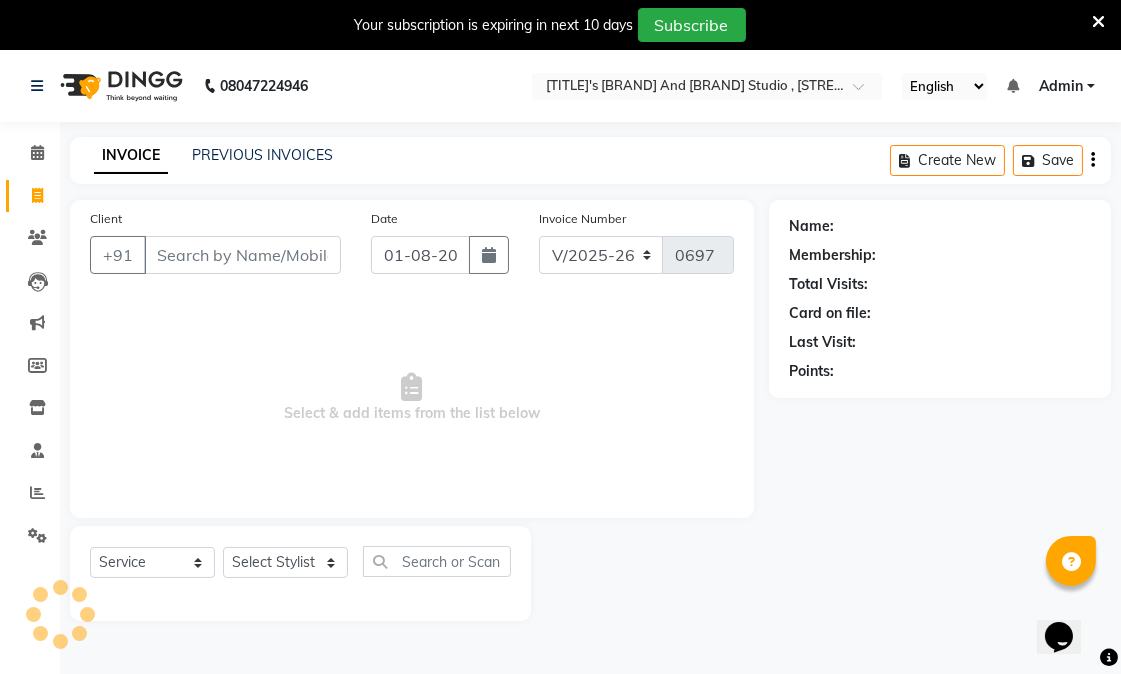 select on "80239" 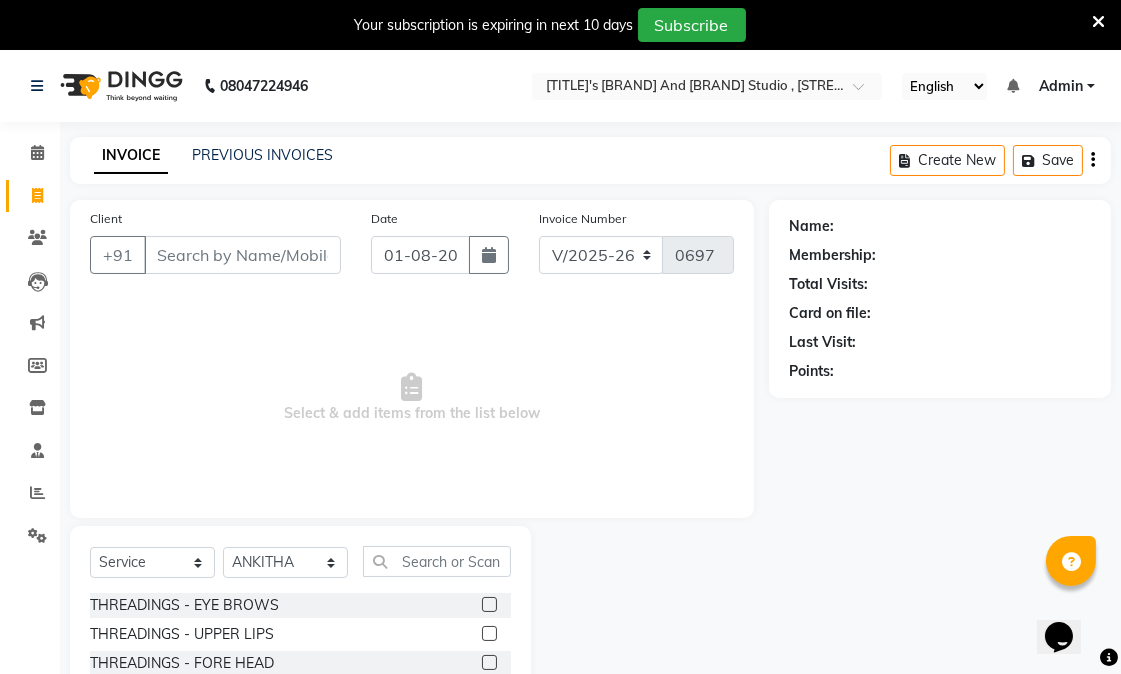 click on "Client" at bounding box center (242, 255) 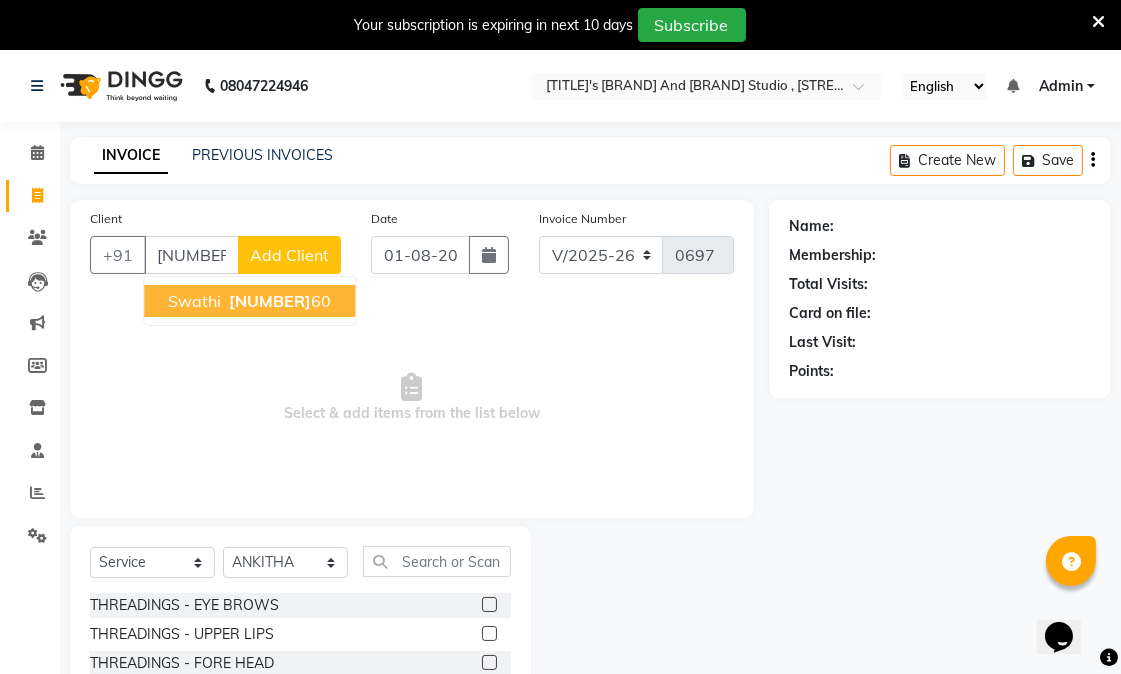 click on "[PHONE]" at bounding box center (278, 301) 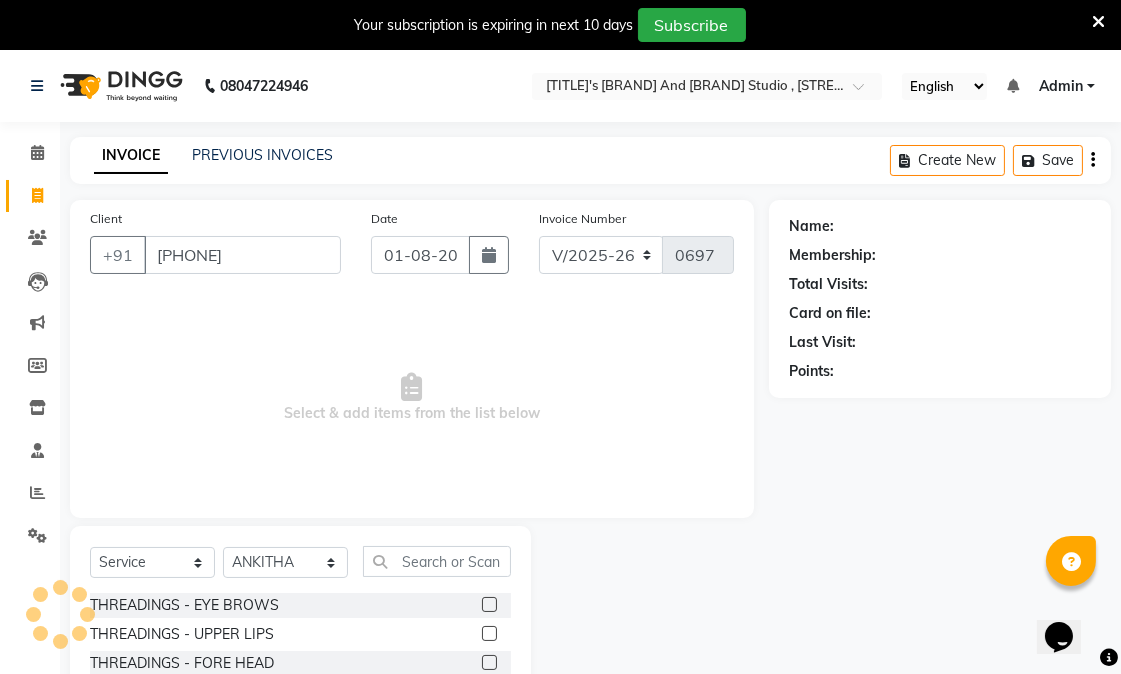type on "[PHONE]" 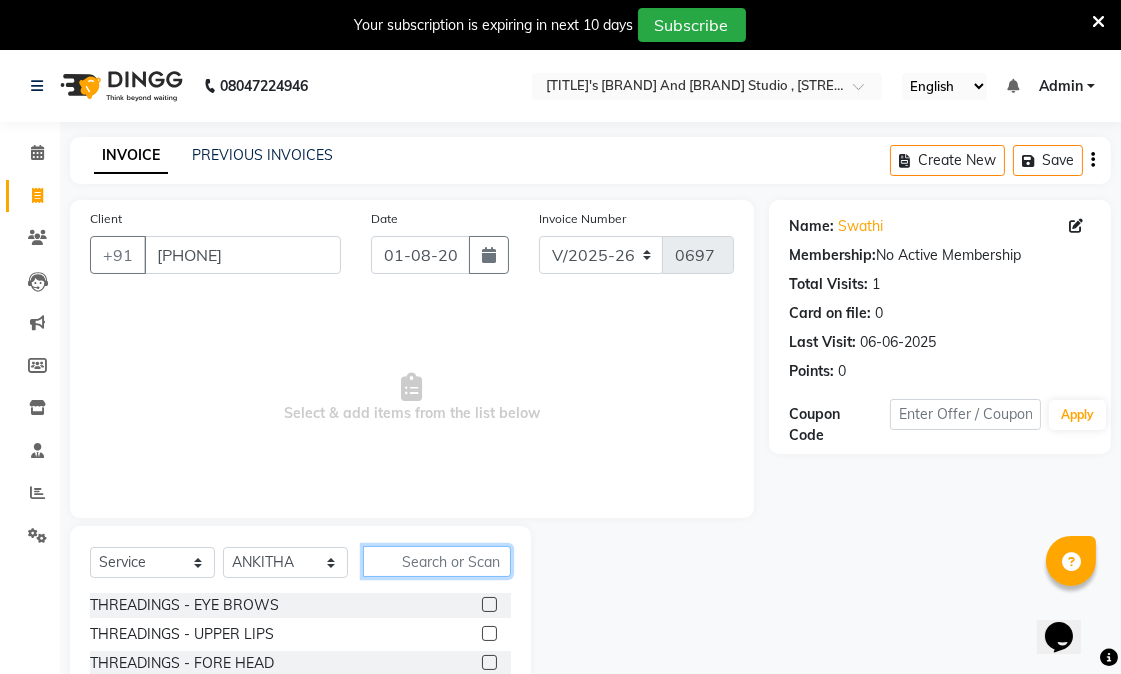 click 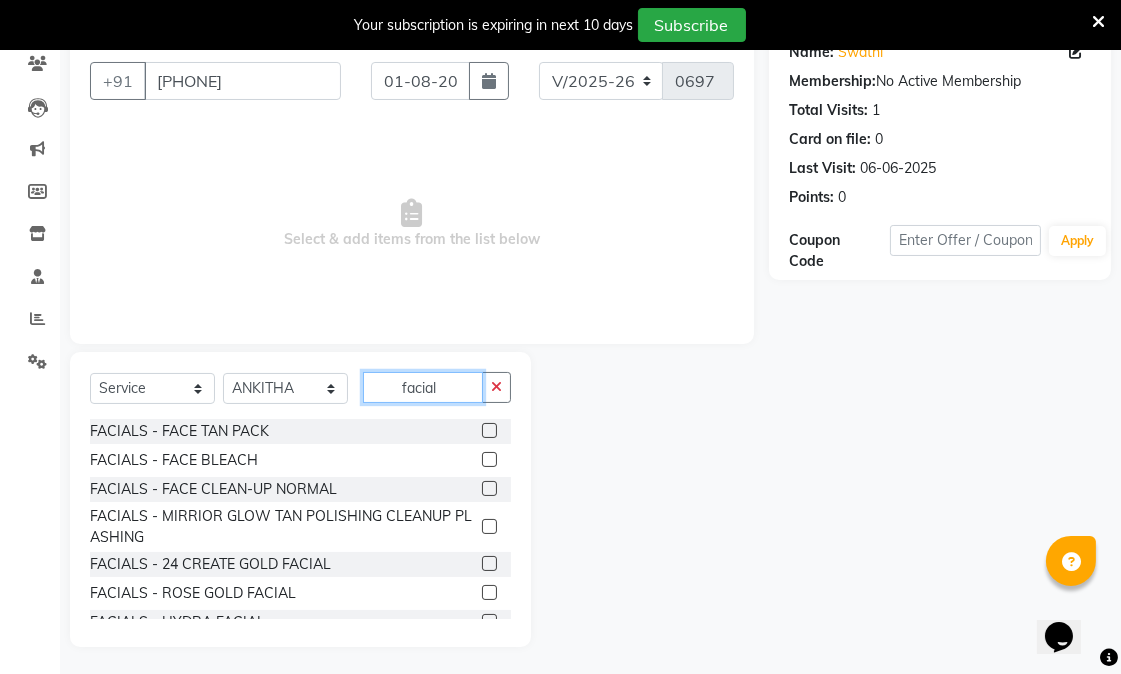 scroll, scrollTop: 176, scrollLeft: 0, axis: vertical 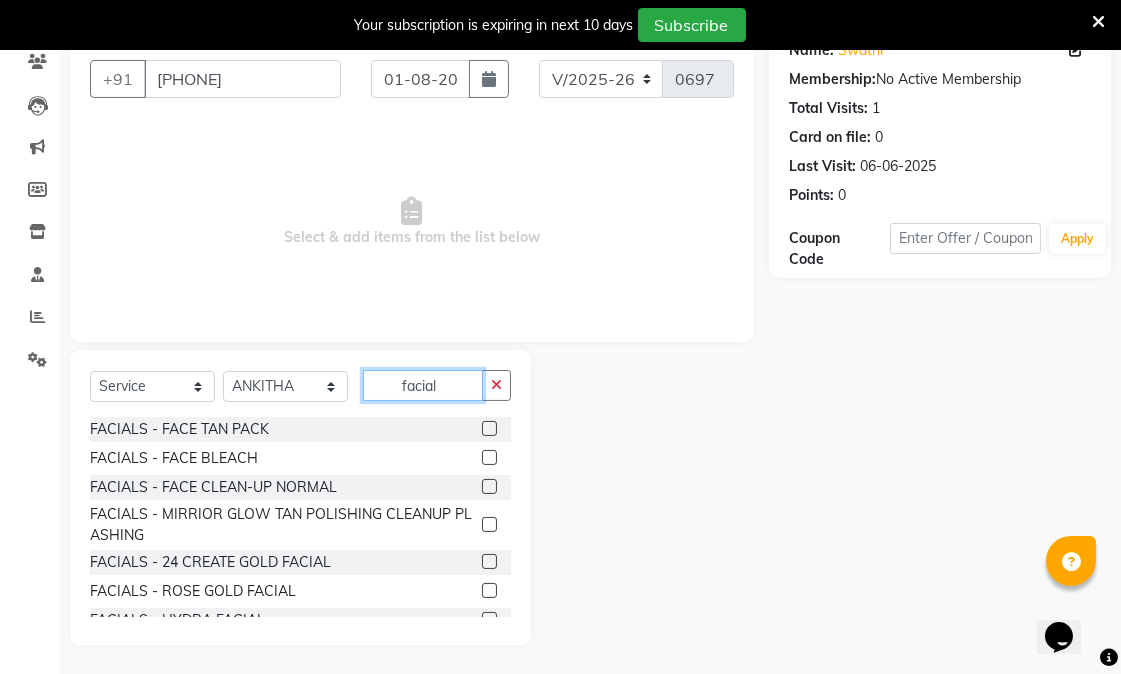 type on "facial" 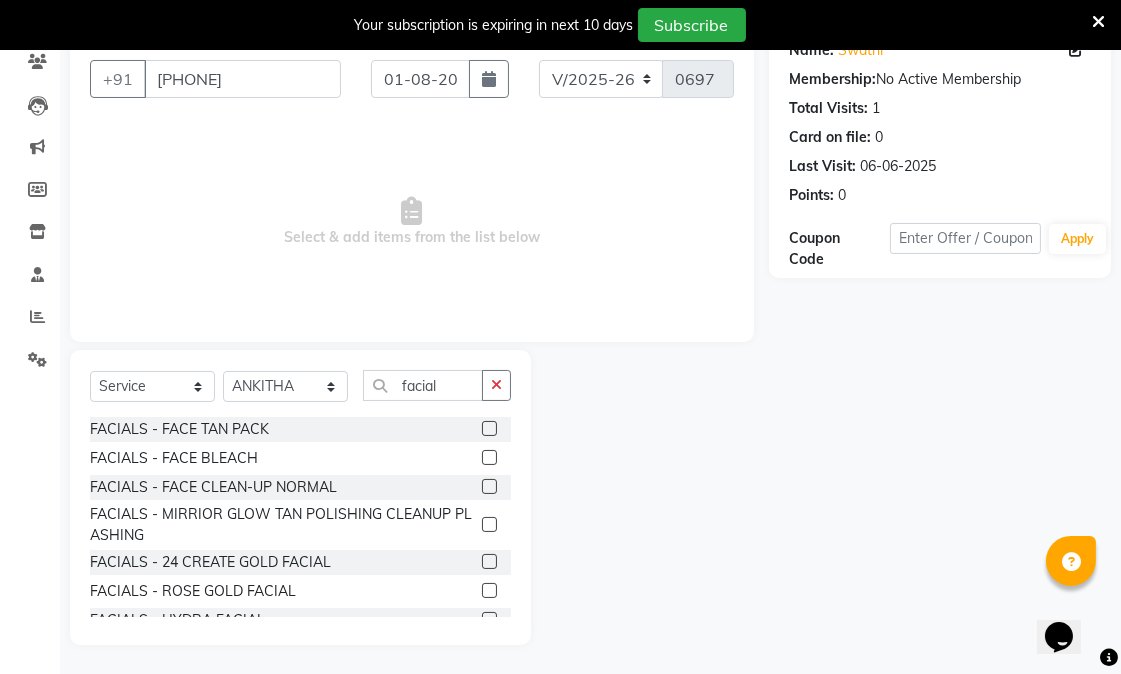 click 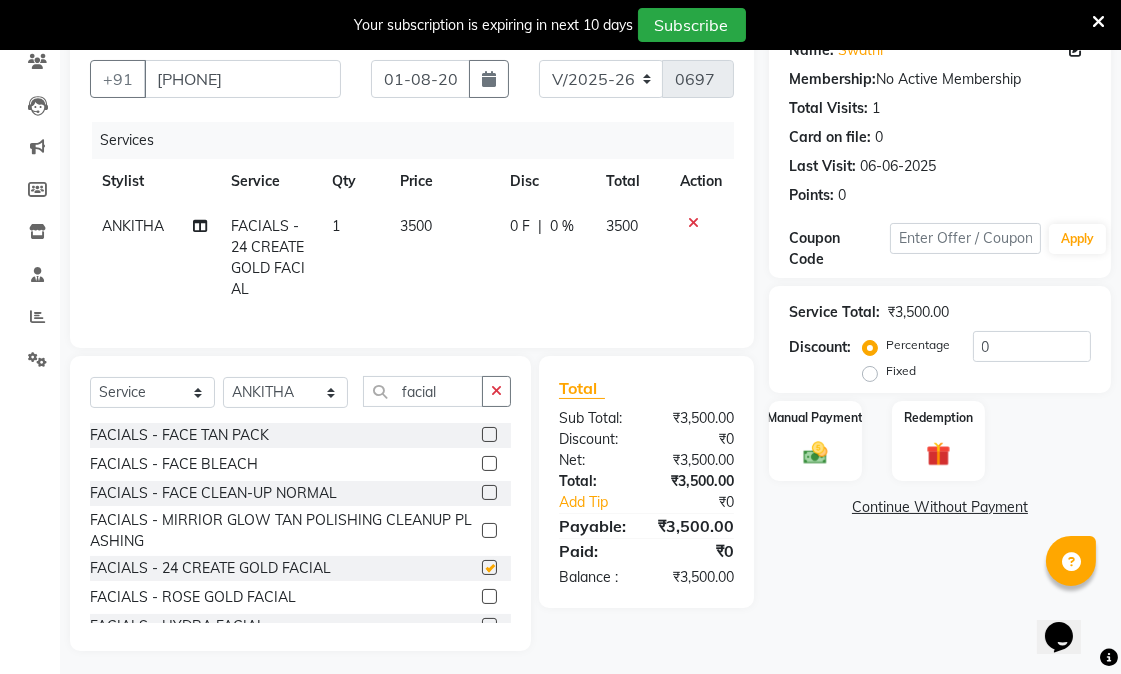checkbox on "false" 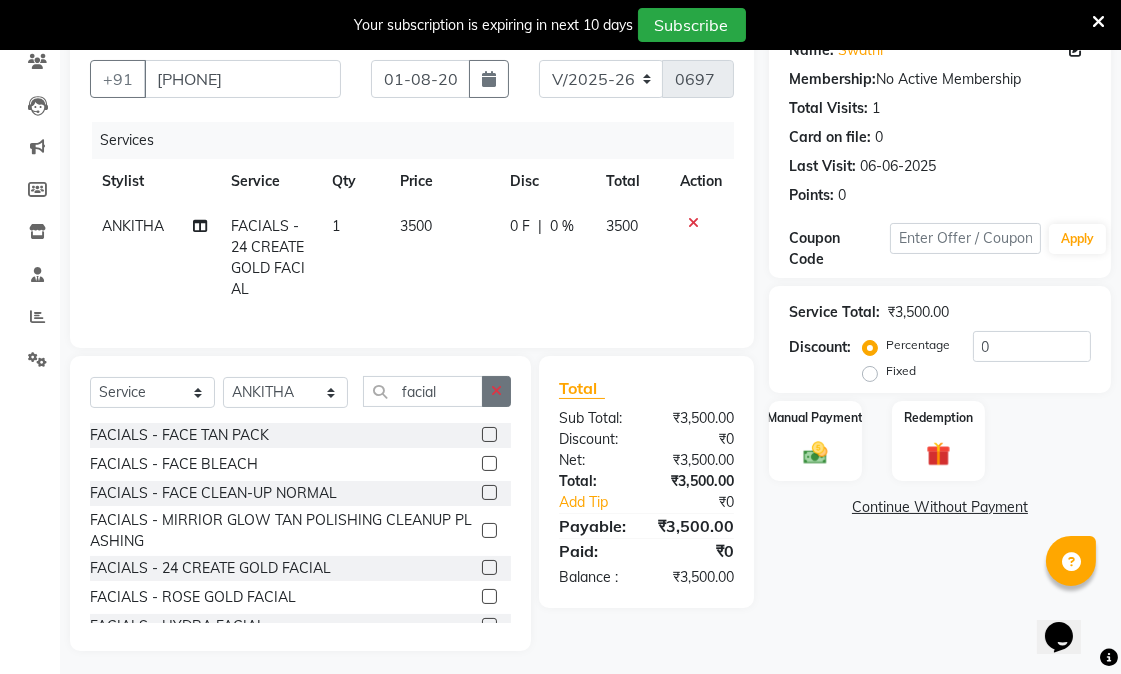 click 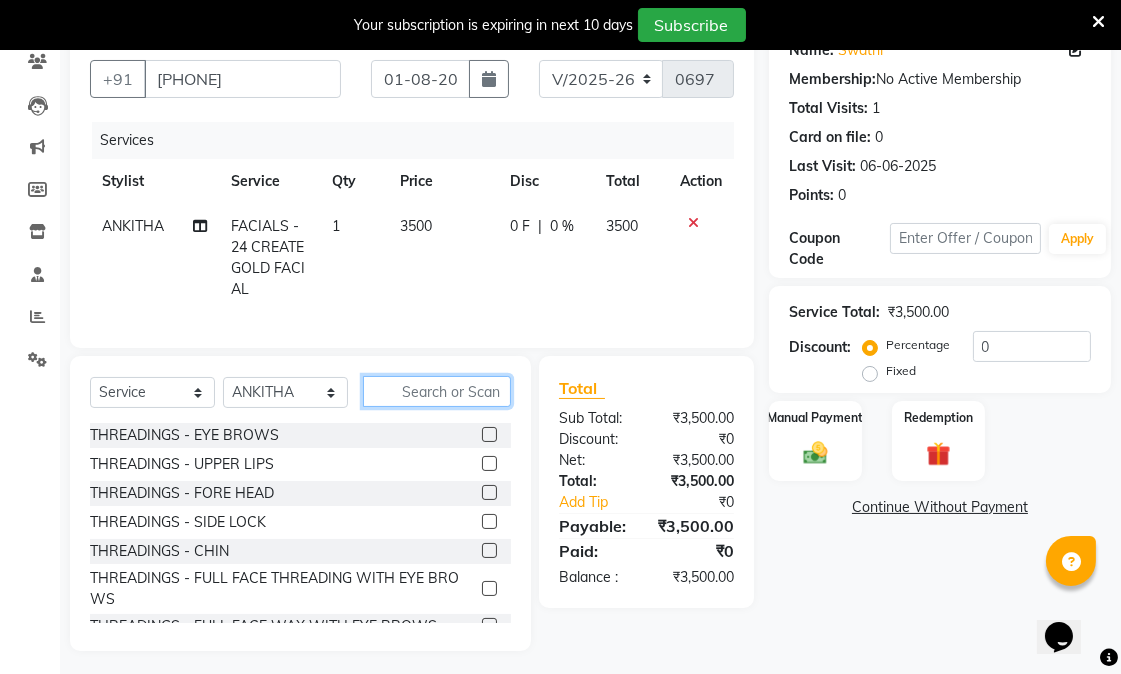 click 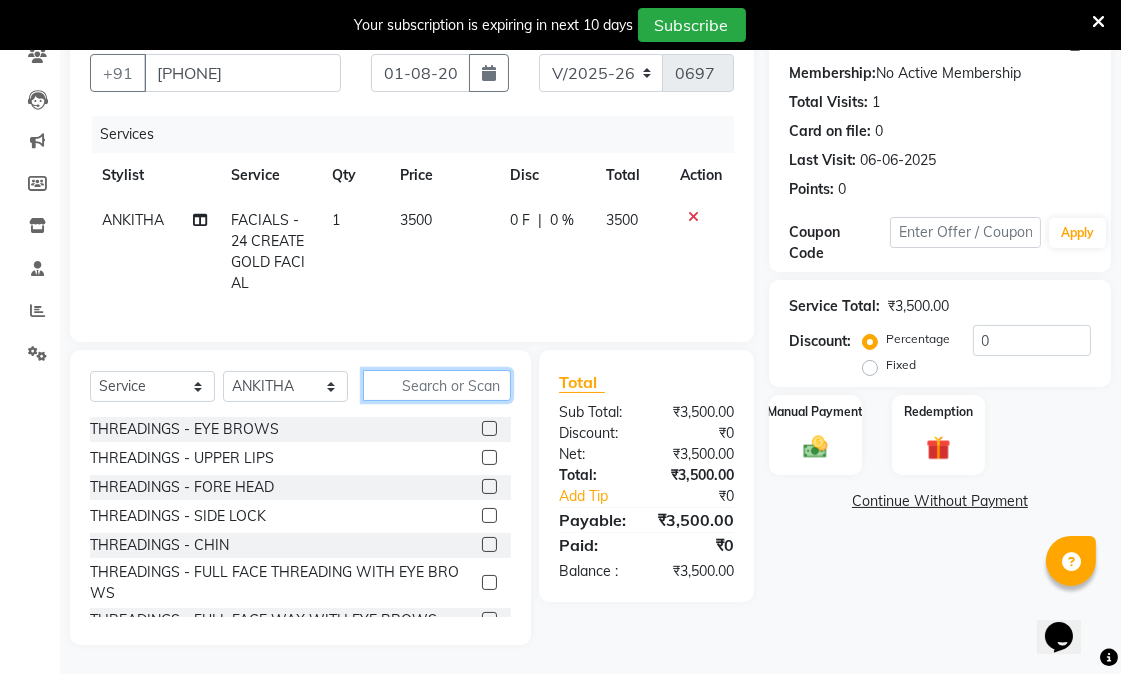 scroll, scrollTop: 198, scrollLeft: 0, axis: vertical 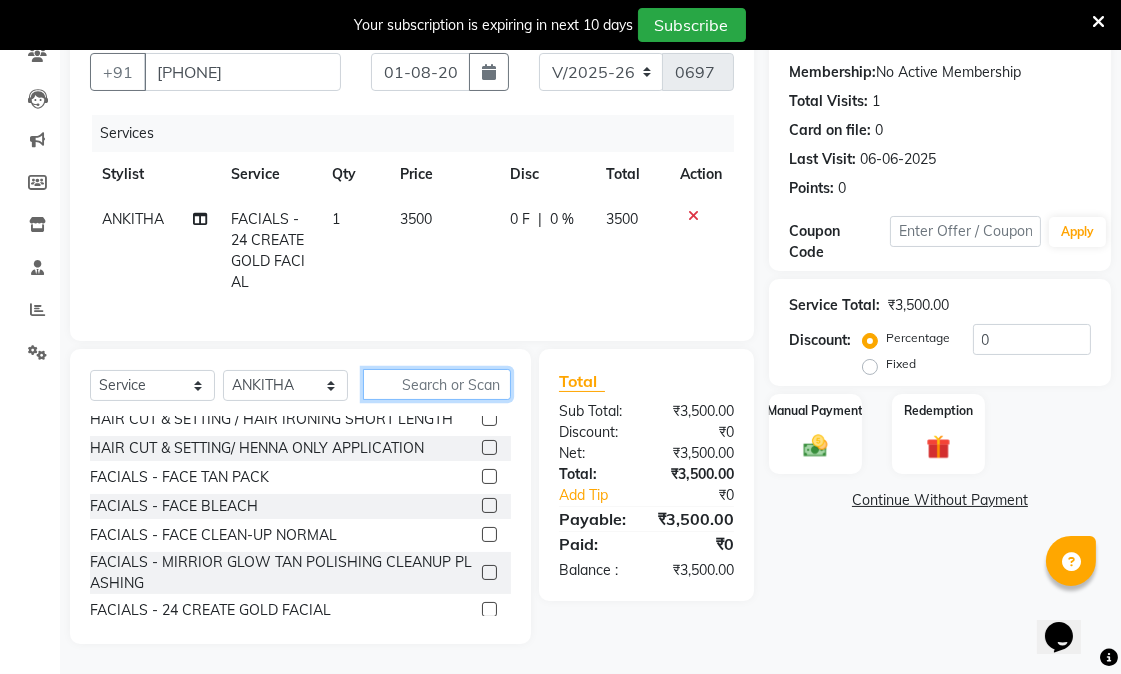 click 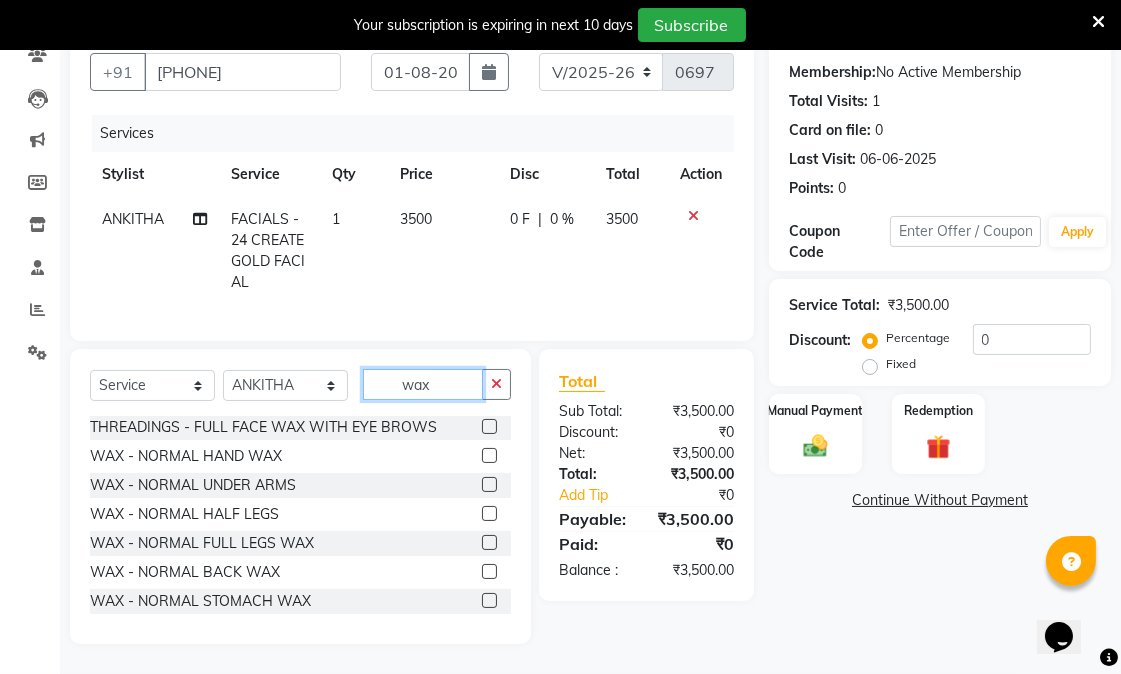 scroll, scrollTop: 0, scrollLeft: 0, axis: both 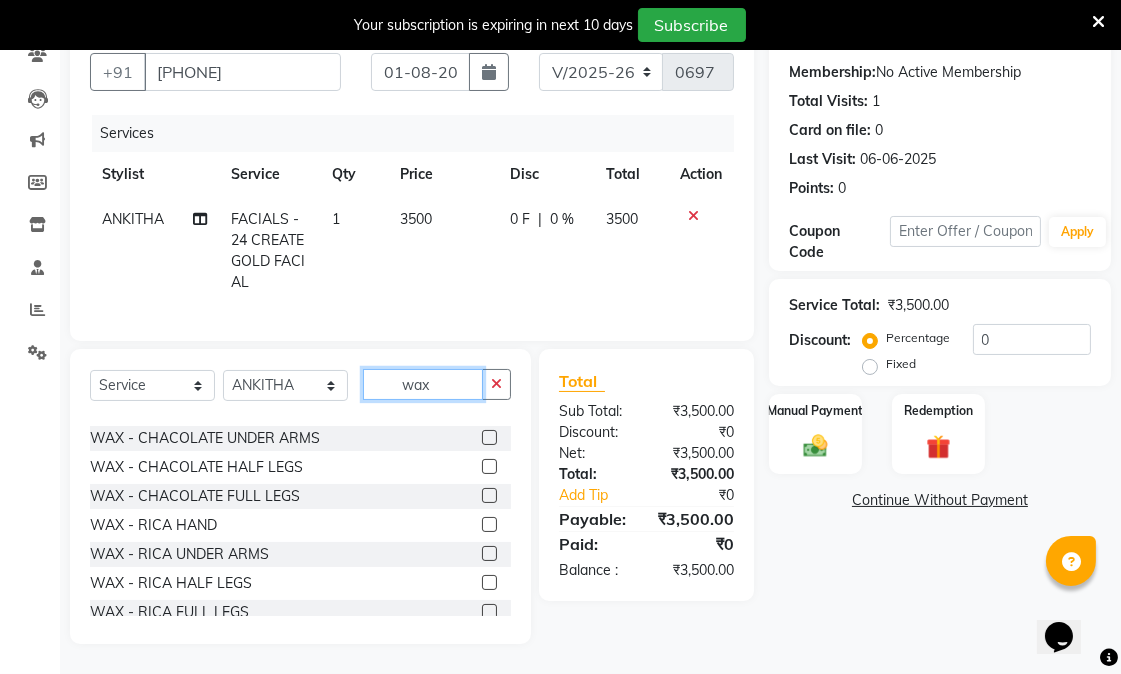 type on "wax" 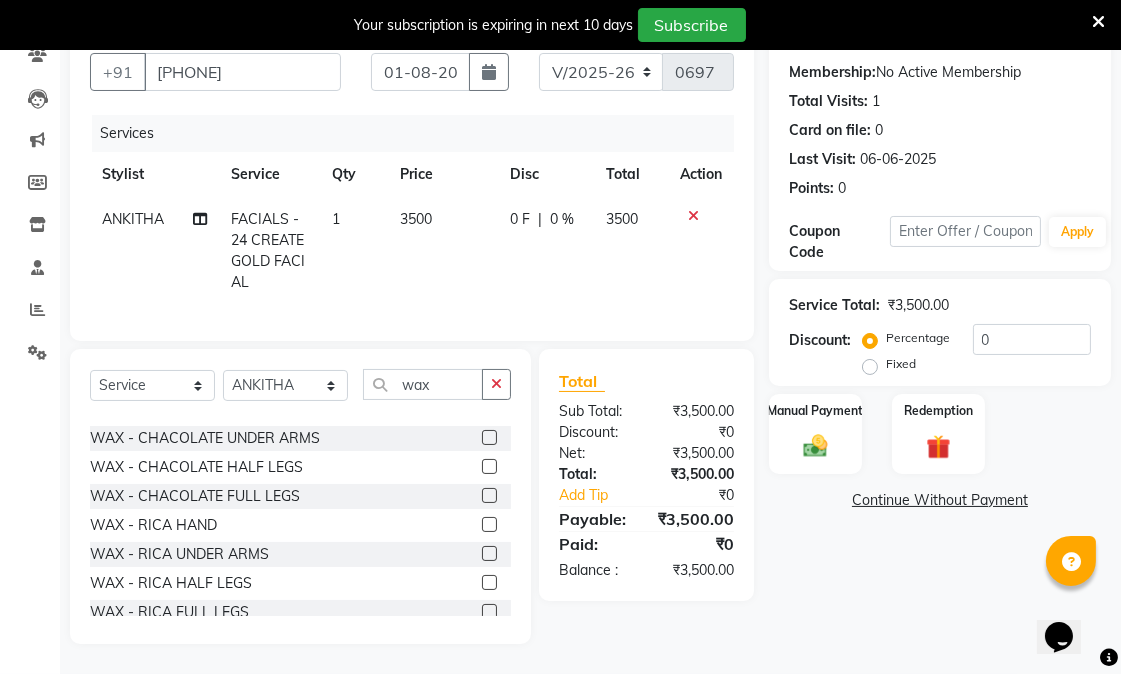 click 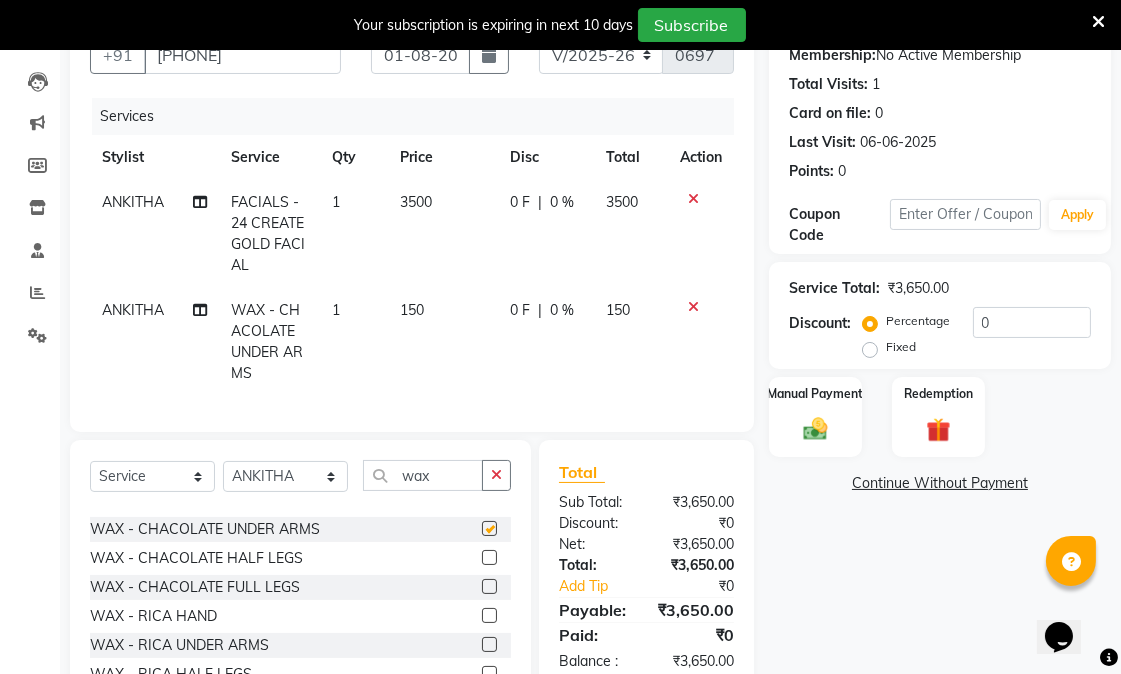 checkbox on "false" 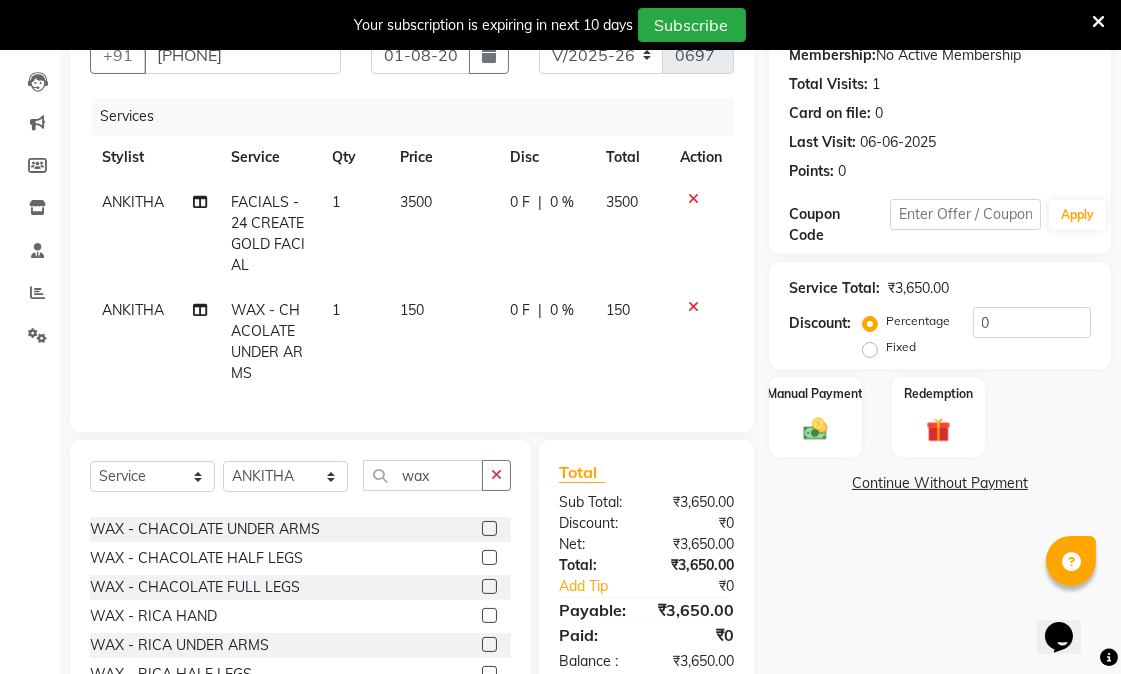 click 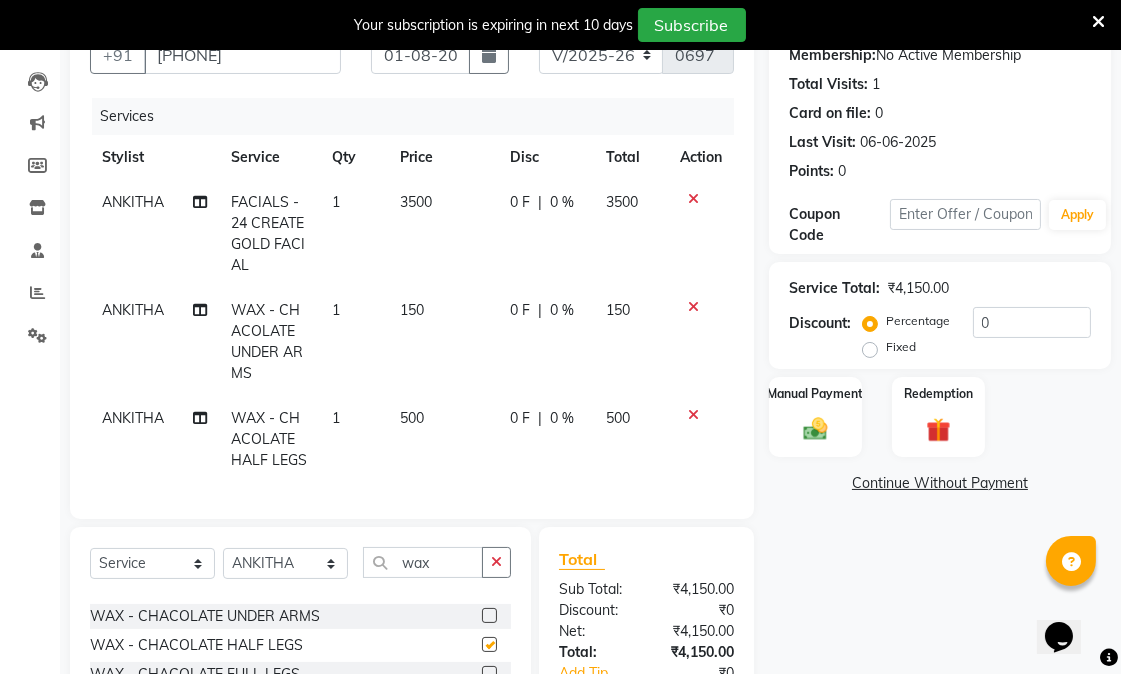 checkbox on "false" 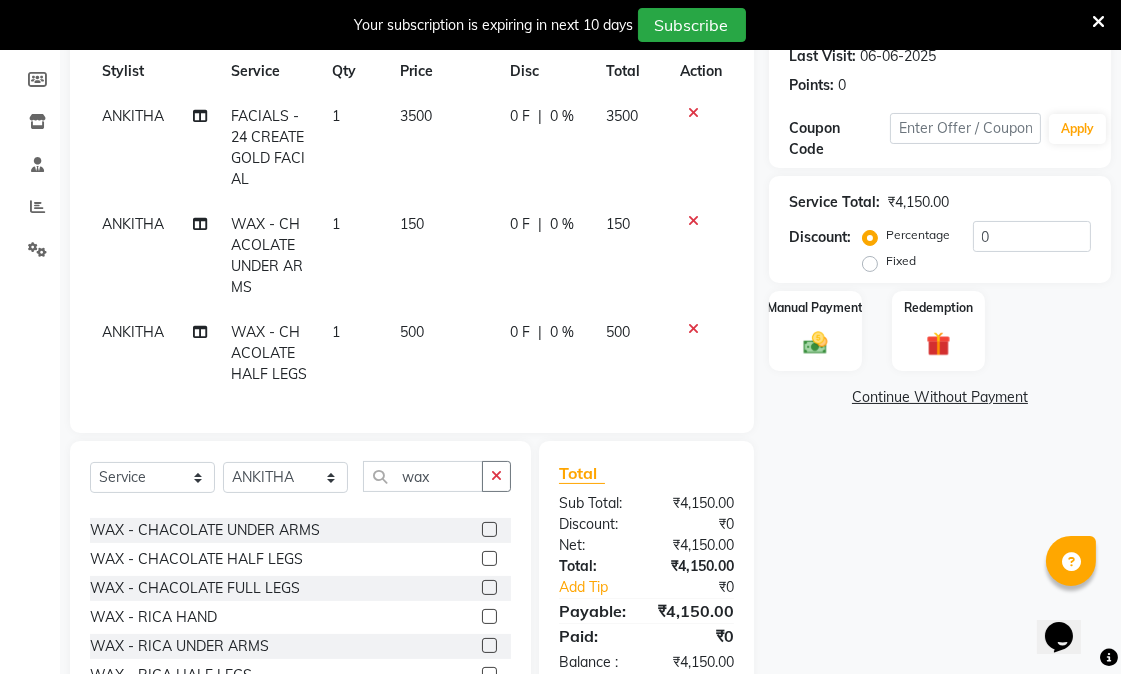 scroll, scrollTop: 311, scrollLeft: 0, axis: vertical 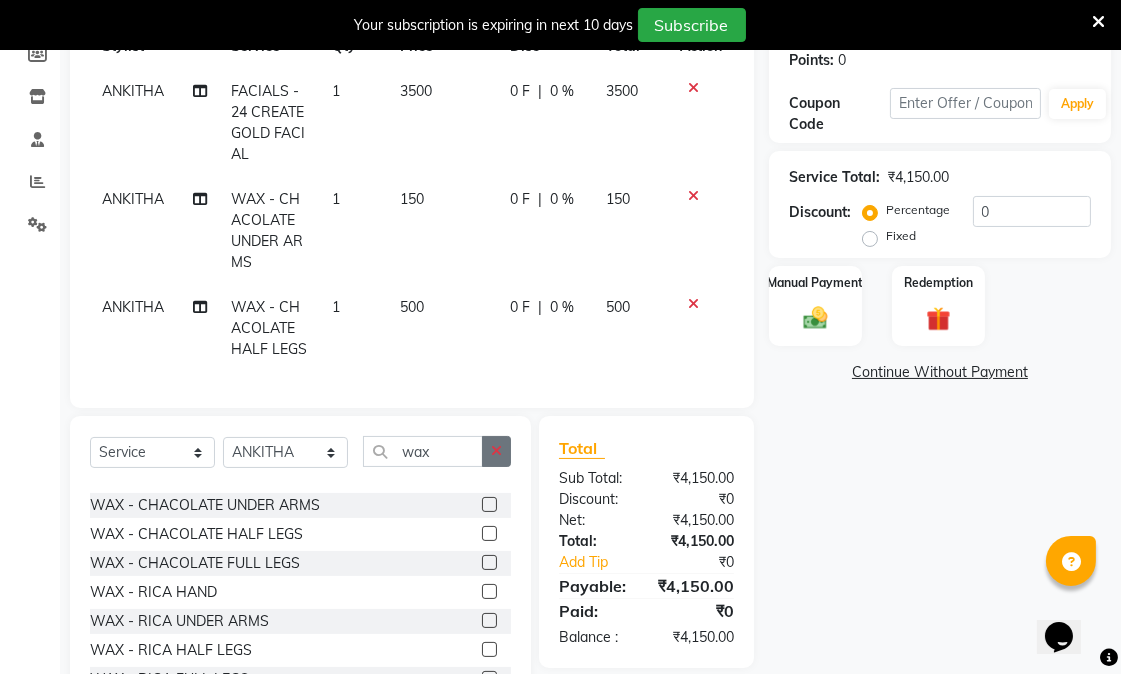 click 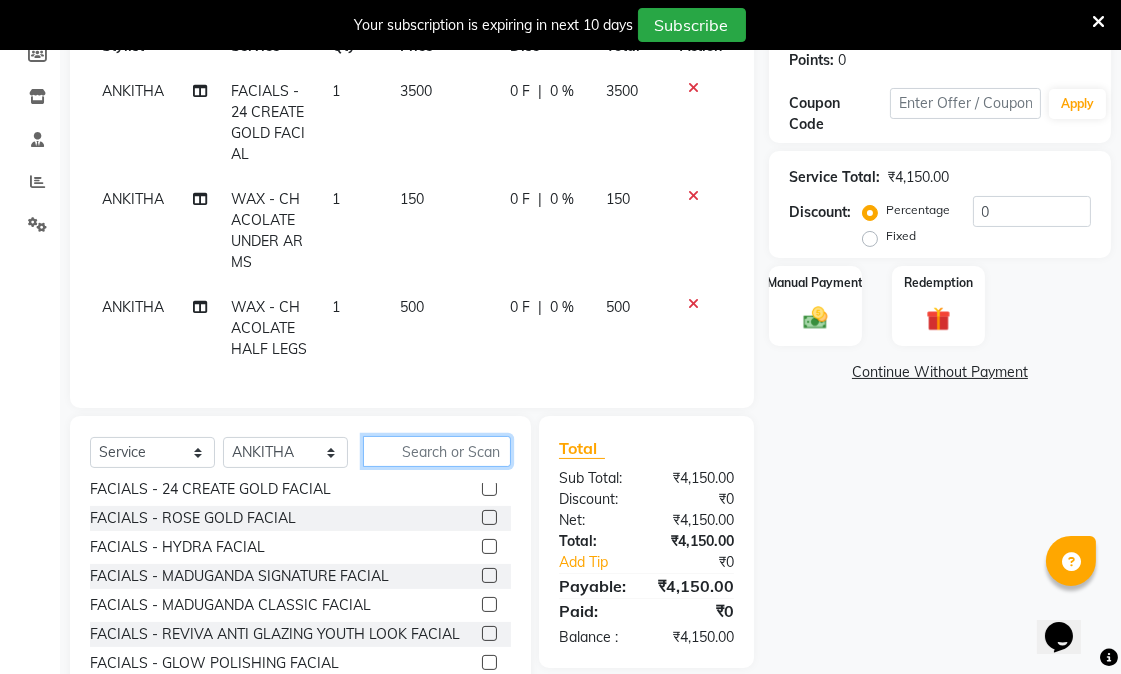 scroll, scrollTop: 1367, scrollLeft: 0, axis: vertical 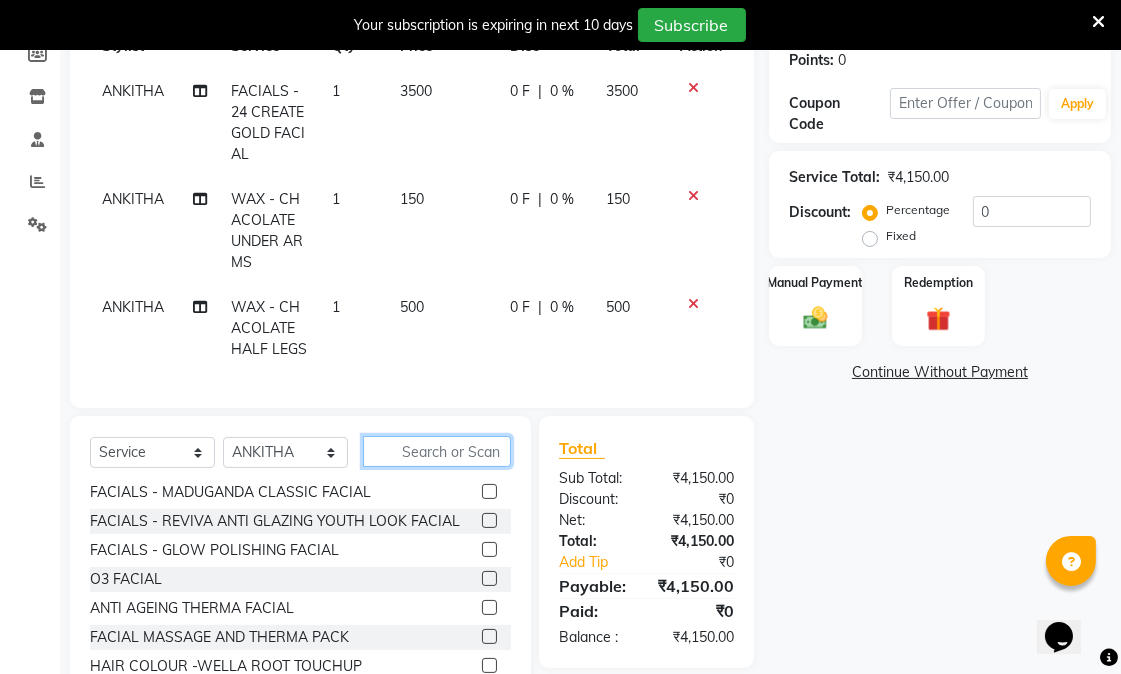 click 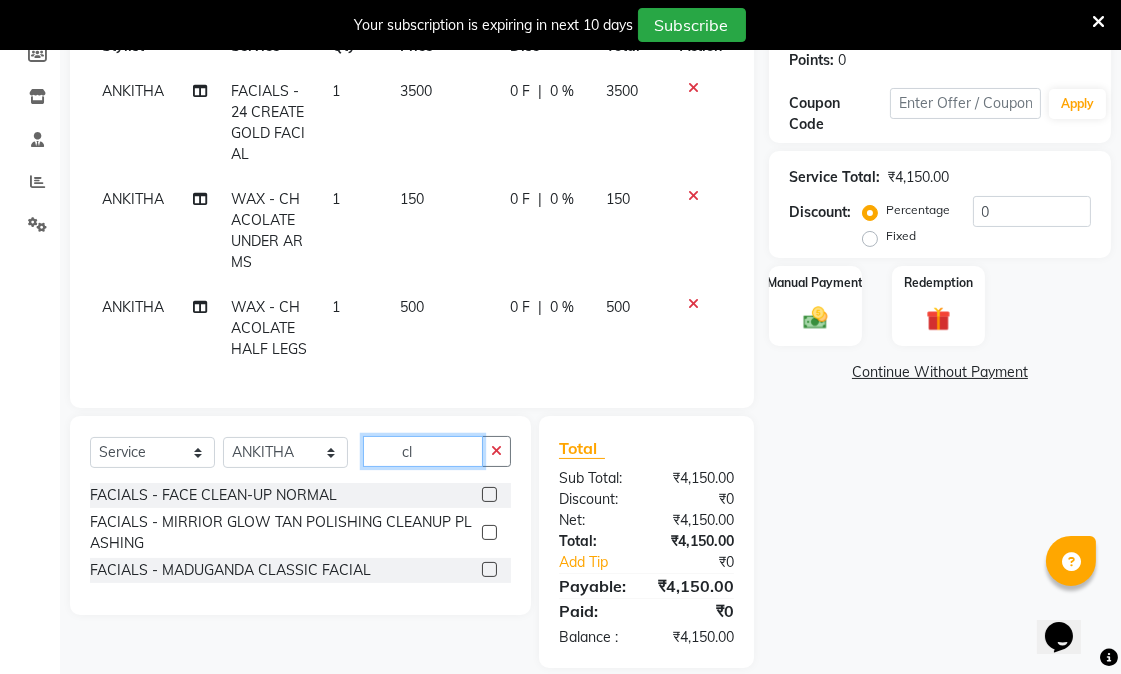 scroll, scrollTop: 0, scrollLeft: 0, axis: both 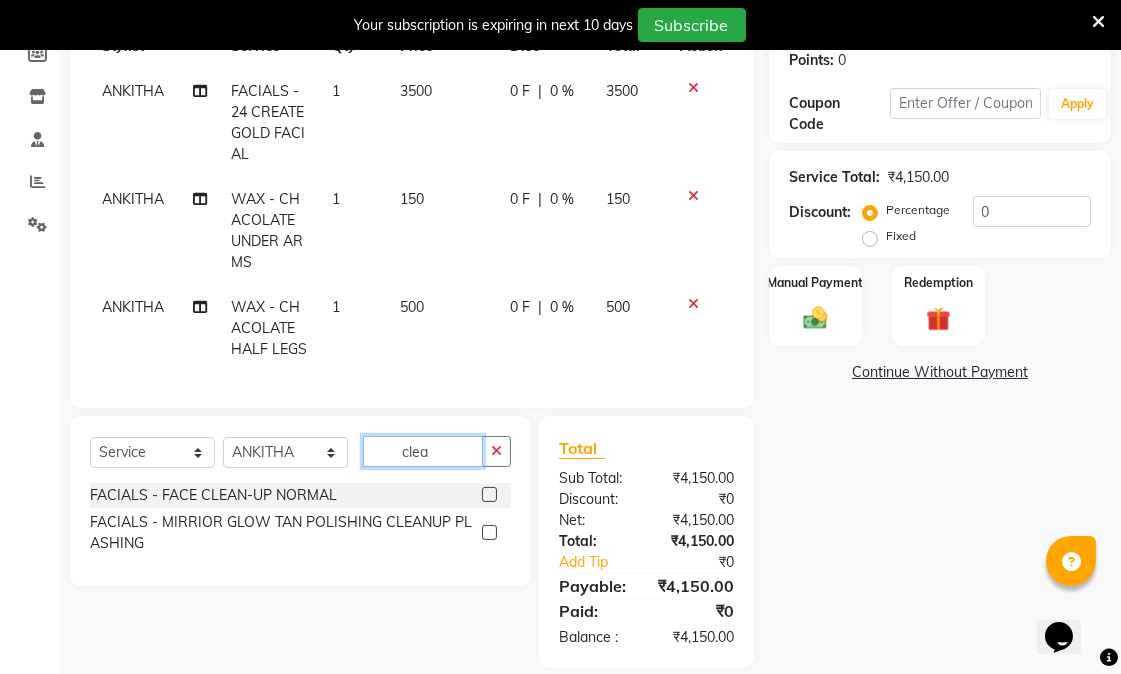 type on "clea" 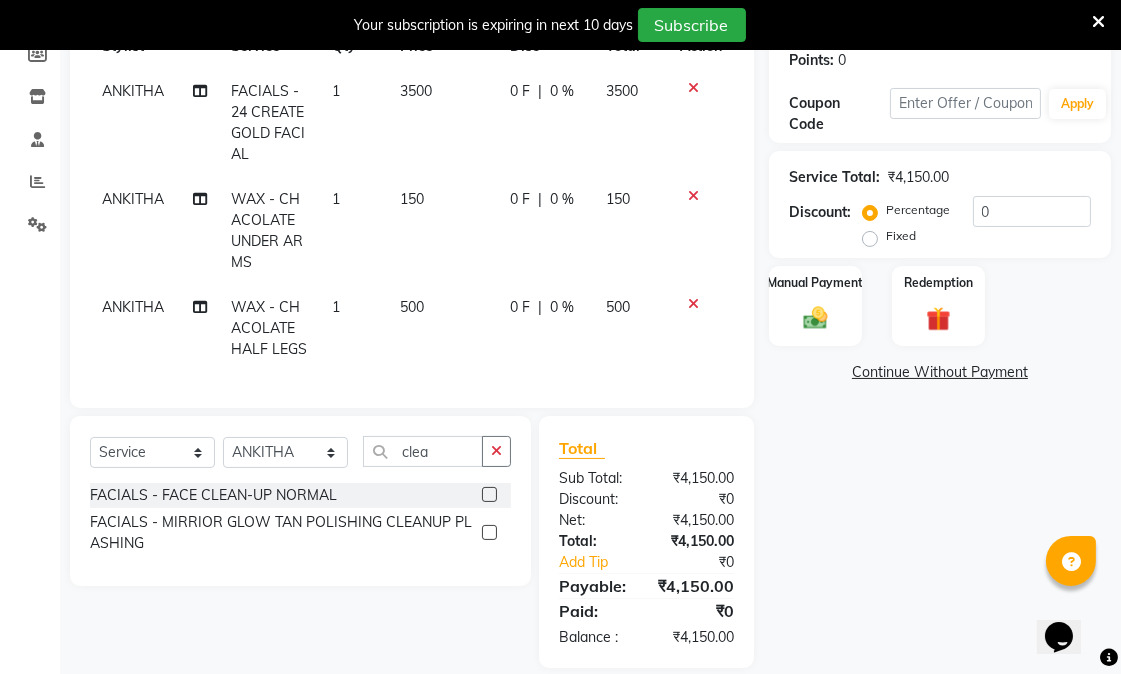 click 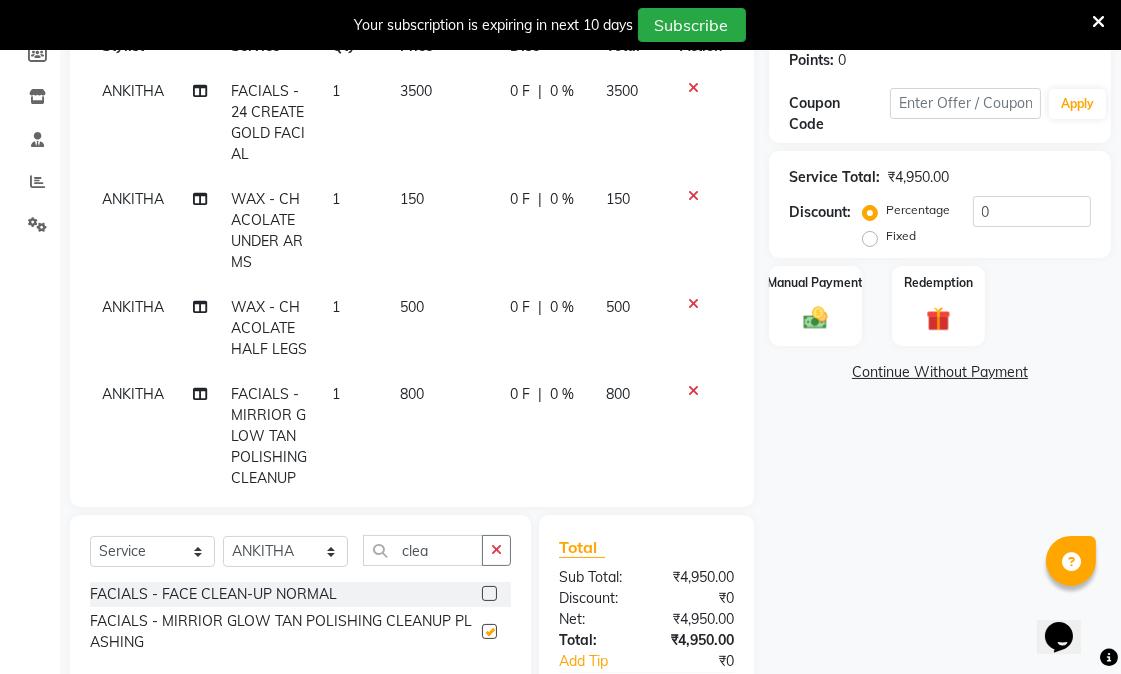 checkbox on "false" 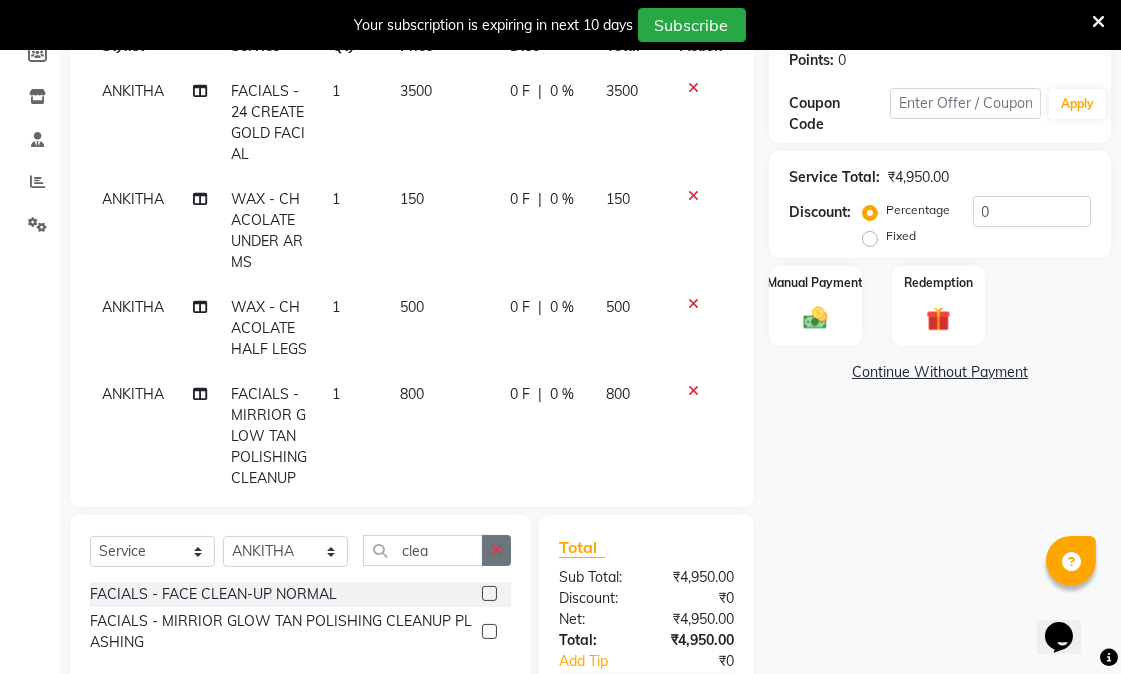 click 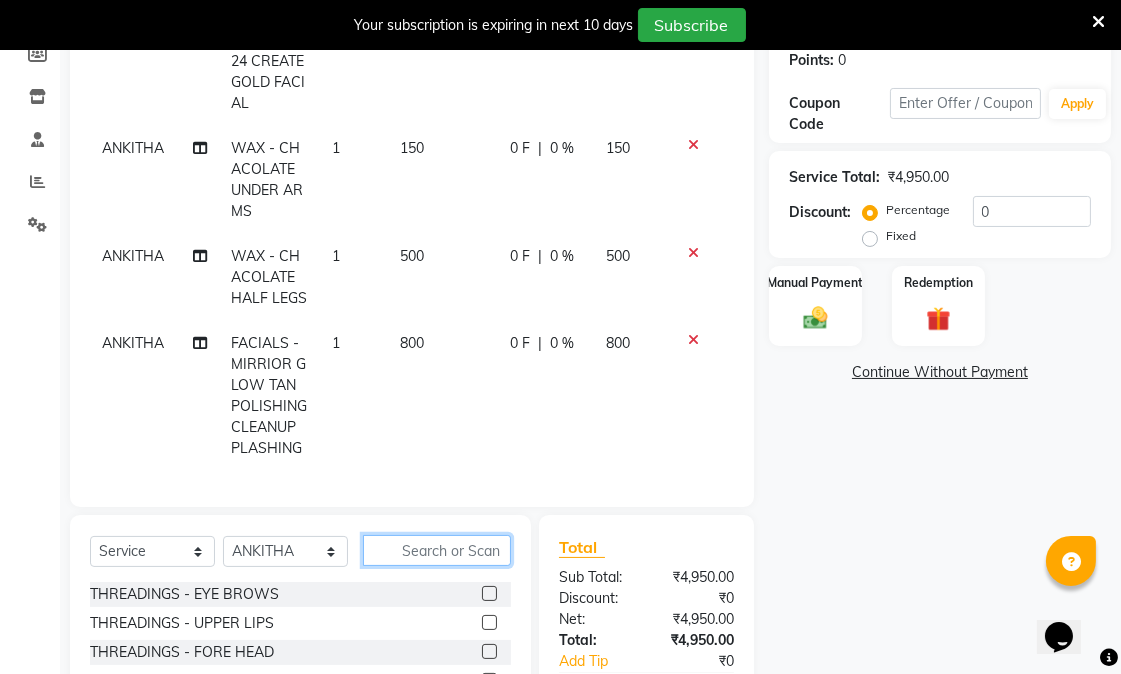 scroll, scrollTop: 108, scrollLeft: 0, axis: vertical 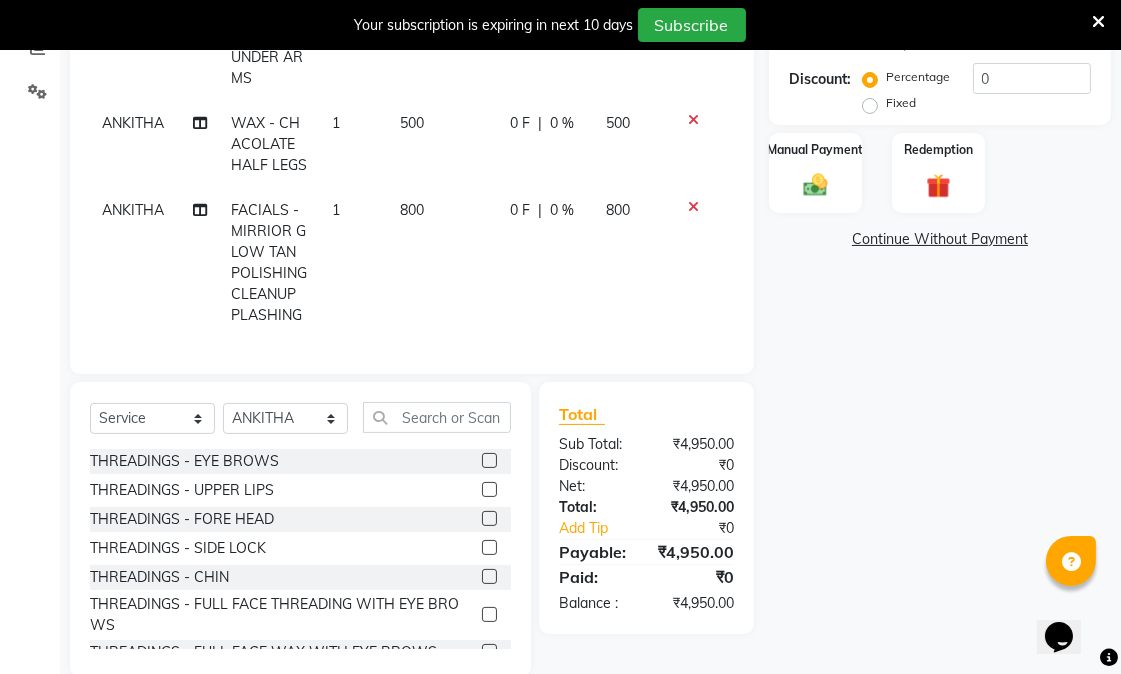 click 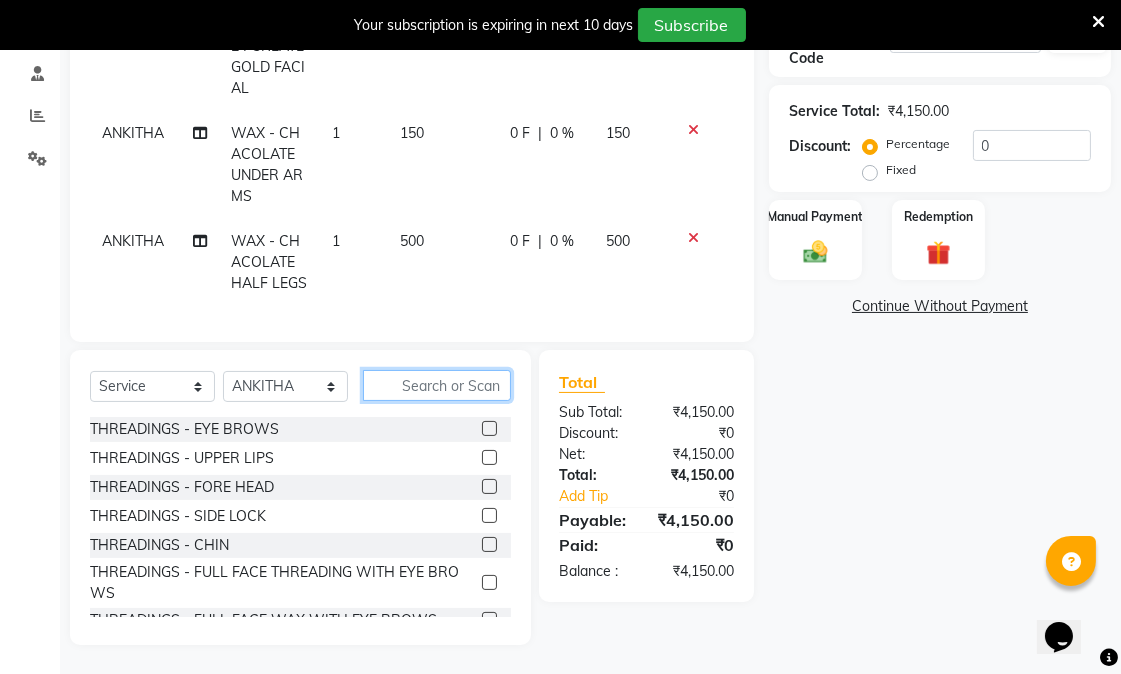 click 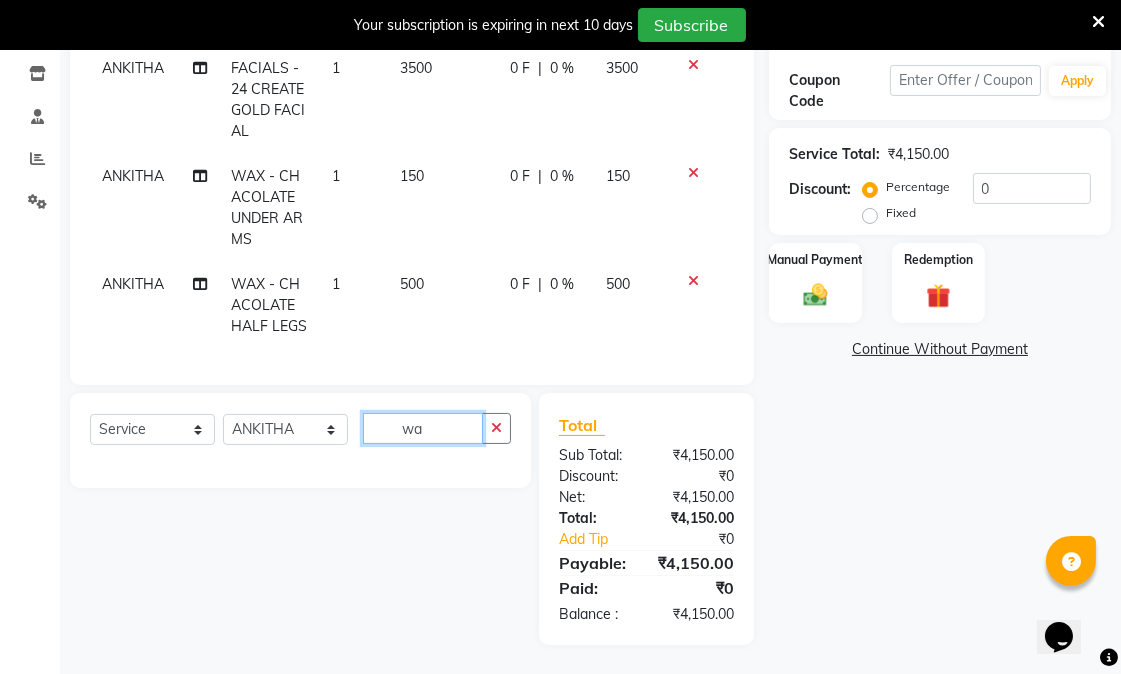 scroll, scrollTop: 377, scrollLeft: 0, axis: vertical 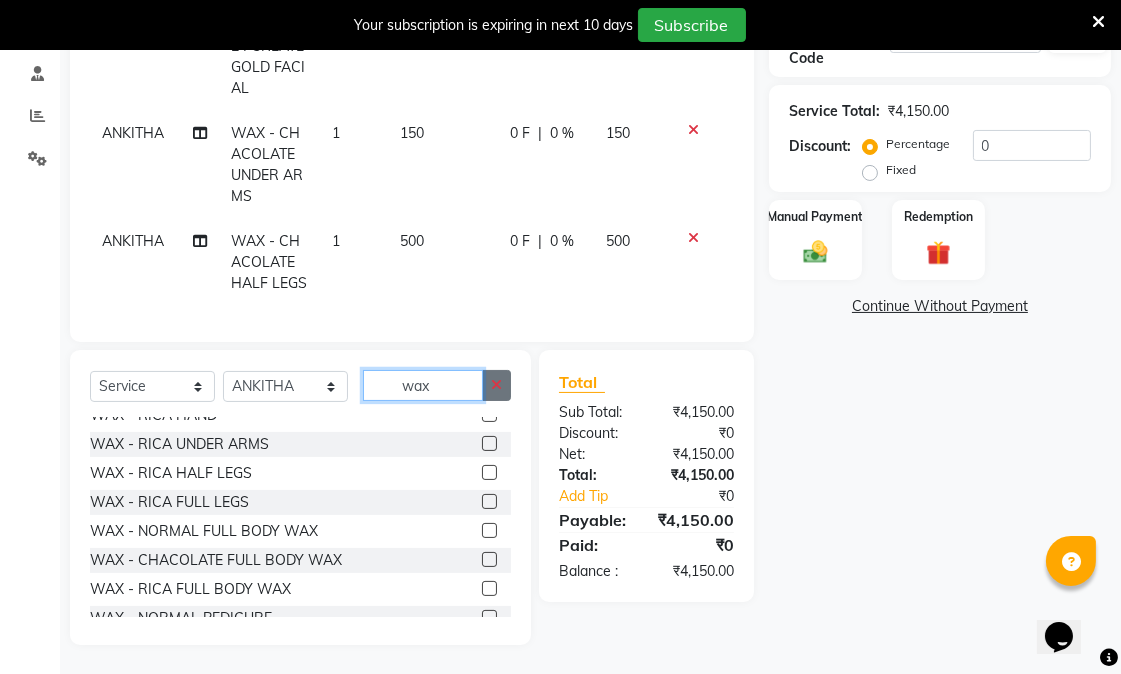 type on "wax" 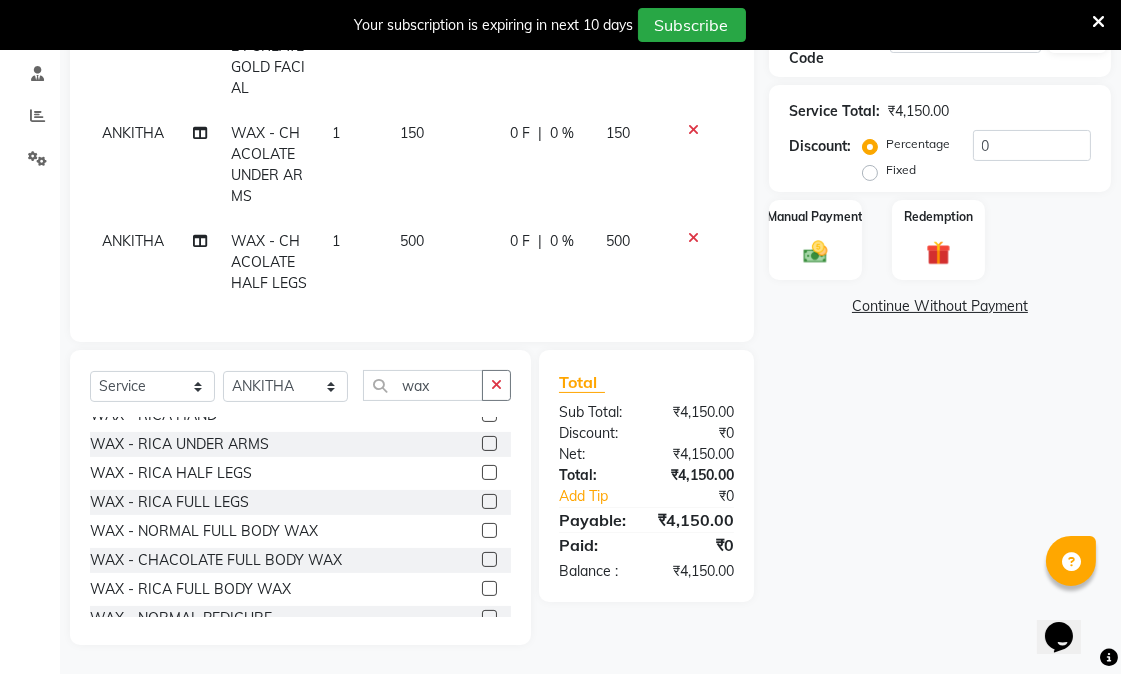 click 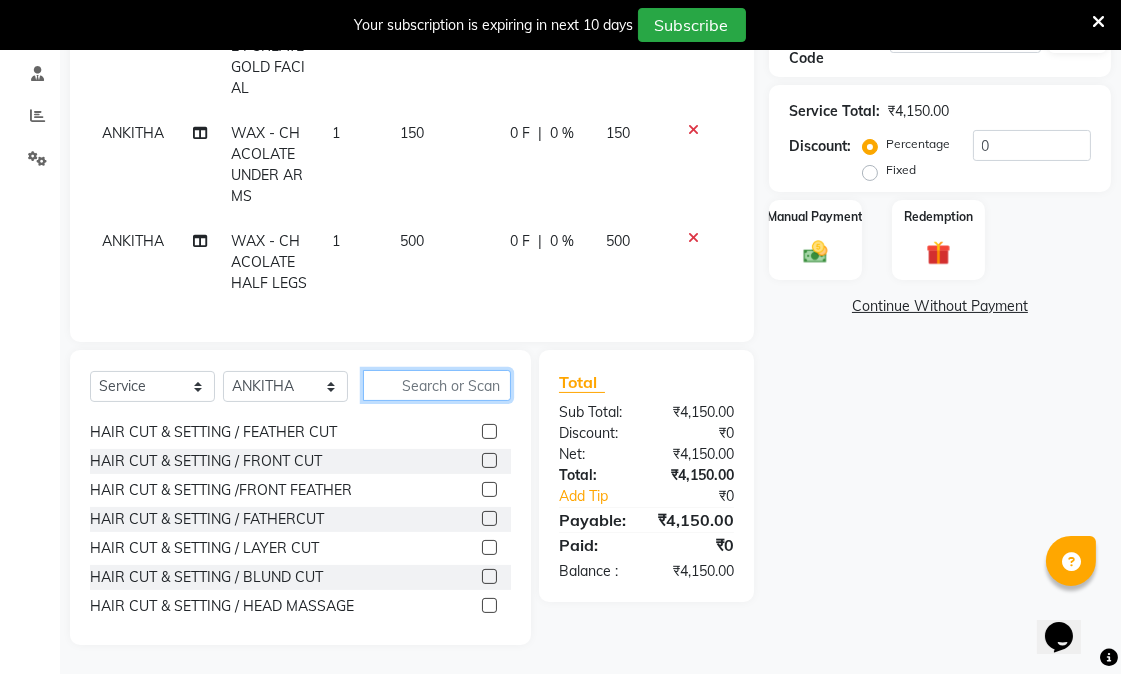 click 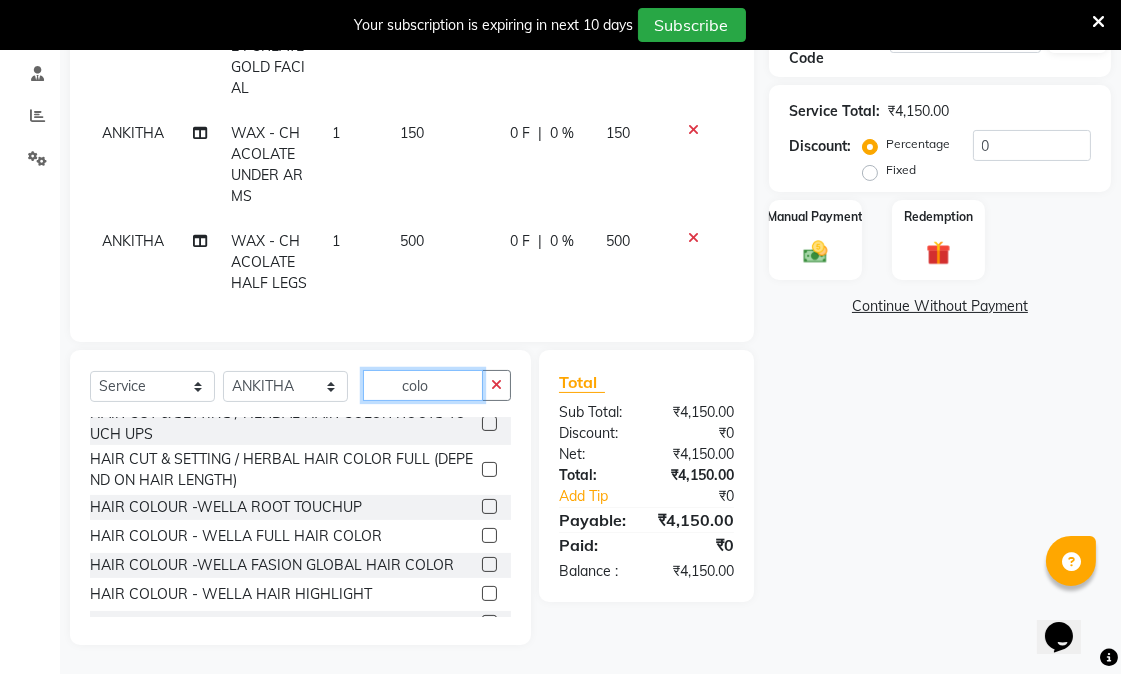 scroll, scrollTop: 0, scrollLeft: 0, axis: both 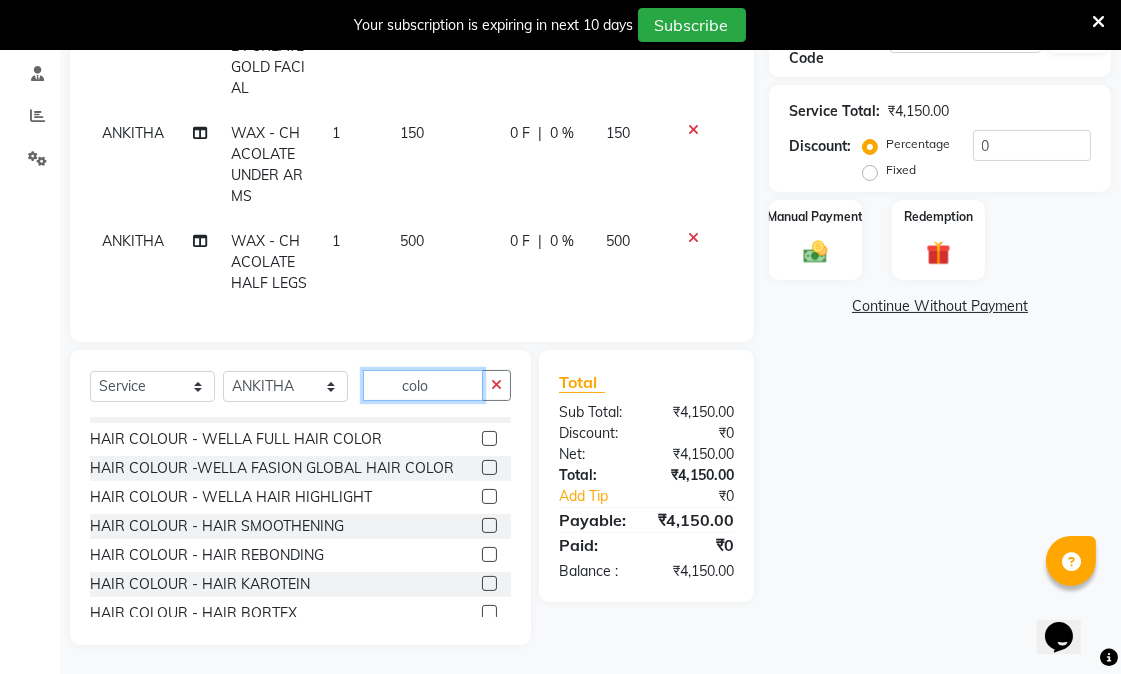 type on "colo" 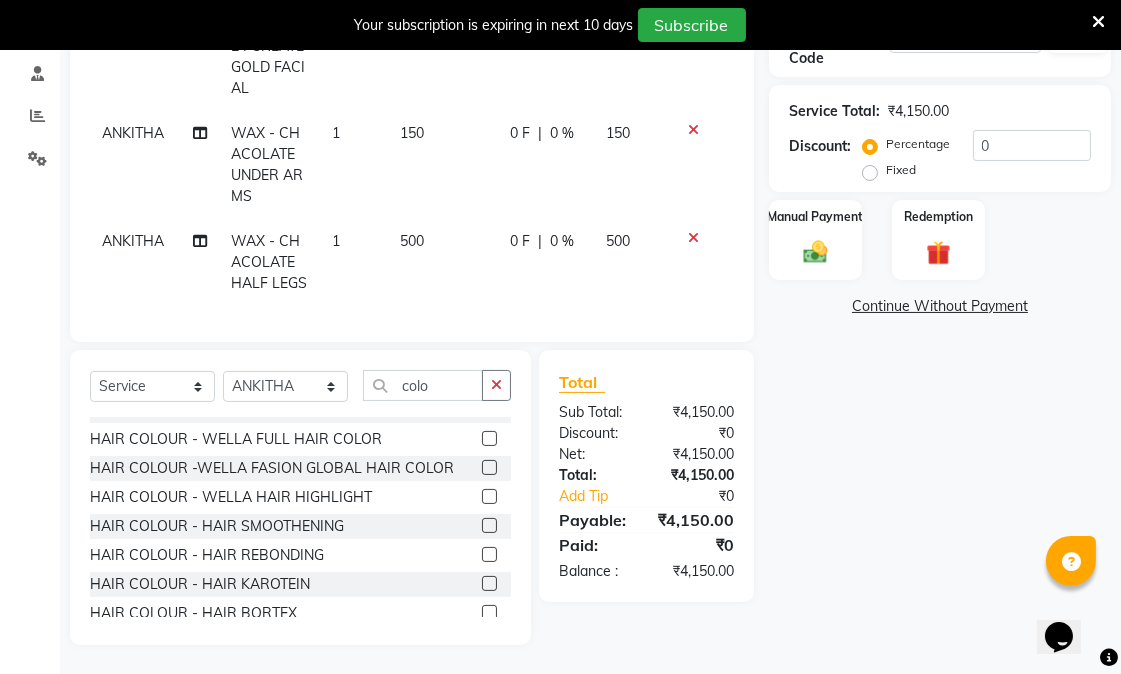 click 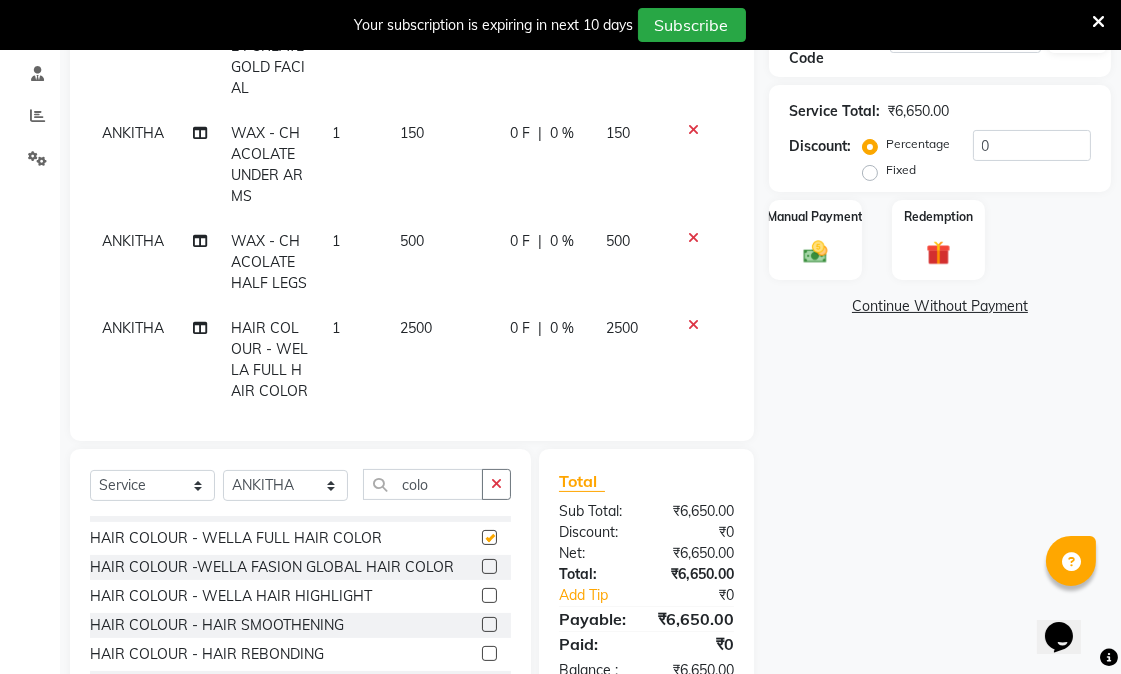 checkbox on "false" 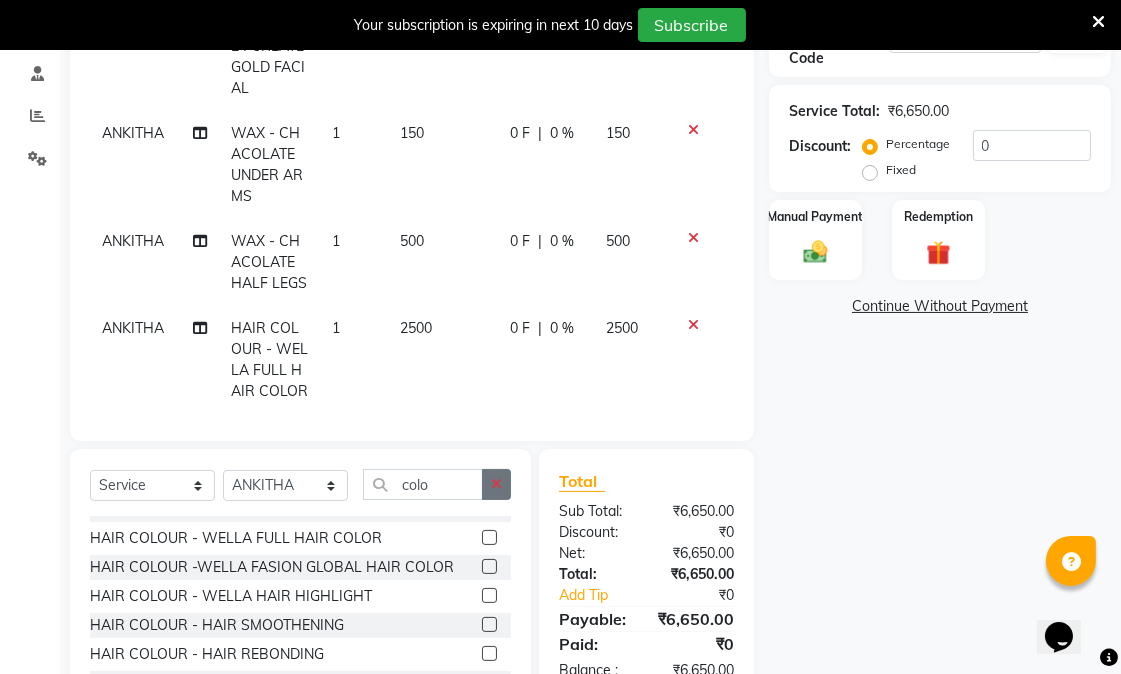 click 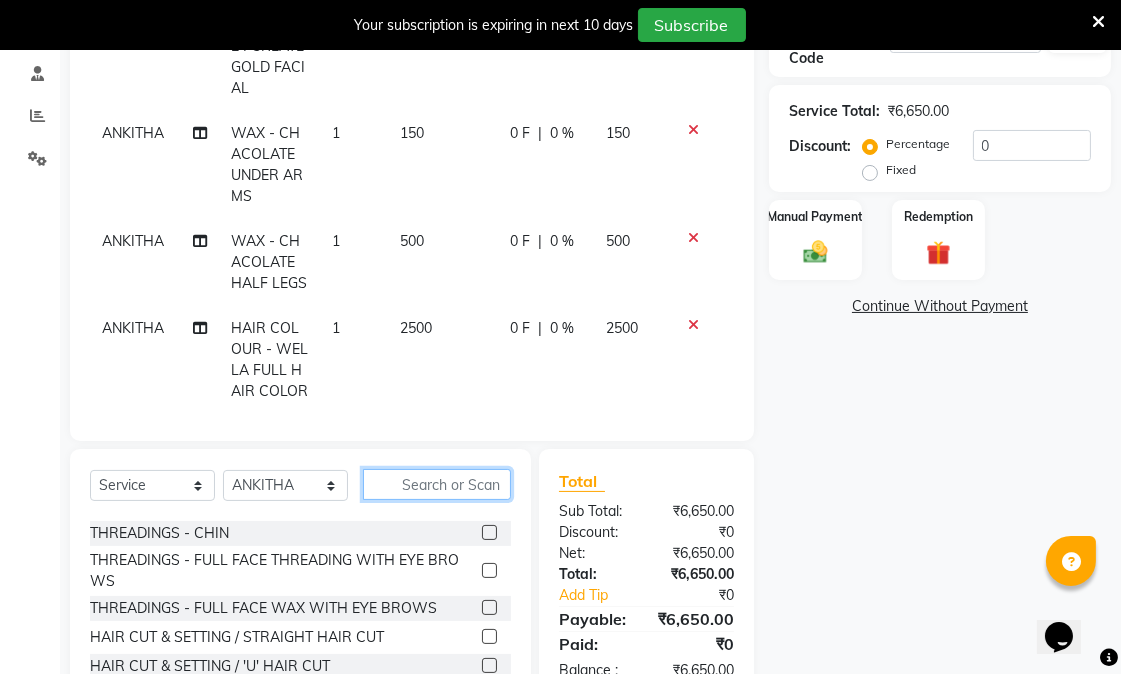 scroll, scrollTop: 1367, scrollLeft: 0, axis: vertical 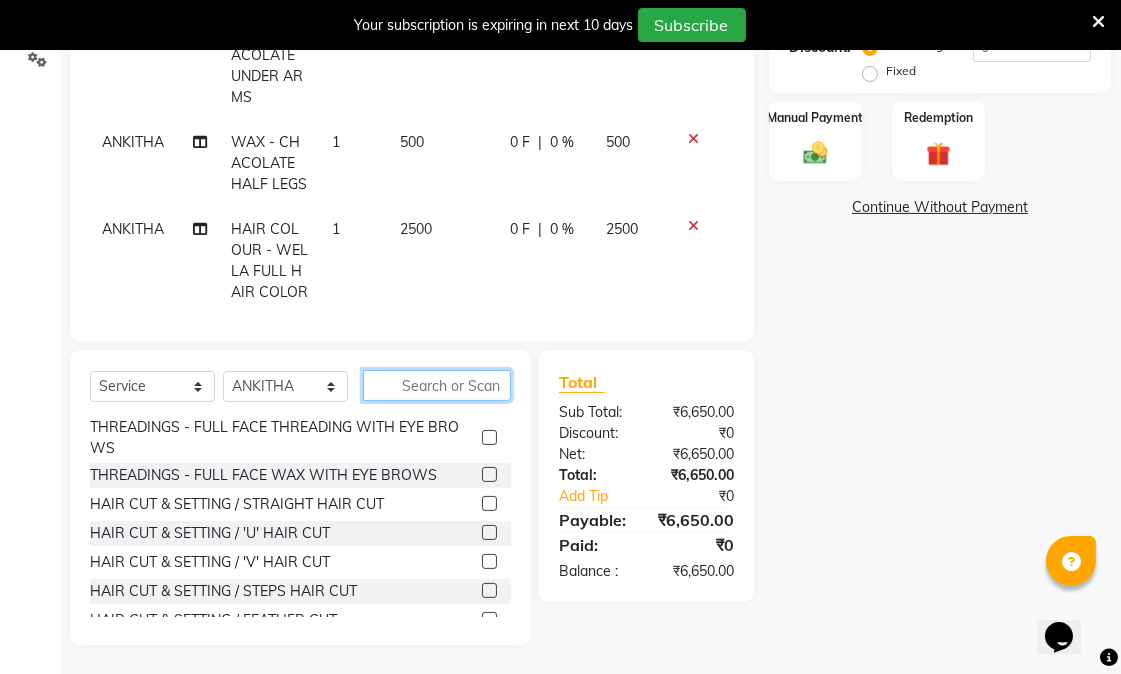 click 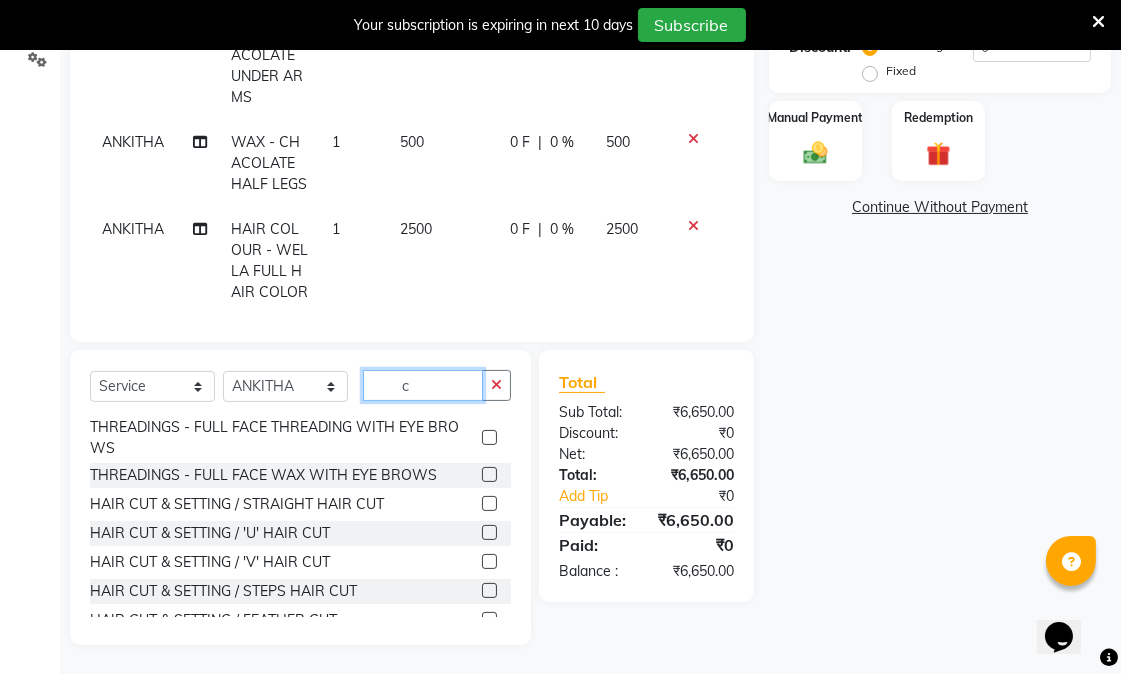 scroll, scrollTop: 58, scrollLeft: 0, axis: vertical 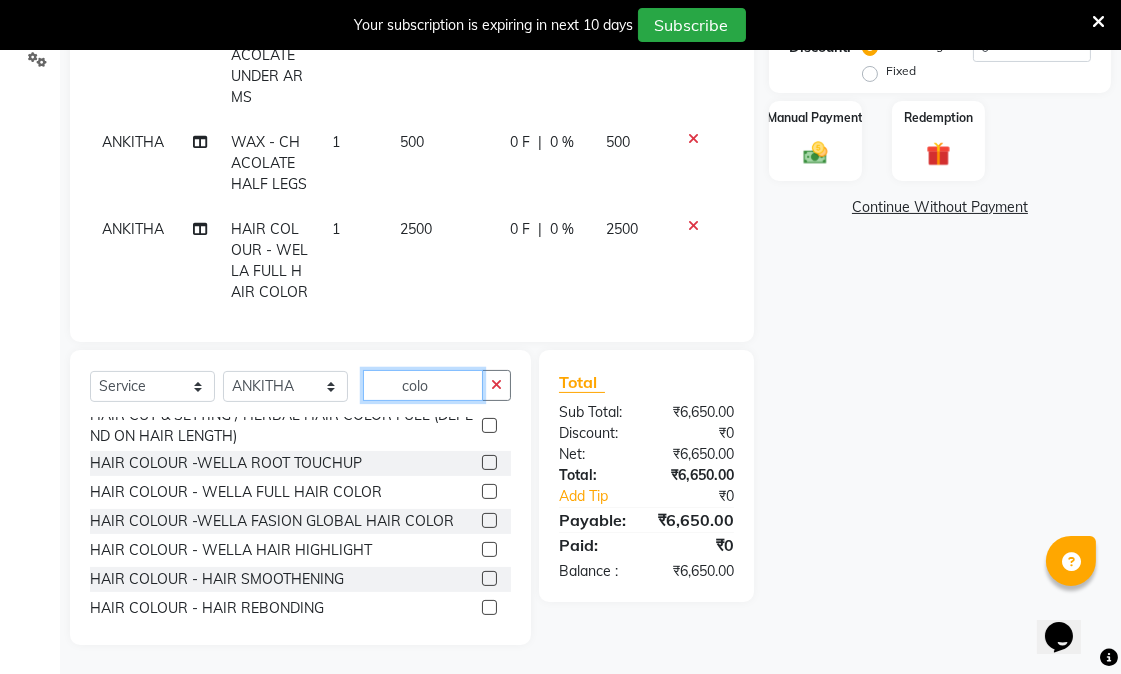 type on "colo" 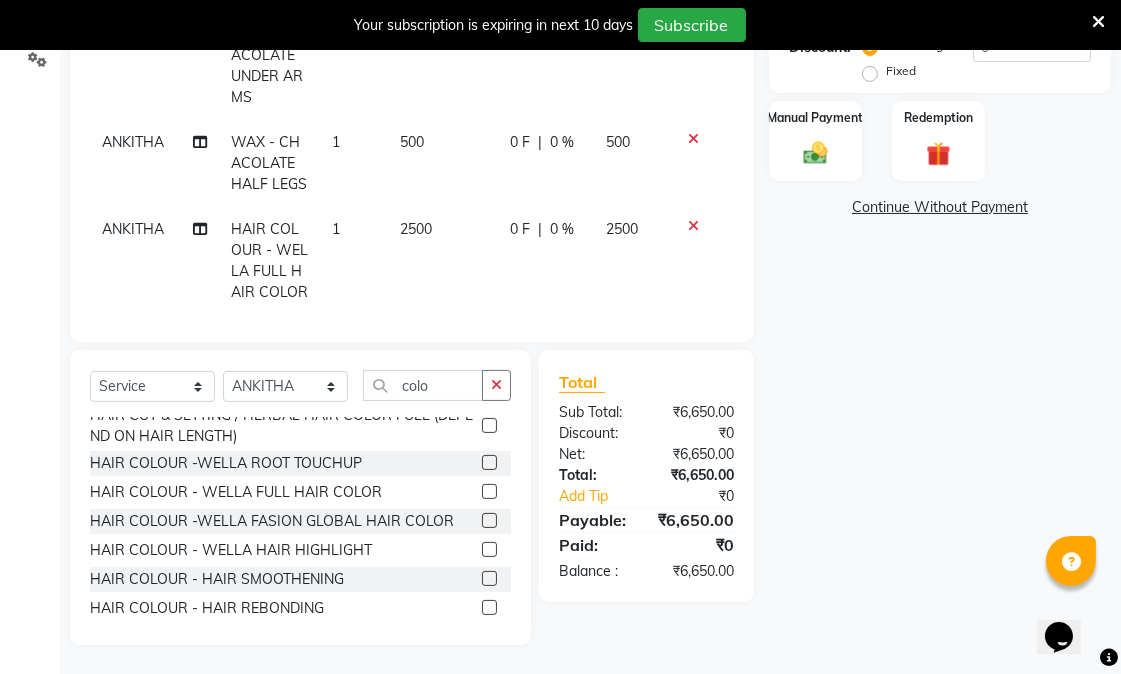 click 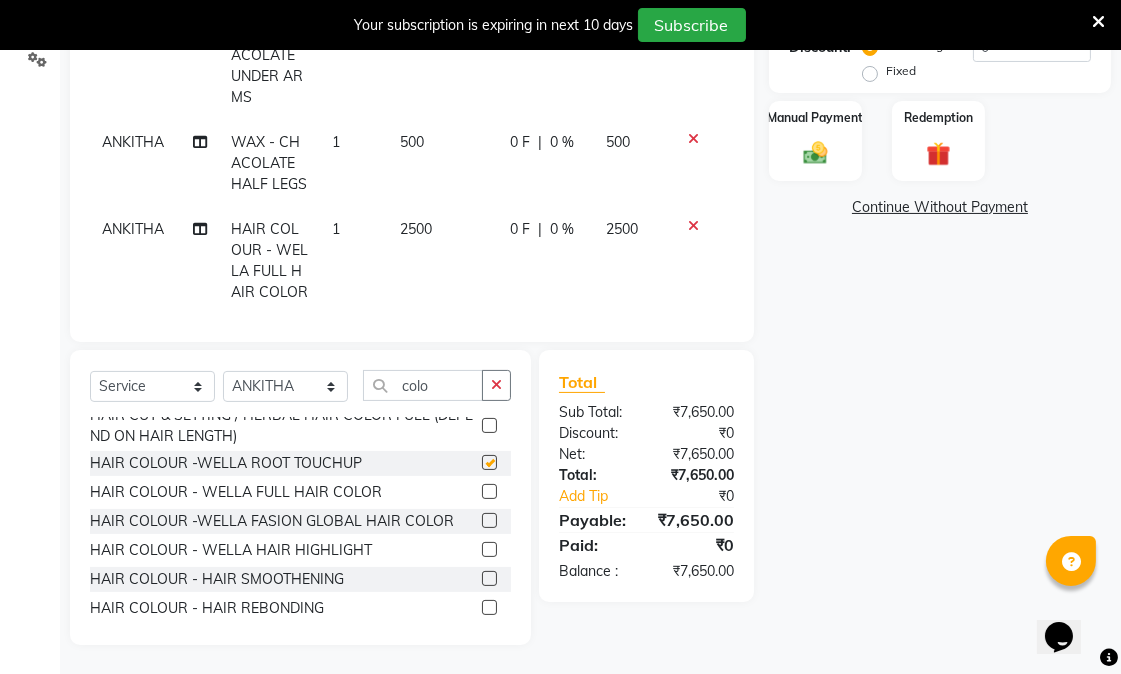 checkbox on "false" 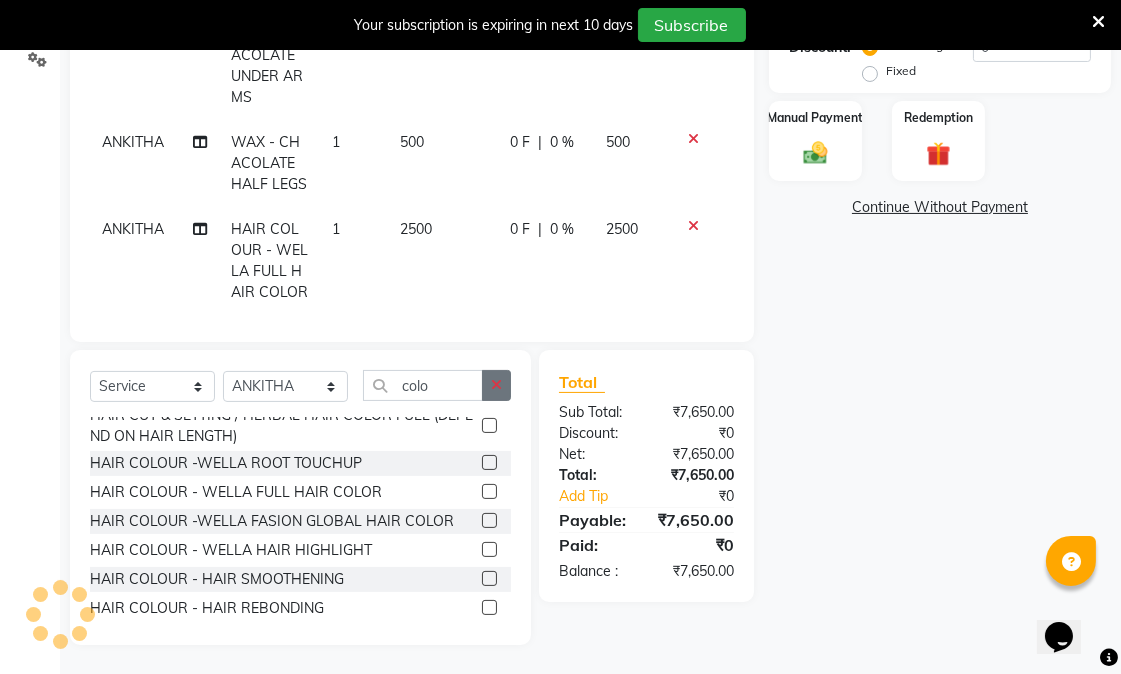 click 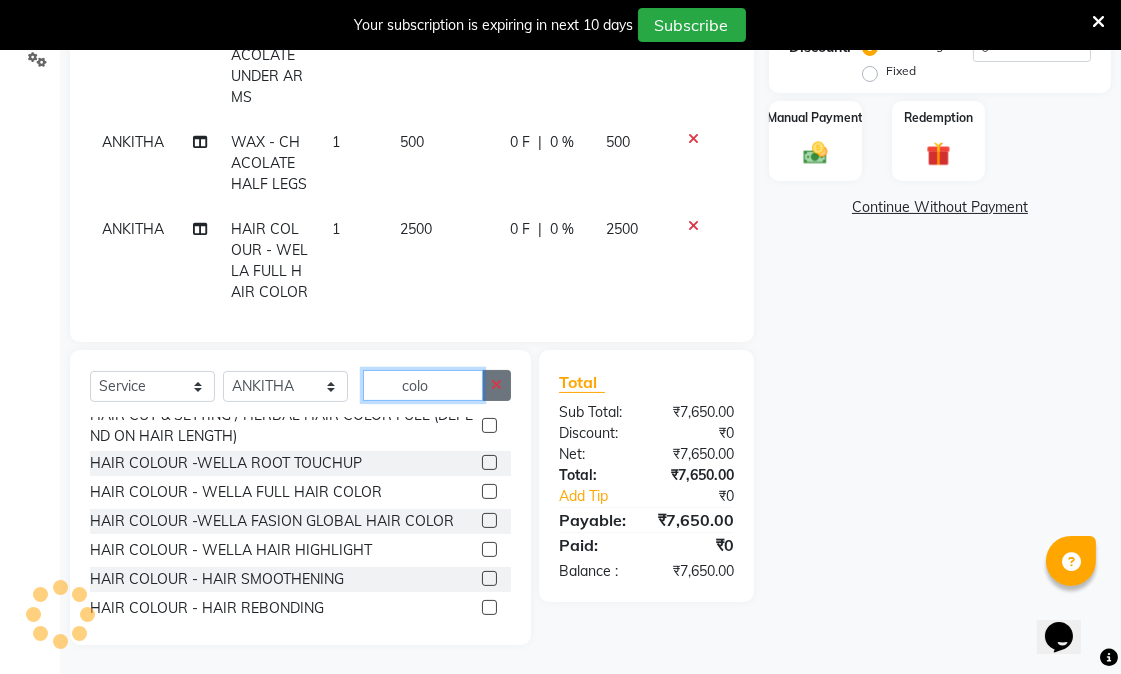type 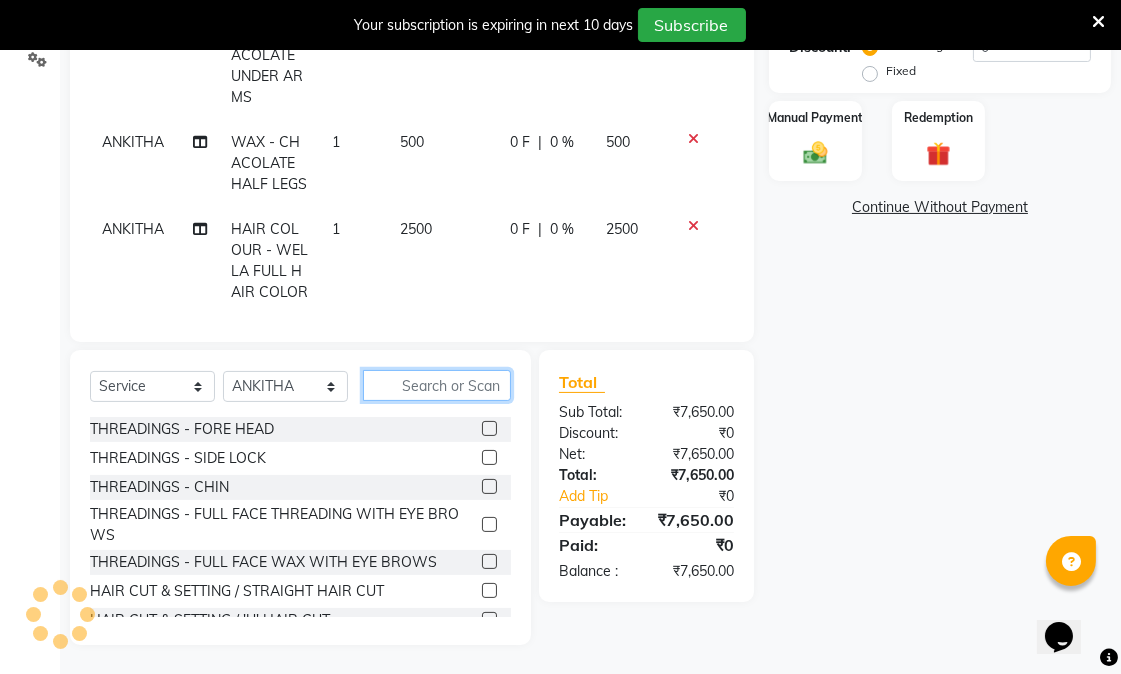 scroll, scrollTop: 892, scrollLeft: 0, axis: vertical 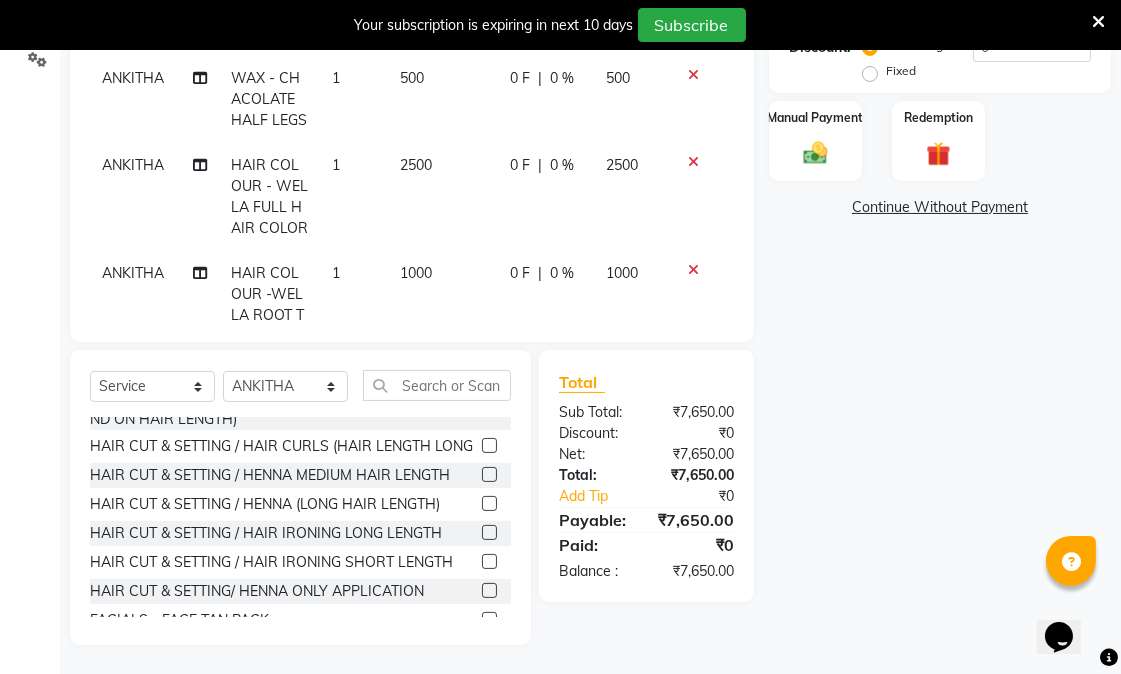 click 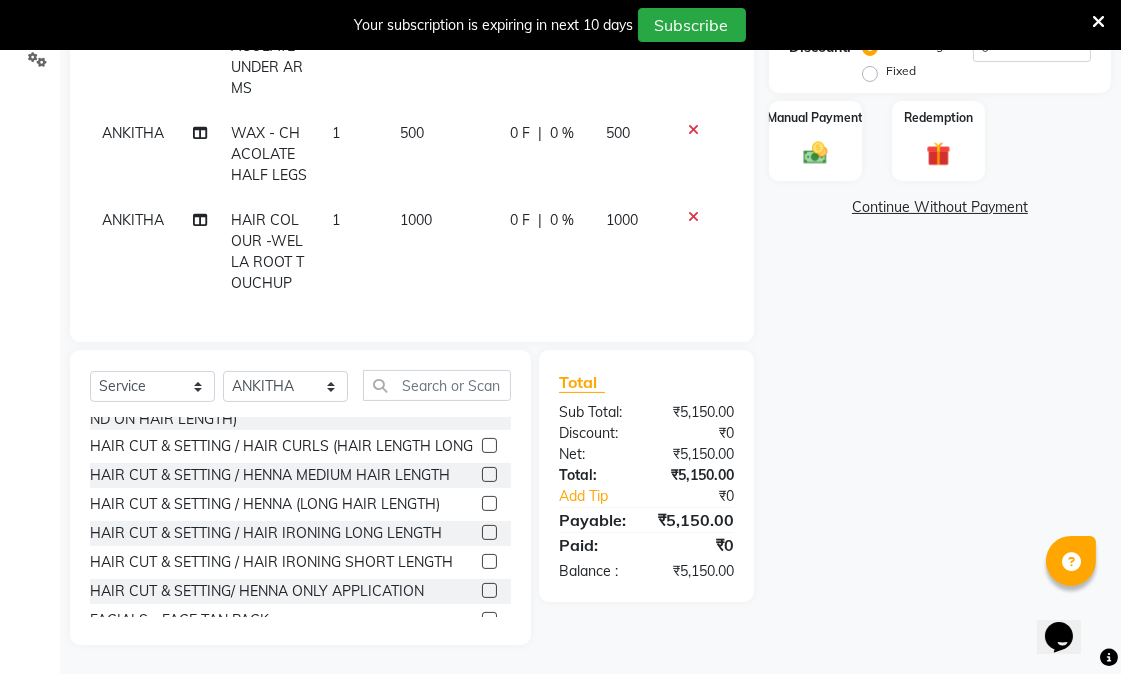 scroll, scrollTop: 46, scrollLeft: 0, axis: vertical 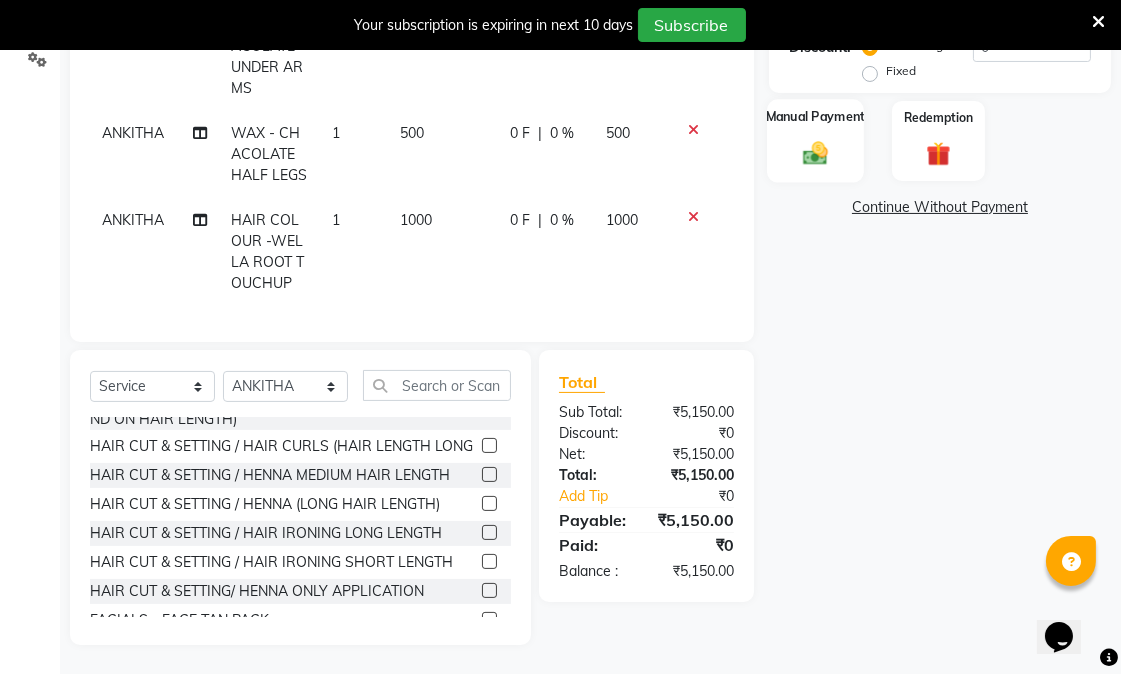 click on "Manual Payment" 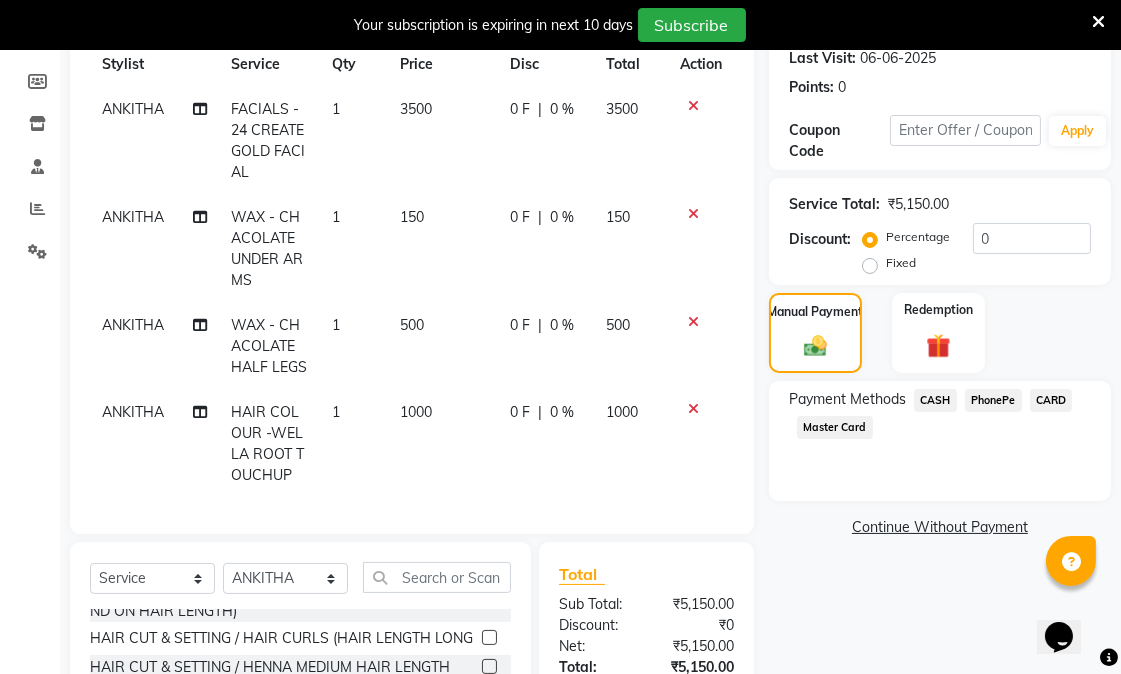 scroll, scrollTop: 143, scrollLeft: 0, axis: vertical 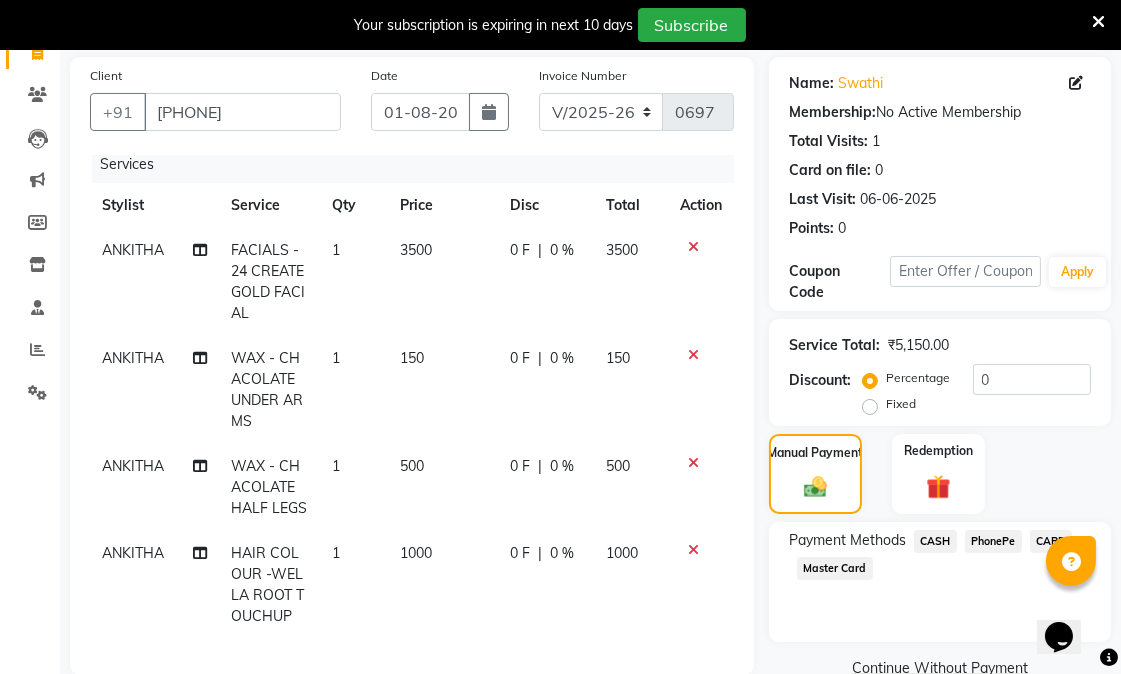 click on "PhonePe" 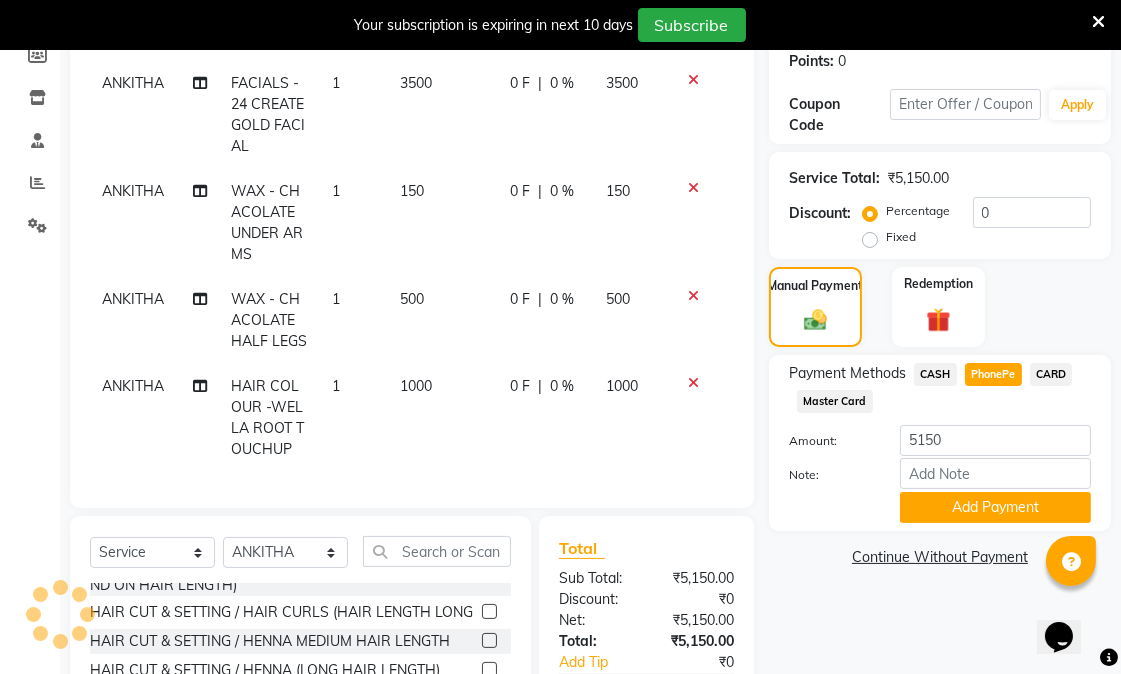 scroll, scrollTop: 476, scrollLeft: 0, axis: vertical 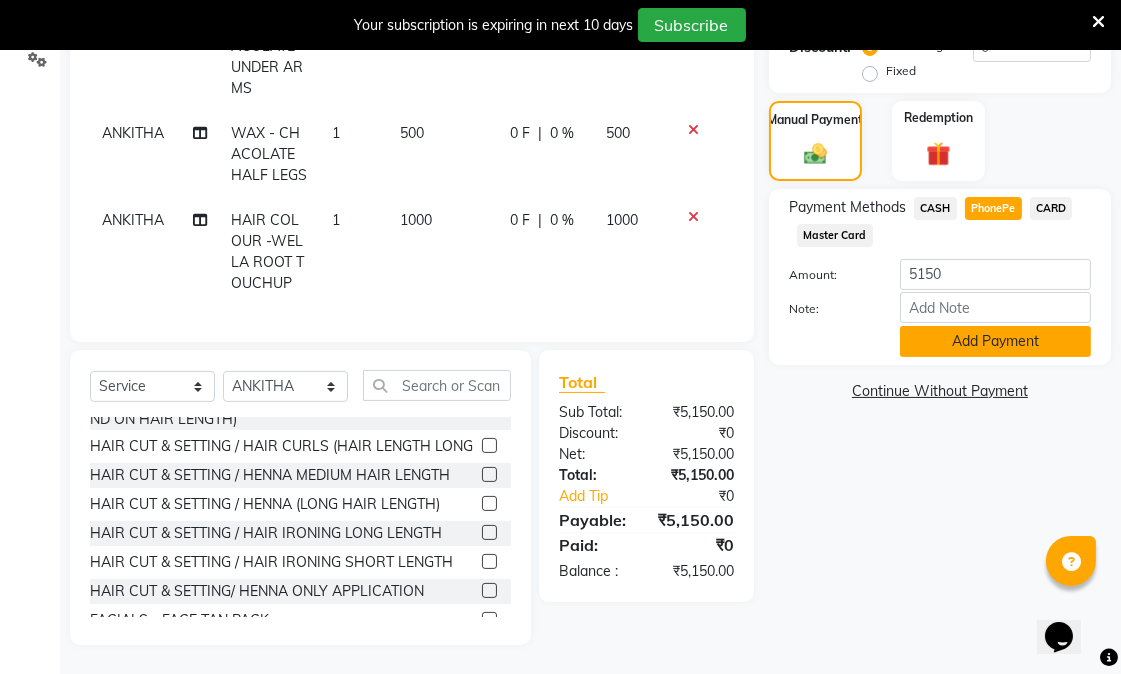 click on "Add Payment" 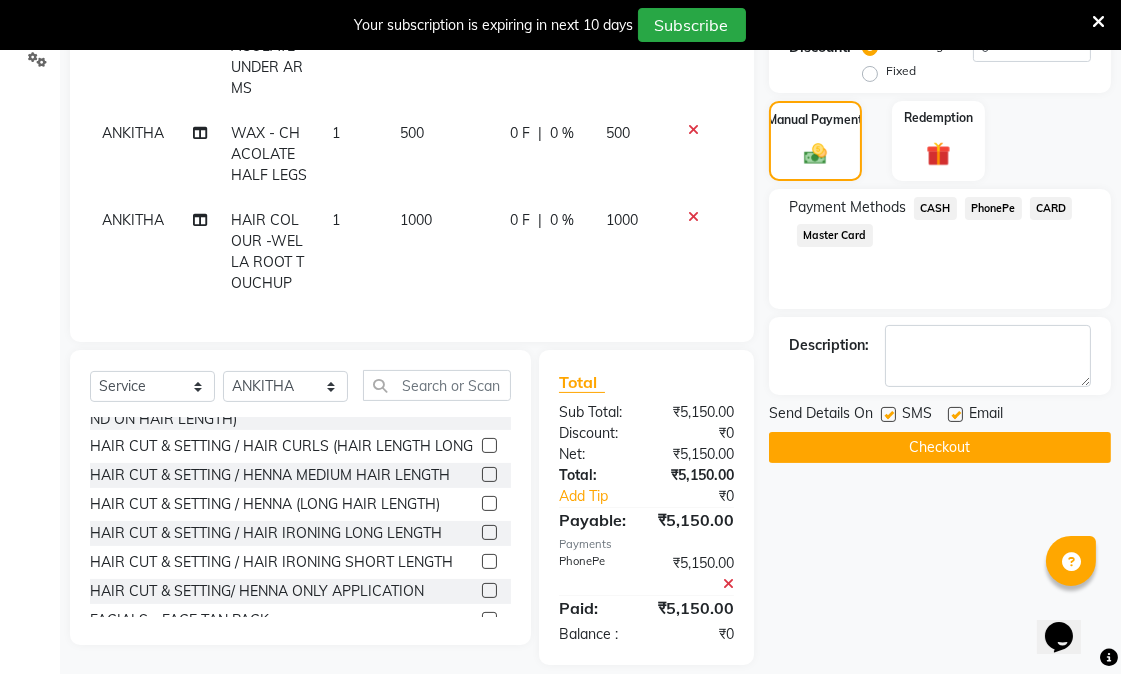 click on "Checkout" 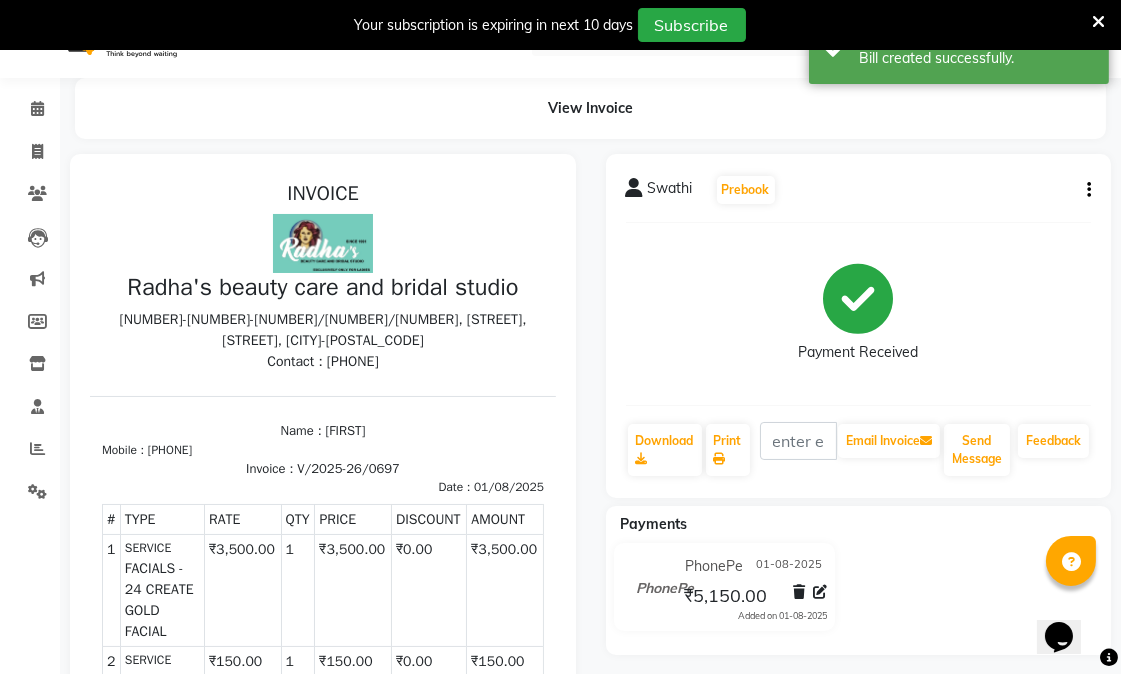 scroll, scrollTop: 0, scrollLeft: 0, axis: both 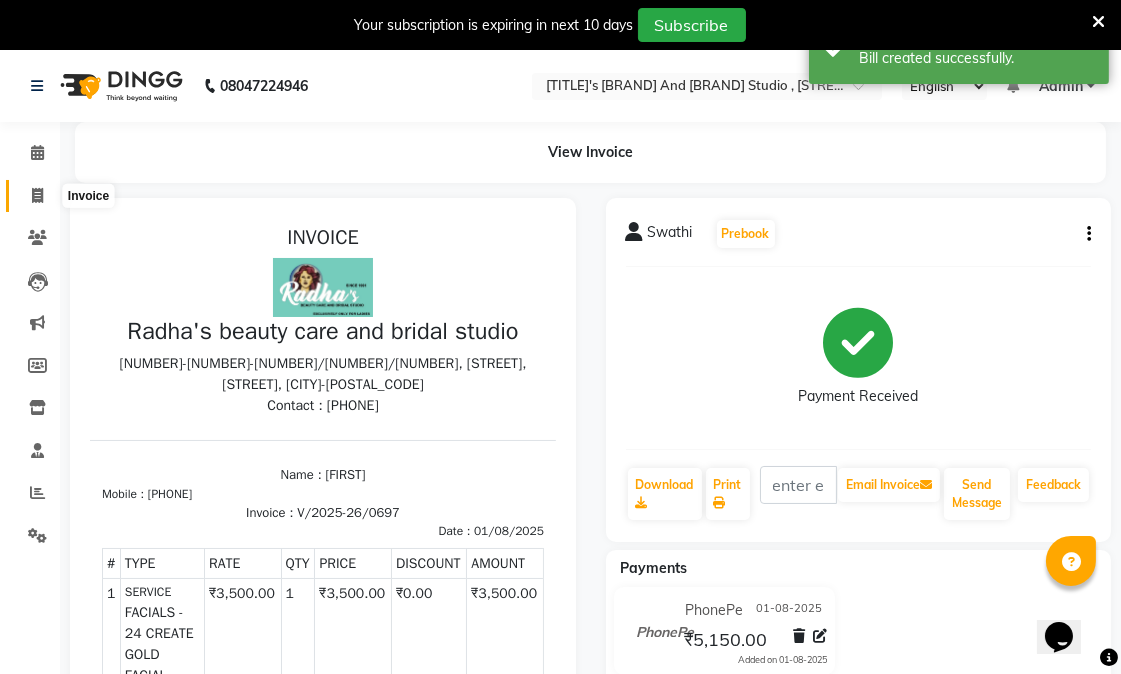 click 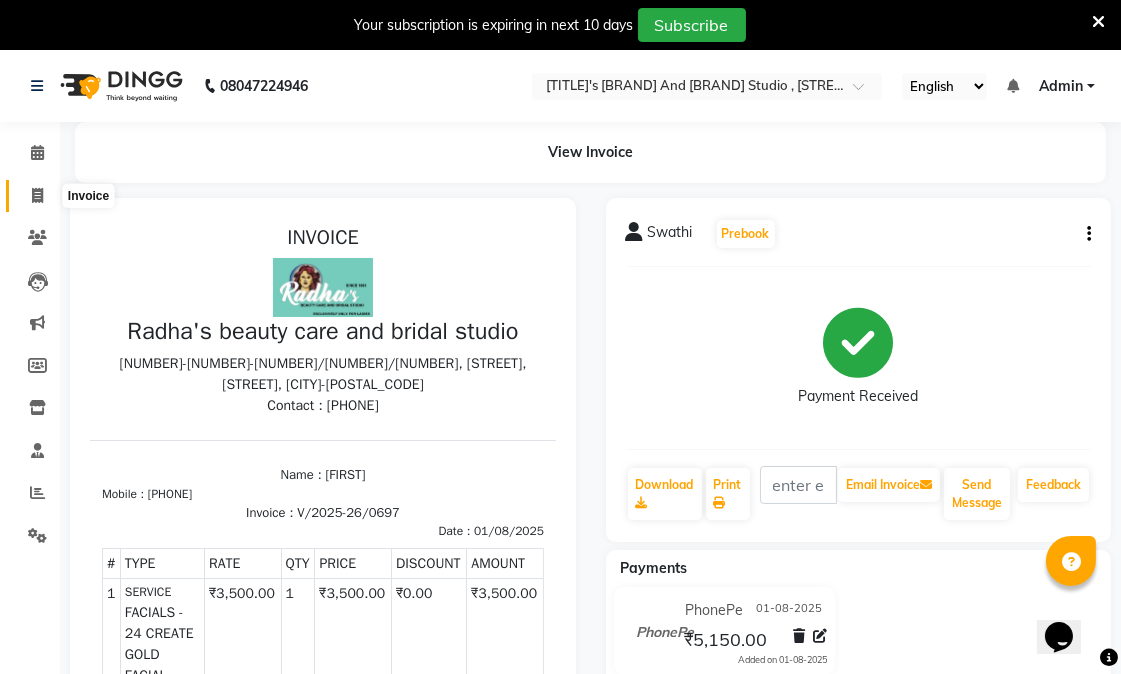 select on "service" 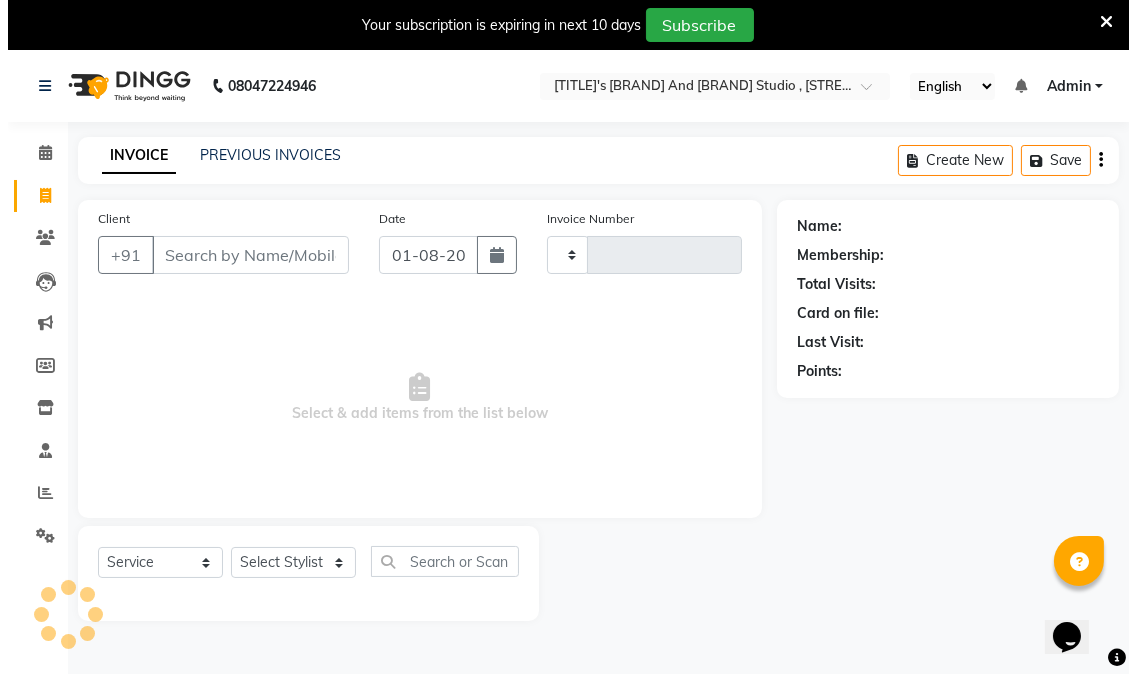 scroll, scrollTop: 50, scrollLeft: 0, axis: vertical 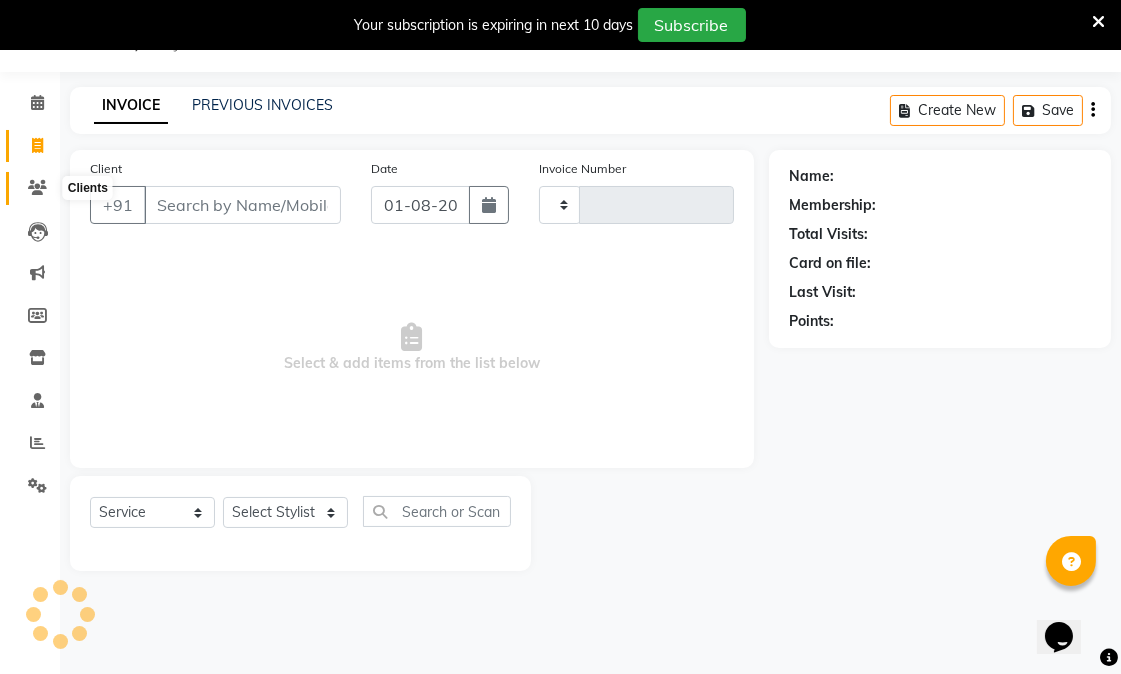 type on "0698" 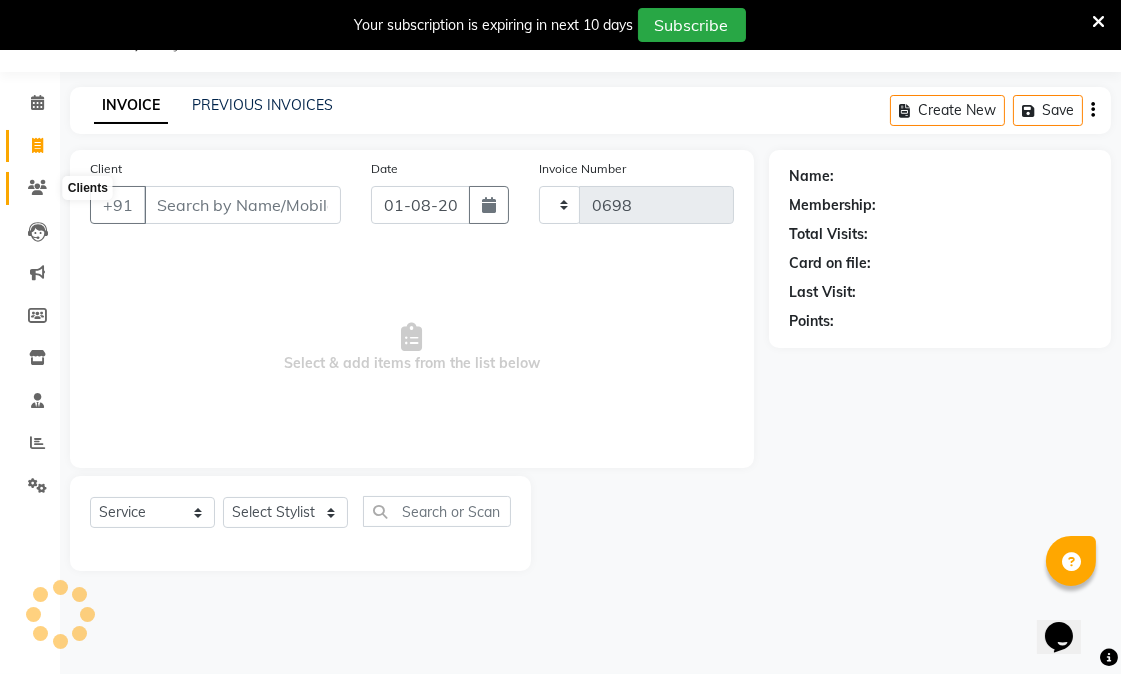 select on "6153" 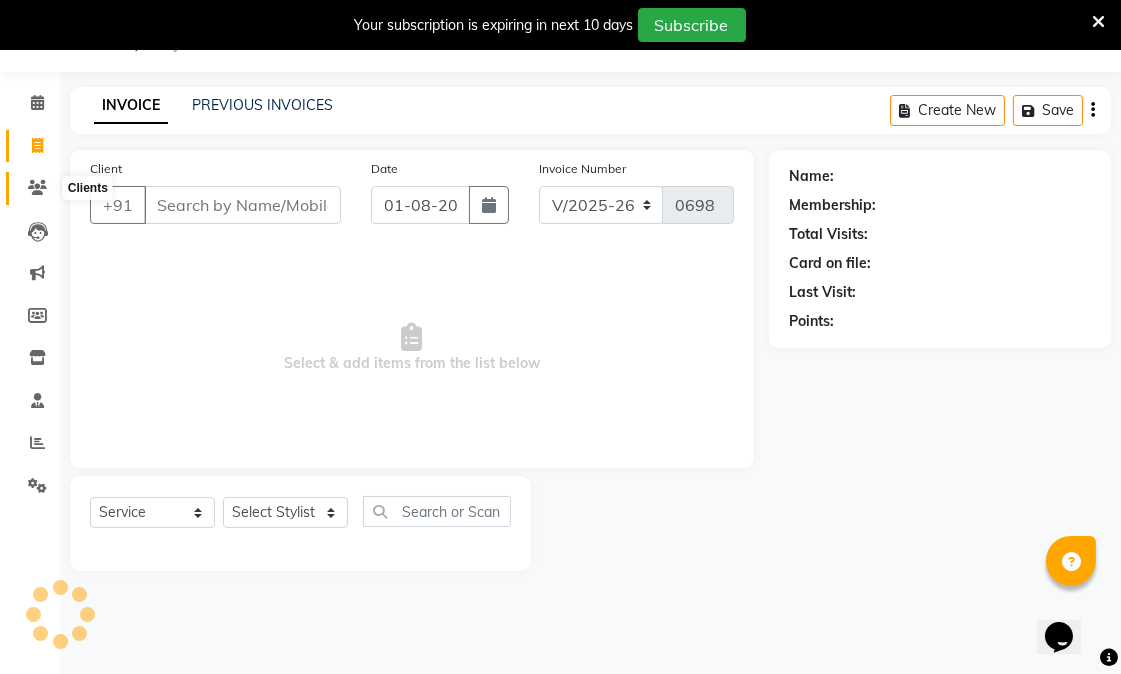 select on "80239" 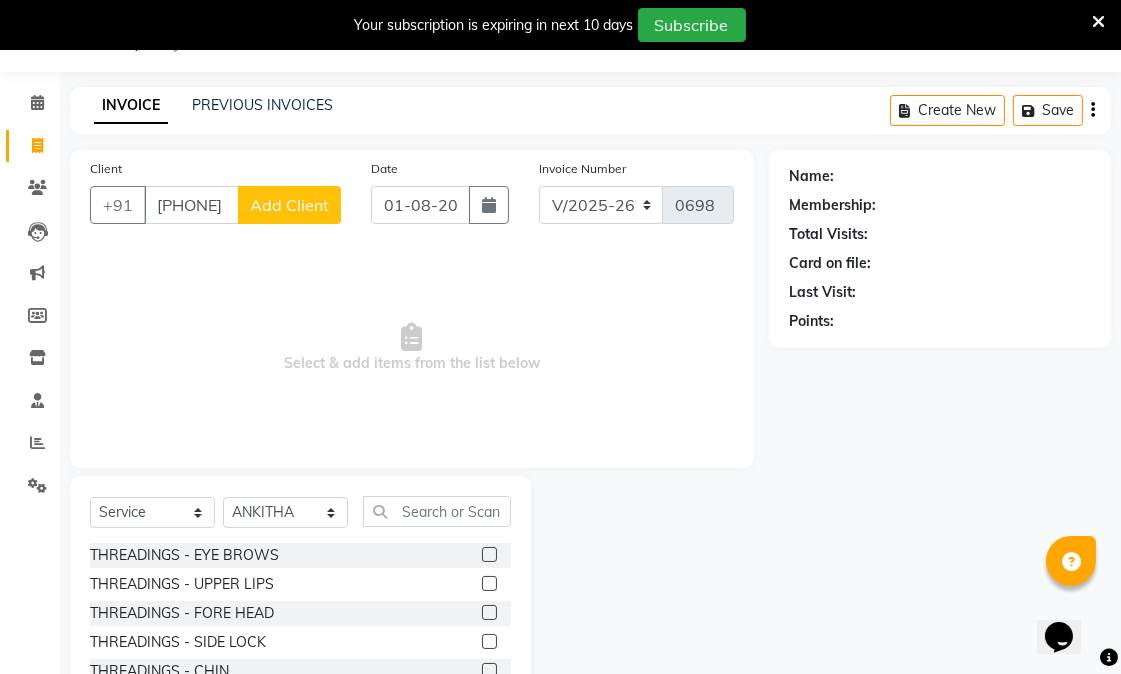 type on "[PHONE]" 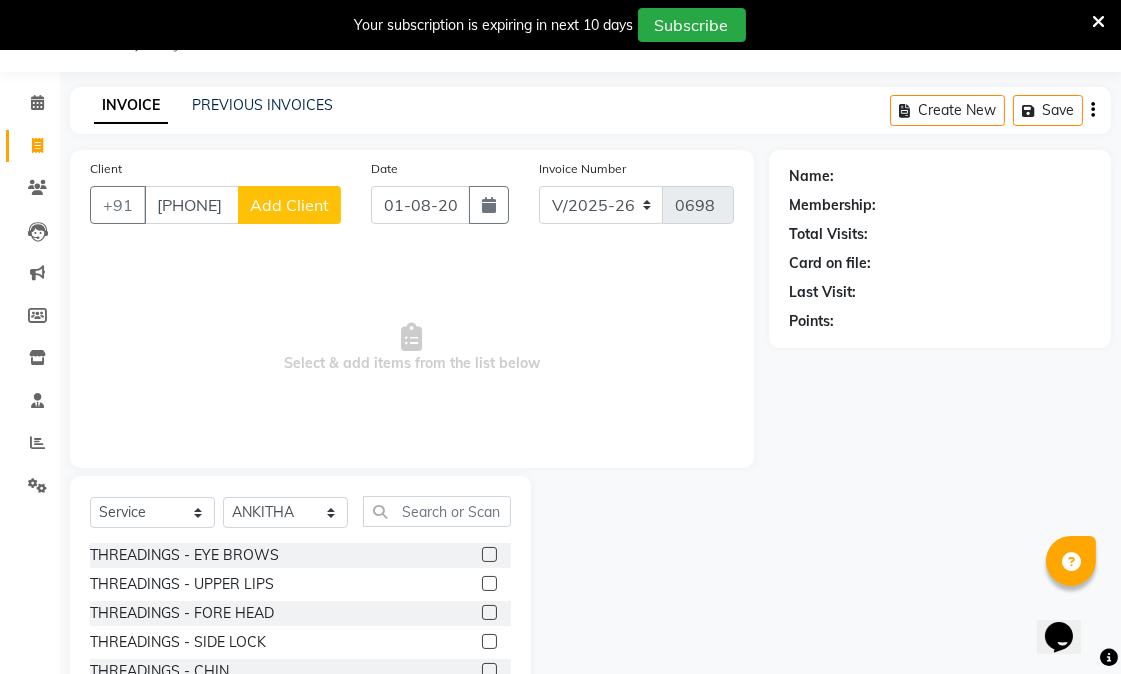 click on "Add Client" 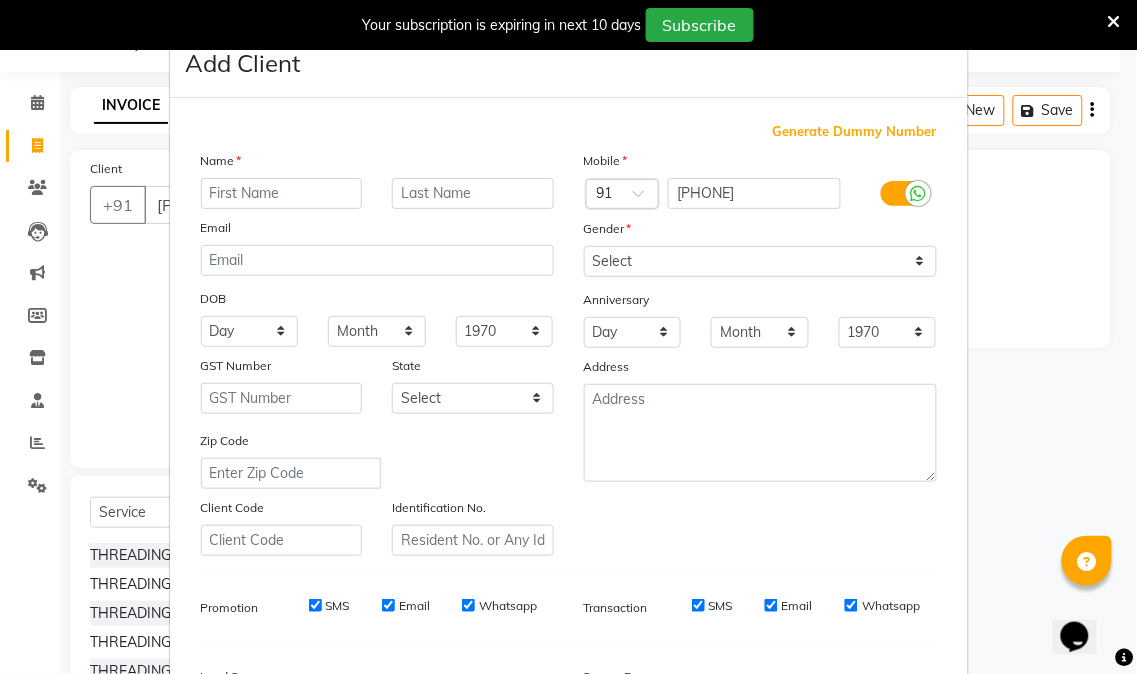 click at bounding box center [282, 193] 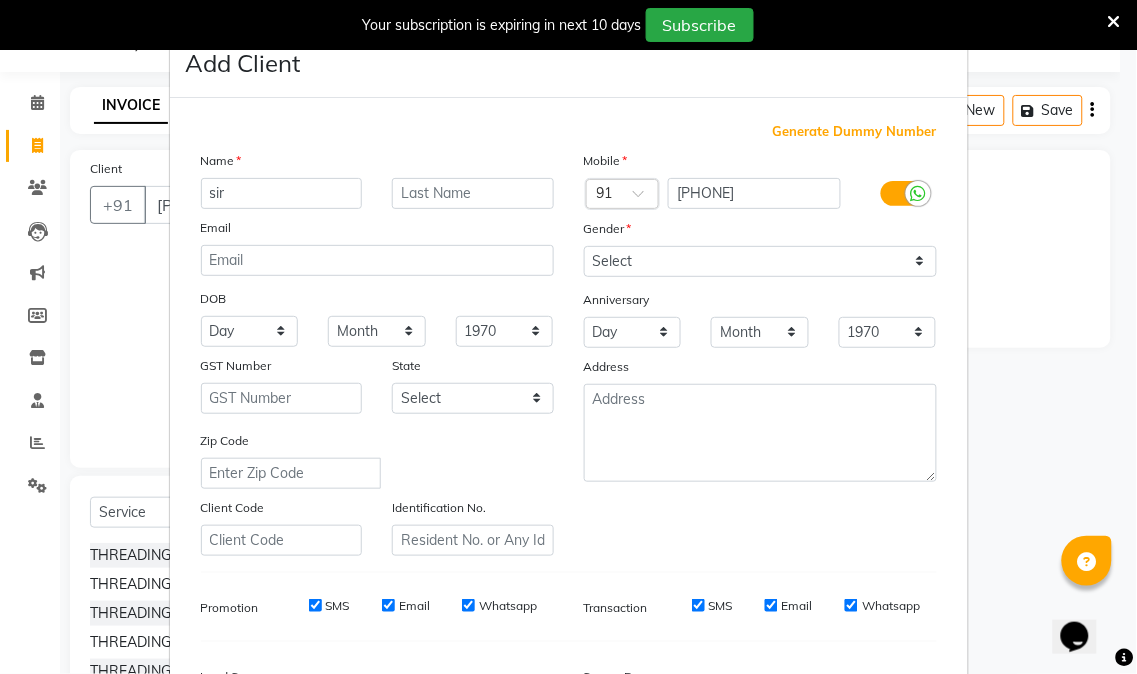 type on "sir" 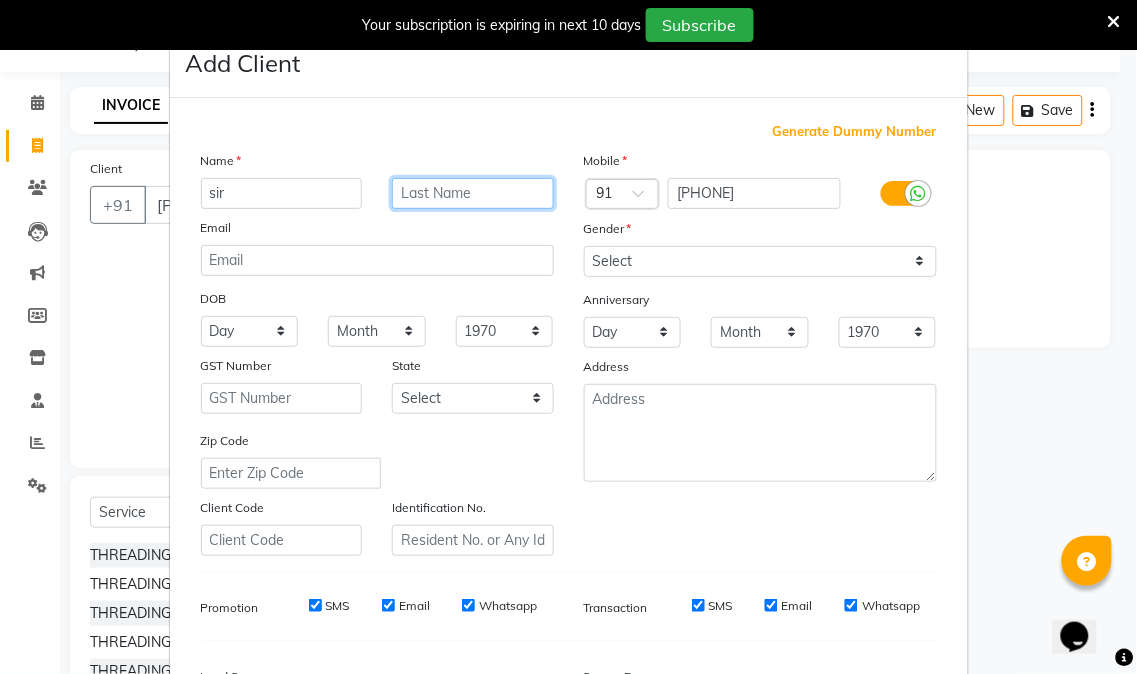 click at bounding box center (473, 193) 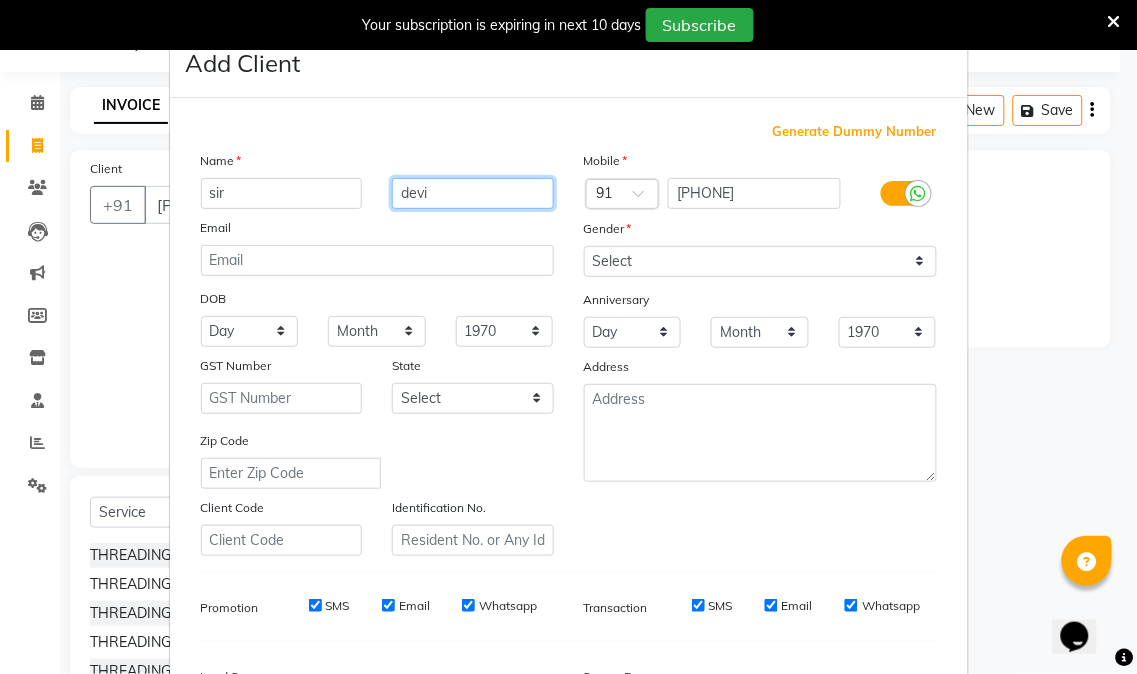 type on "devi" 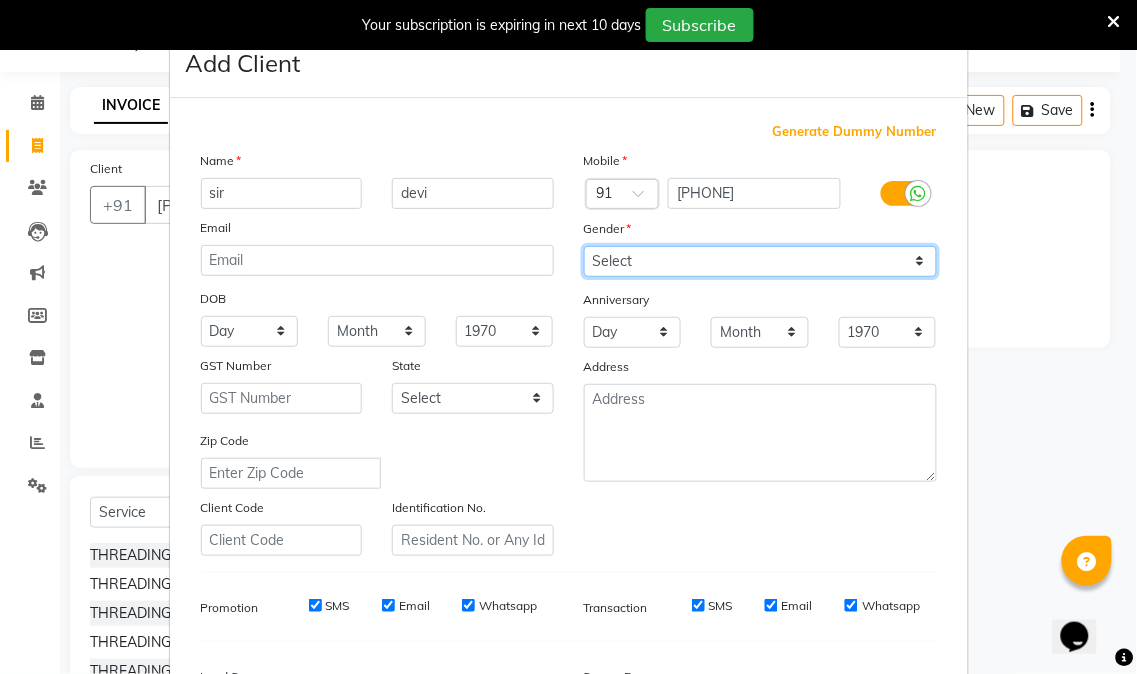 click on "Select Male Female Other Prefer Not To Say" at bounding box center (760, 261) 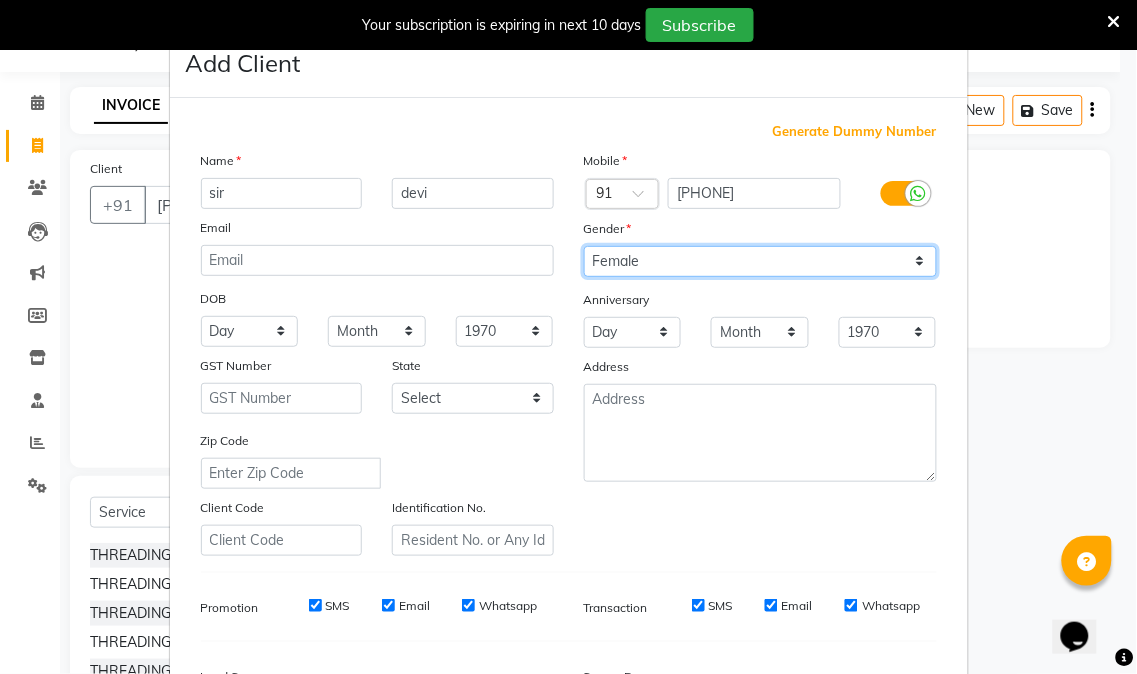 click on "Select Male Female Other Prefer Not To Say" at bounding box center [760, 261] 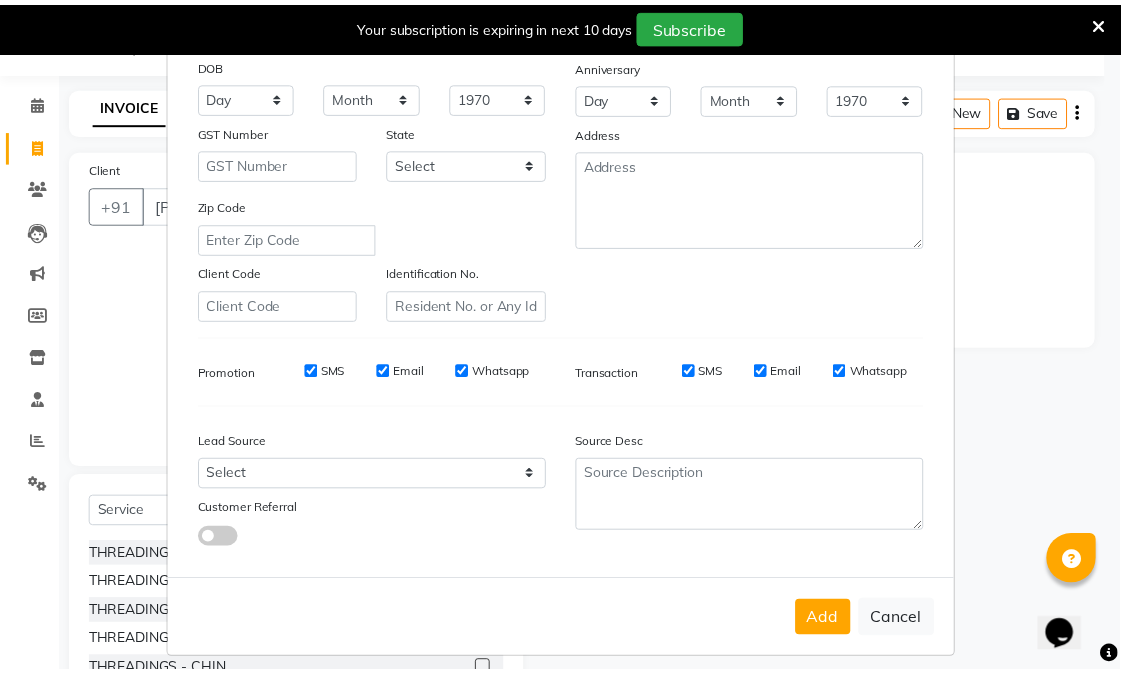 scroll, scrollTop: 250, scrollLeft: 0, axis: vertical 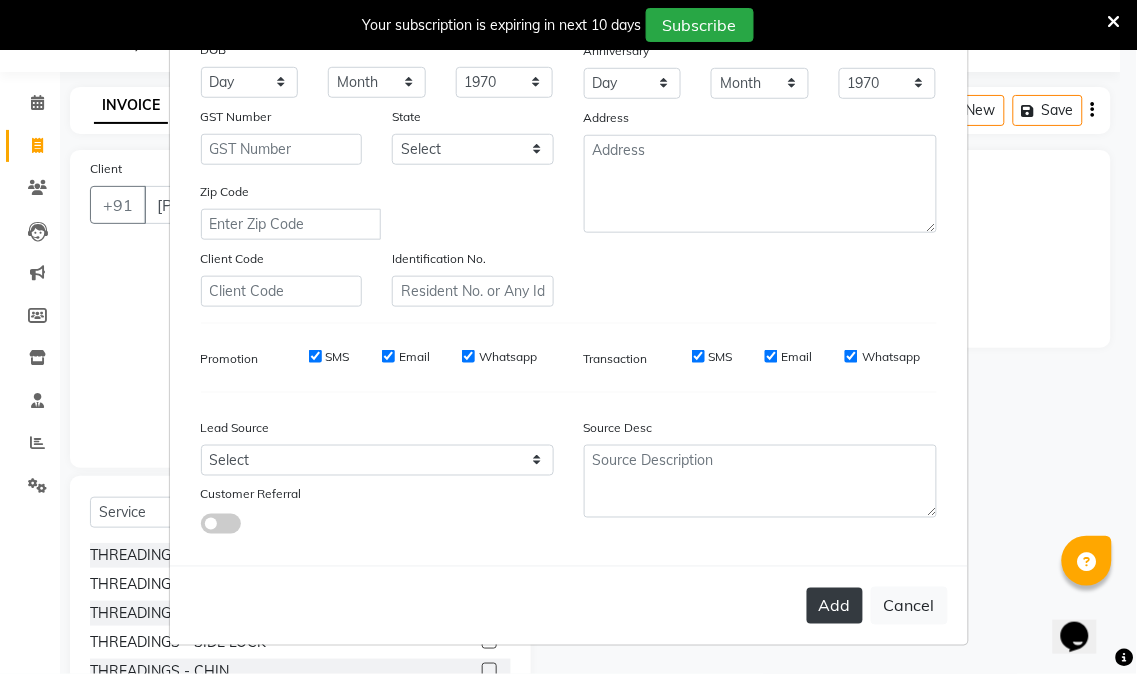 click on "Add" at bounding box center (835, 606) 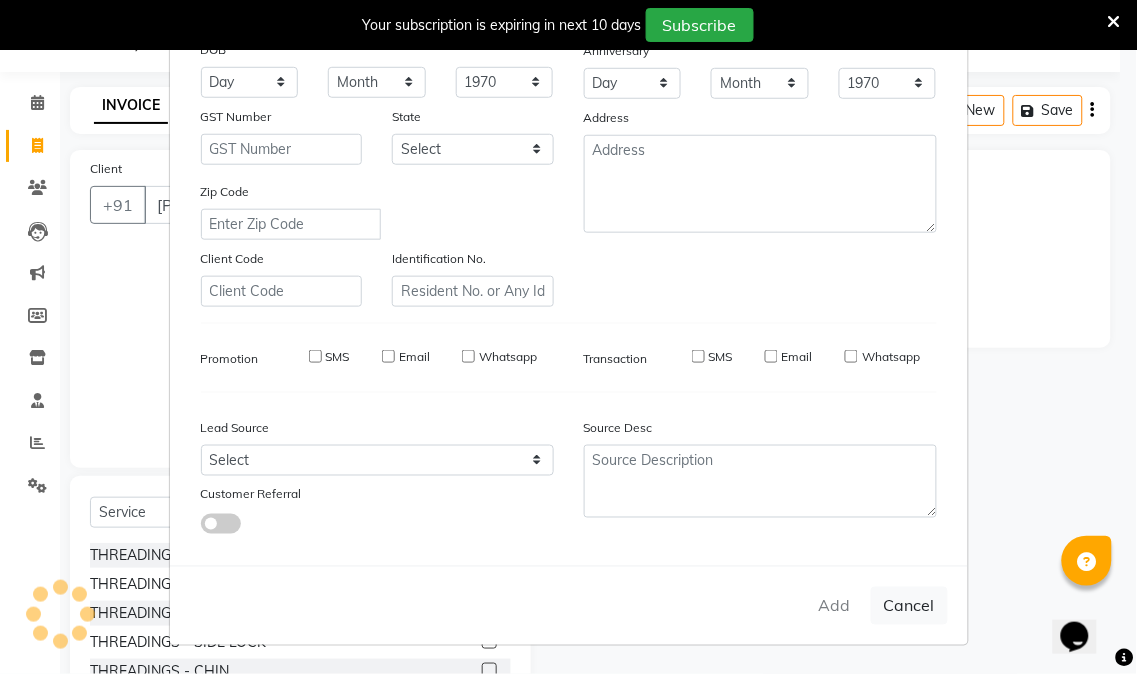type 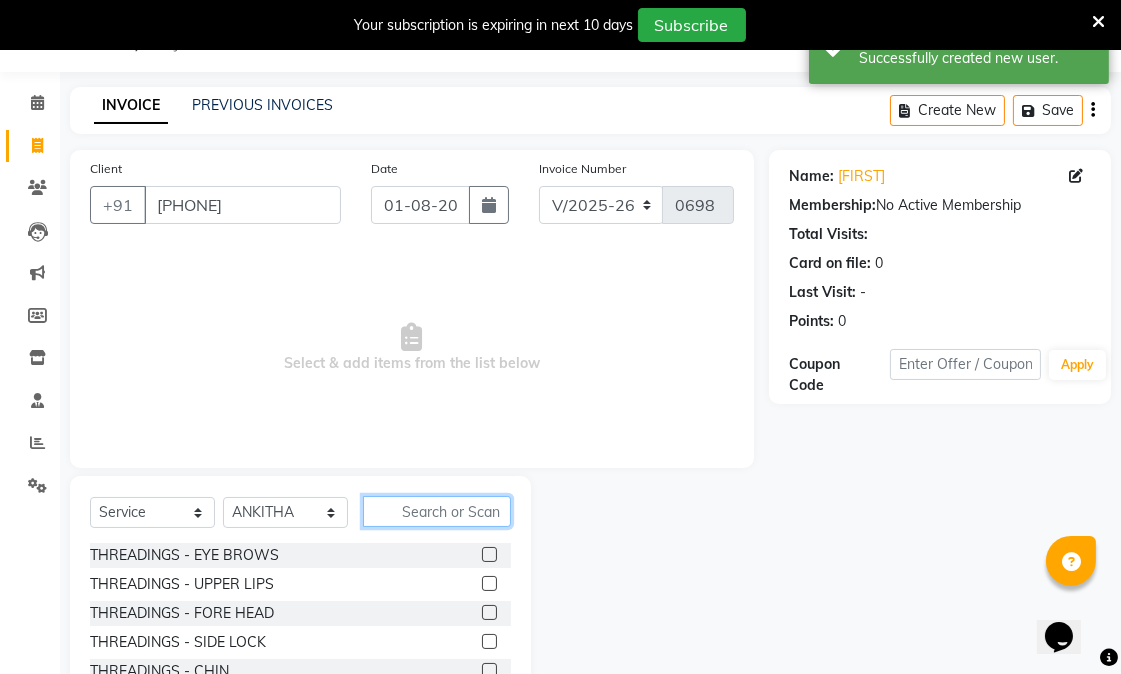 click 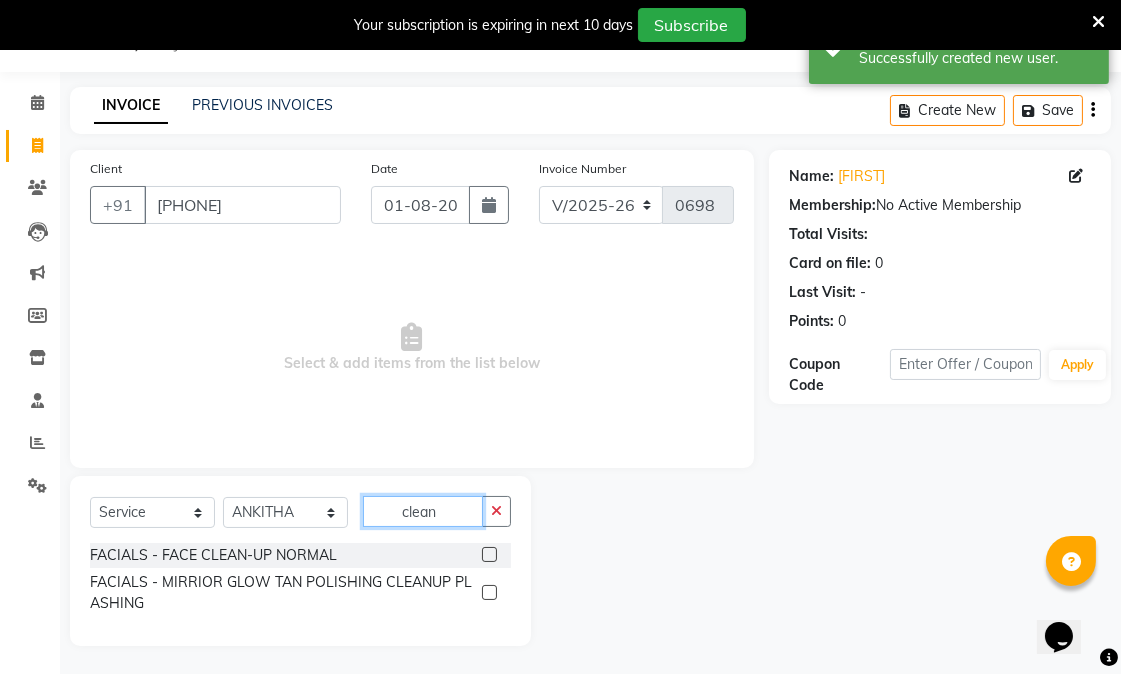 type on "clean" 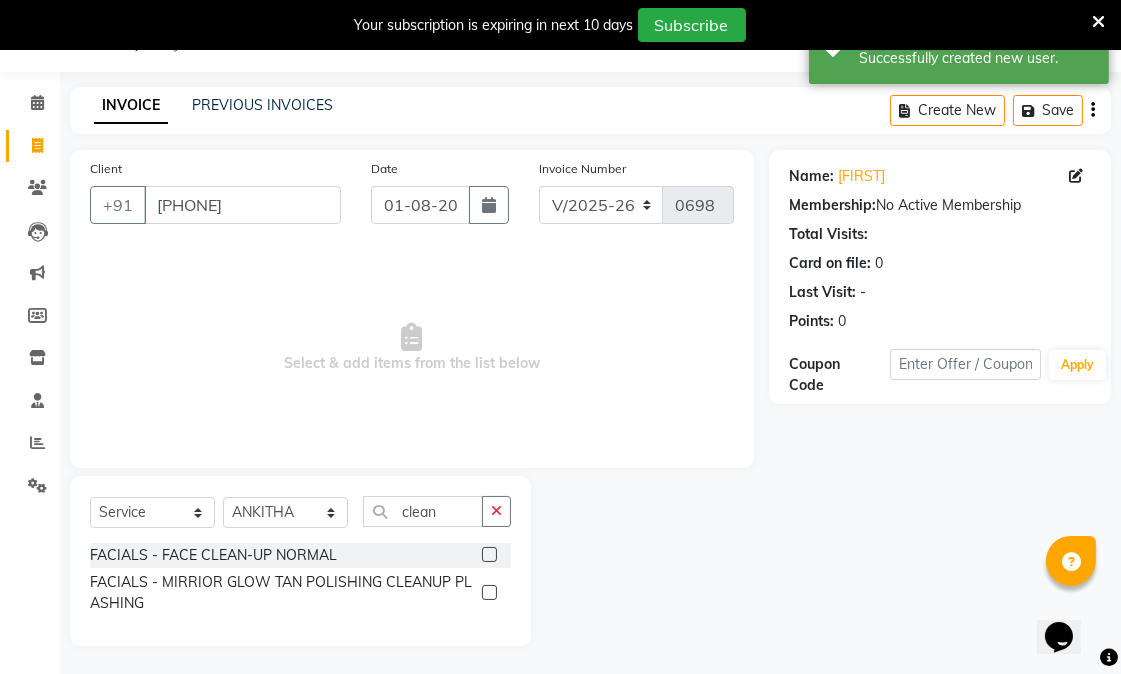click 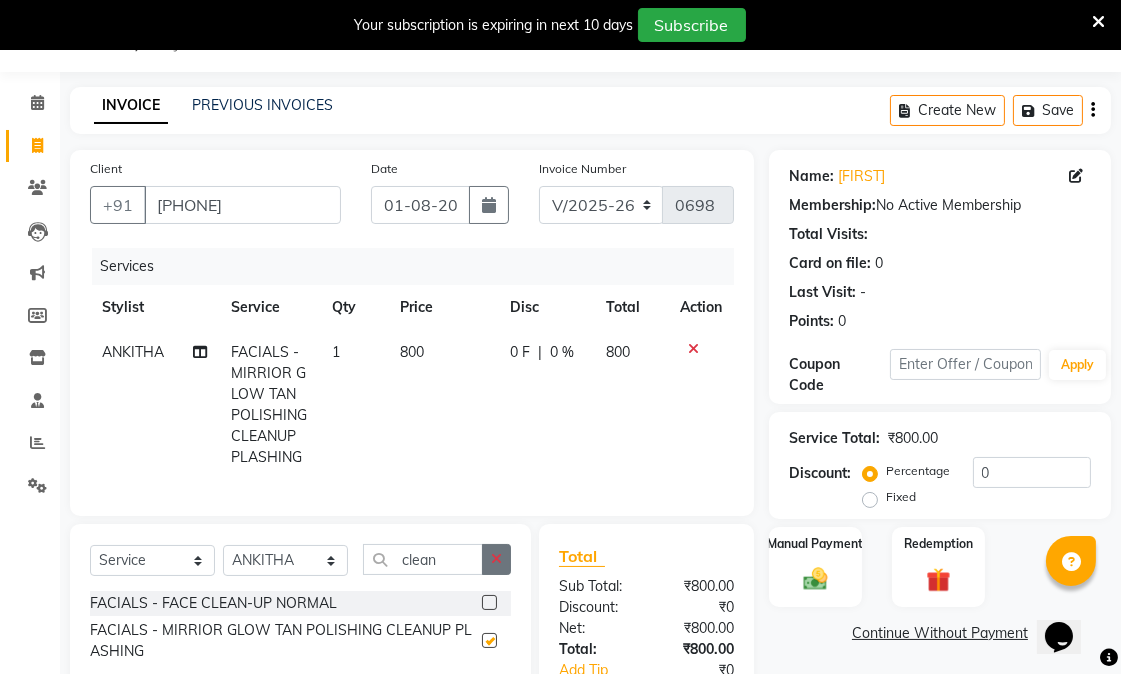 checkbox on "false" 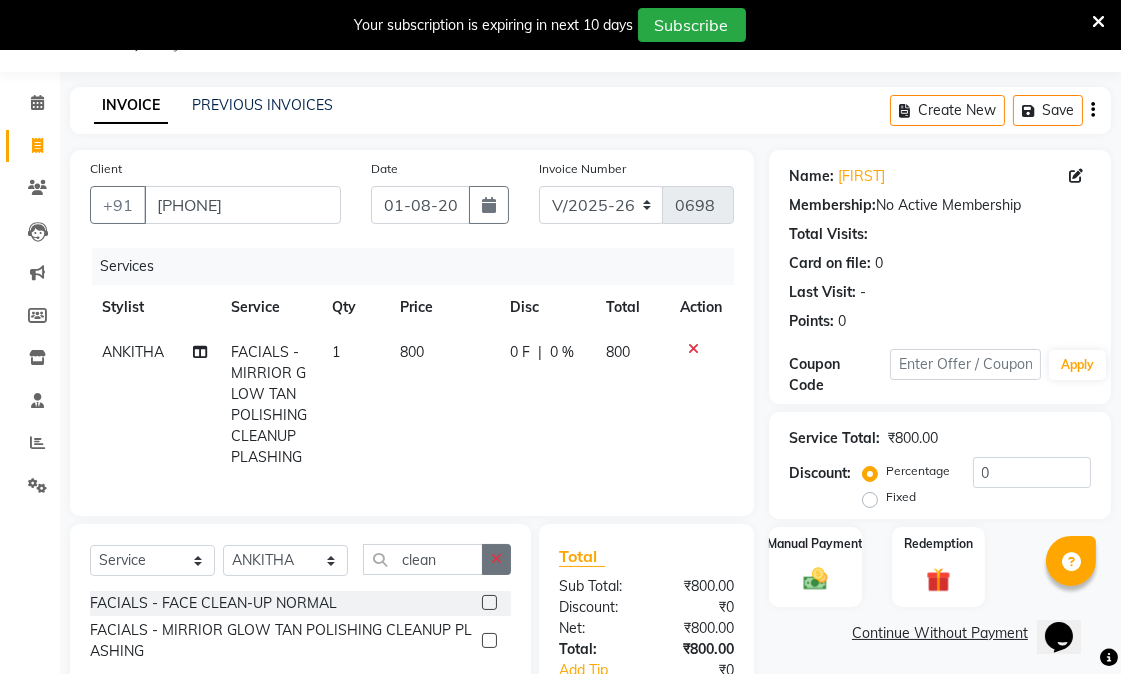 click 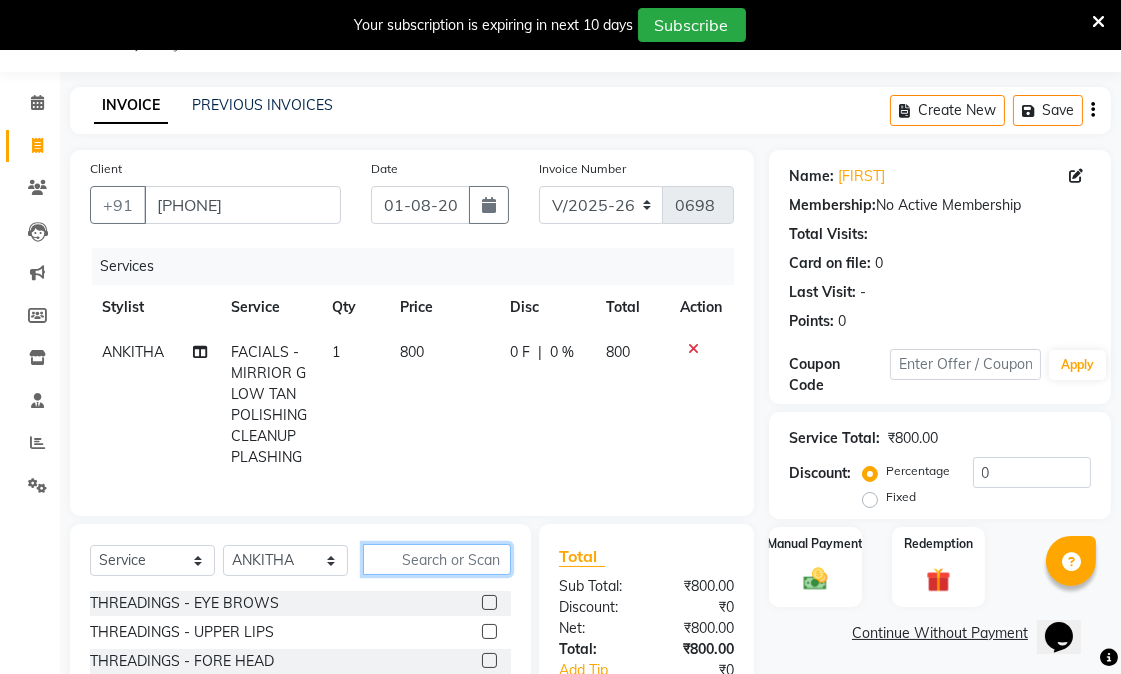 click 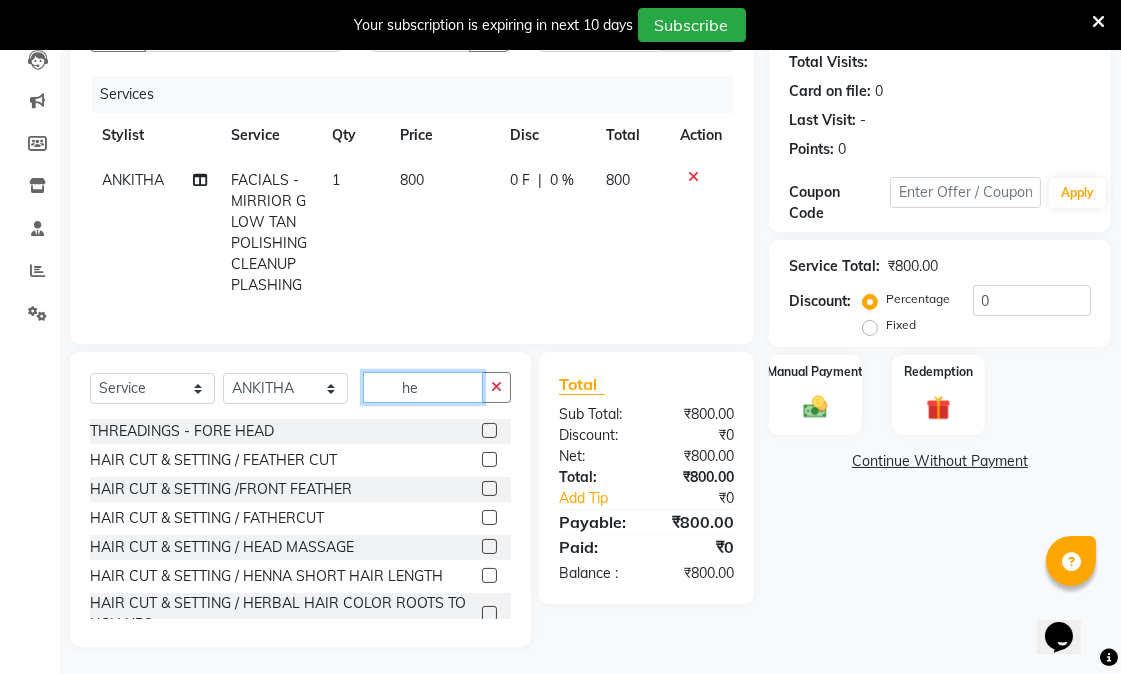 scroll, scrollTop: 241, scrollLeft: 0, axis: vertical 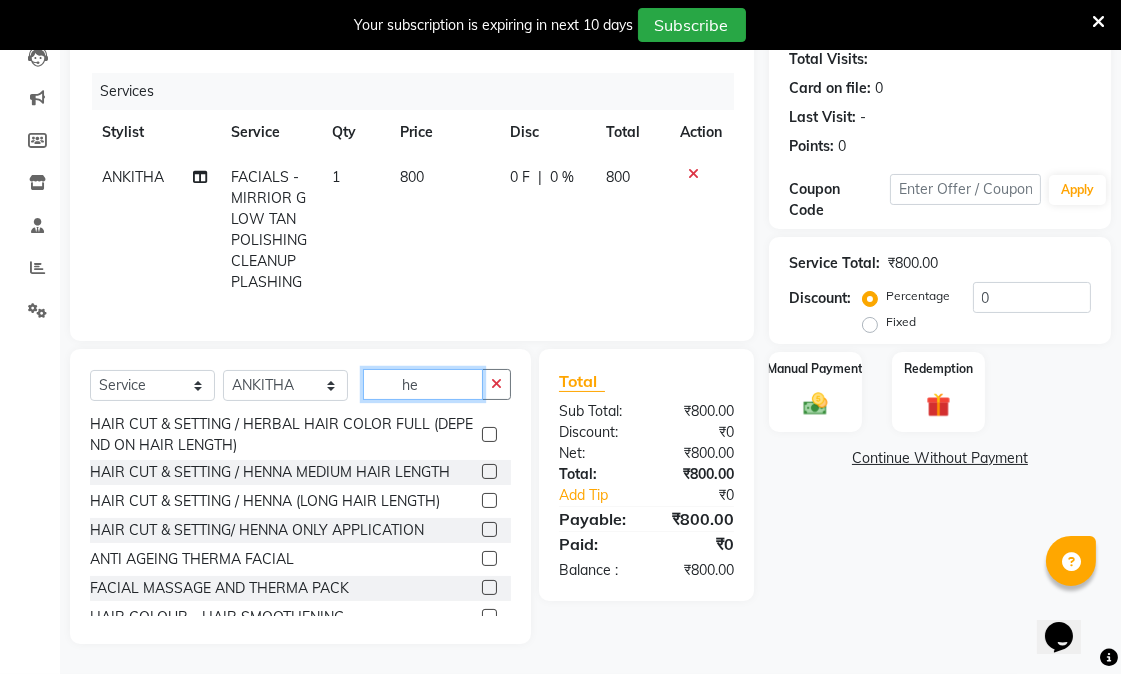 type on "he" 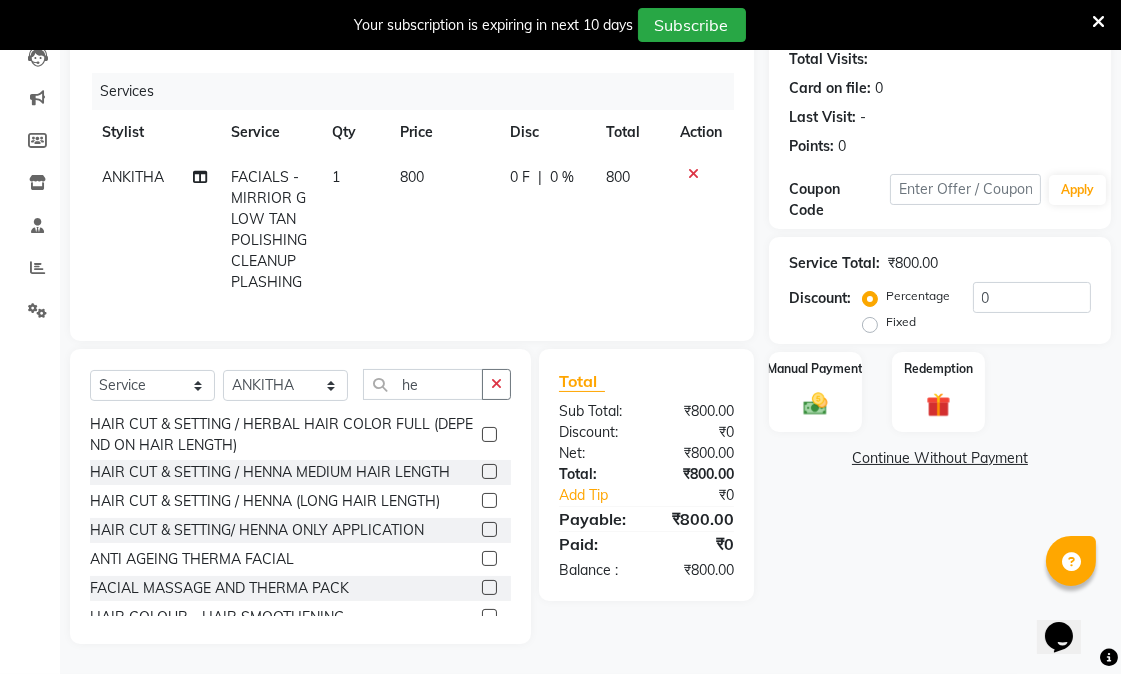 click 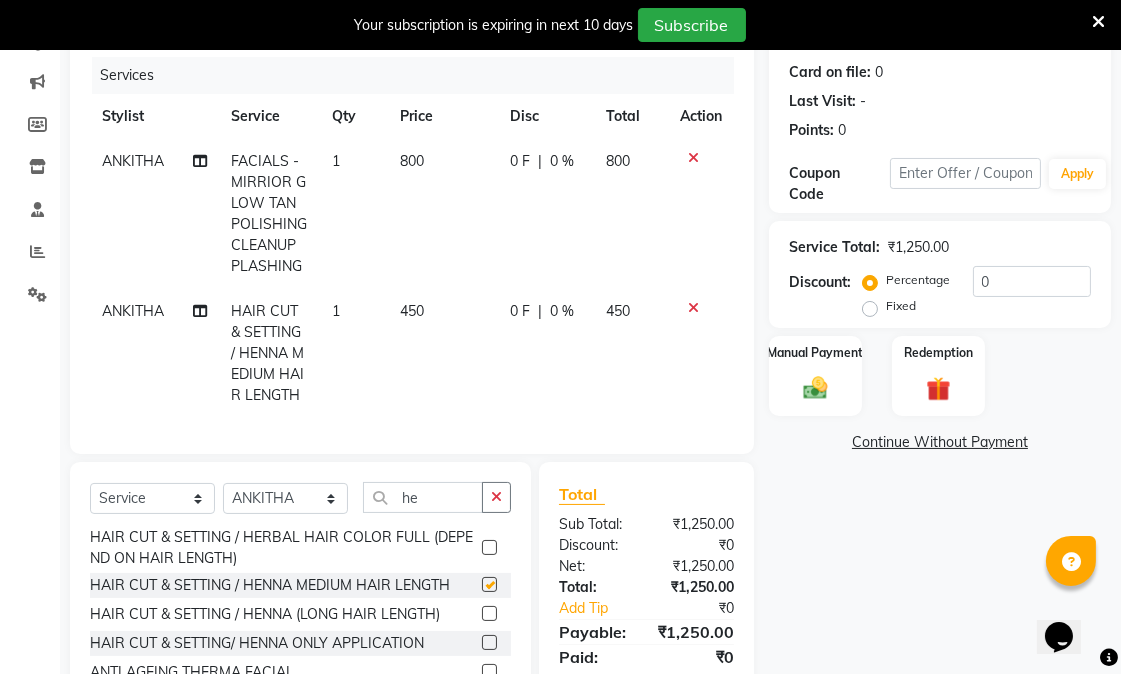 checkbox on "false" 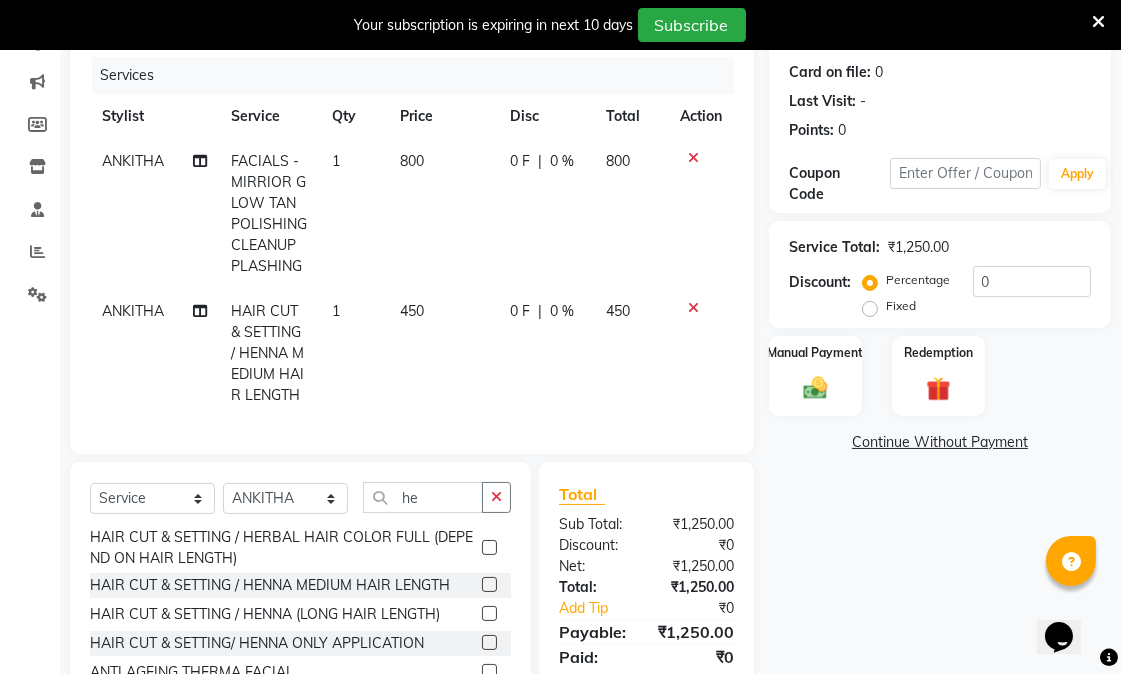 click 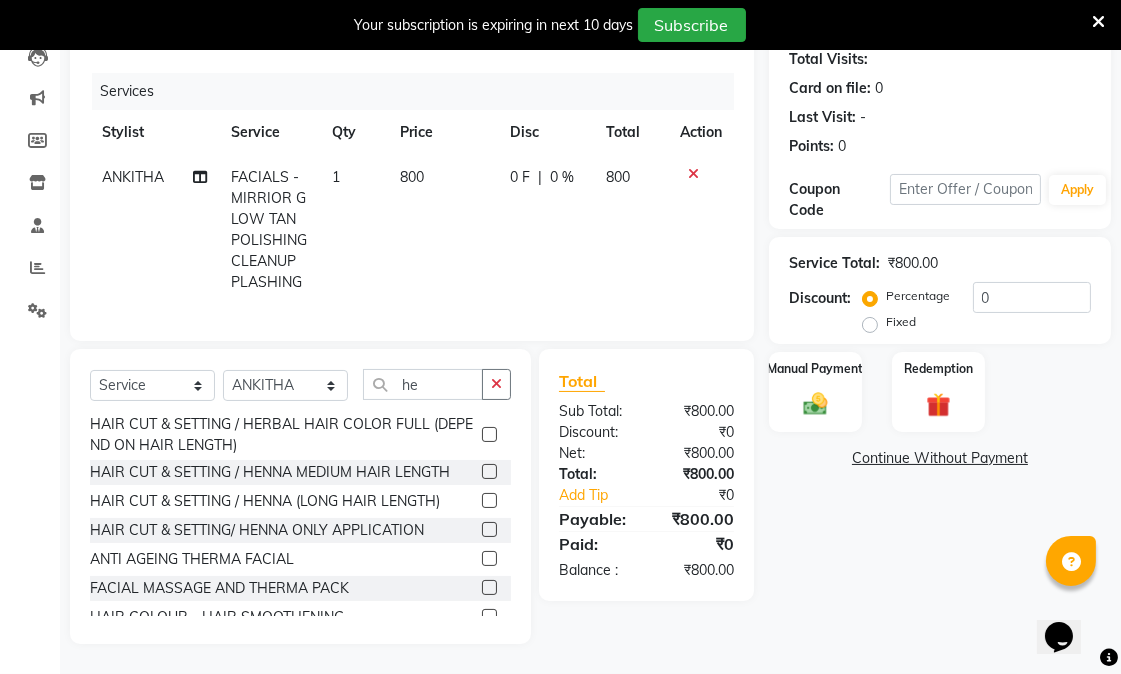 scroll, scrollTop: 111, scrollLeft: 0, axis: vertical 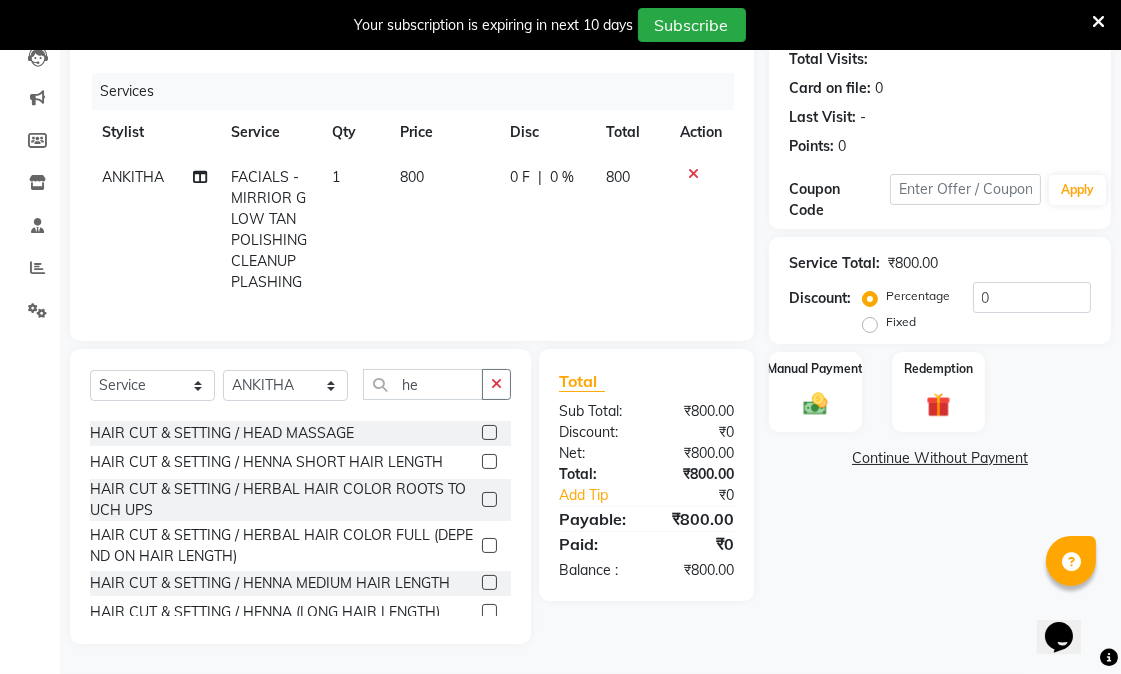 click 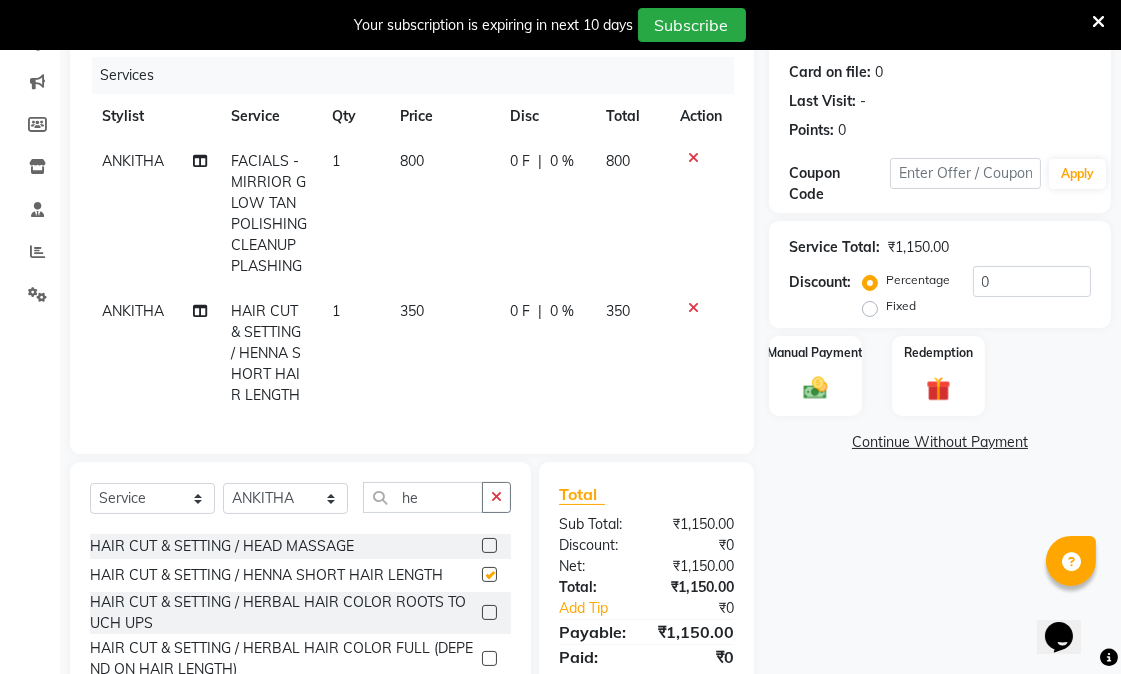 checkbox on "false" 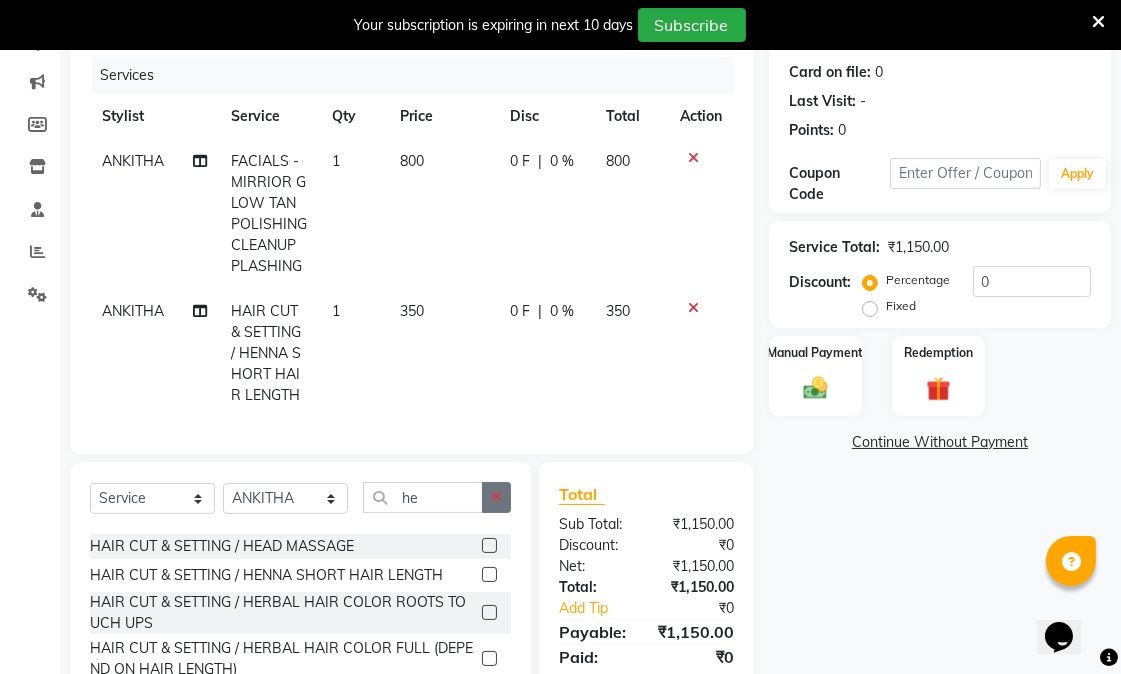click 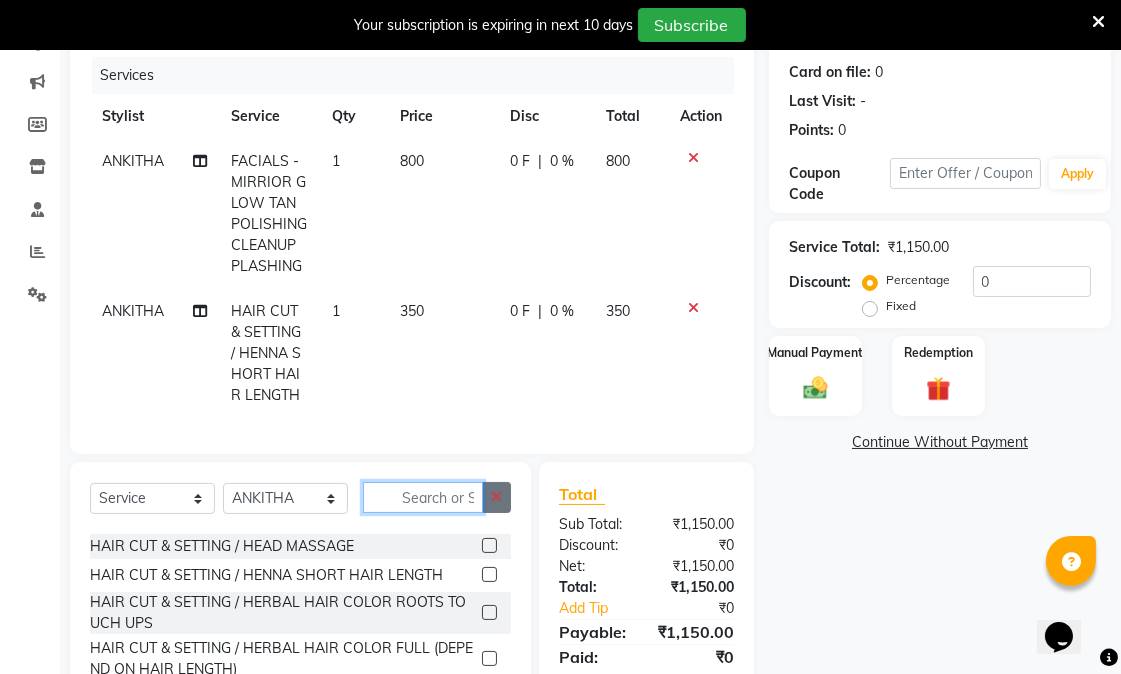 scroll, scrollTop: 446, scrollLeft: 0, axis: vertical 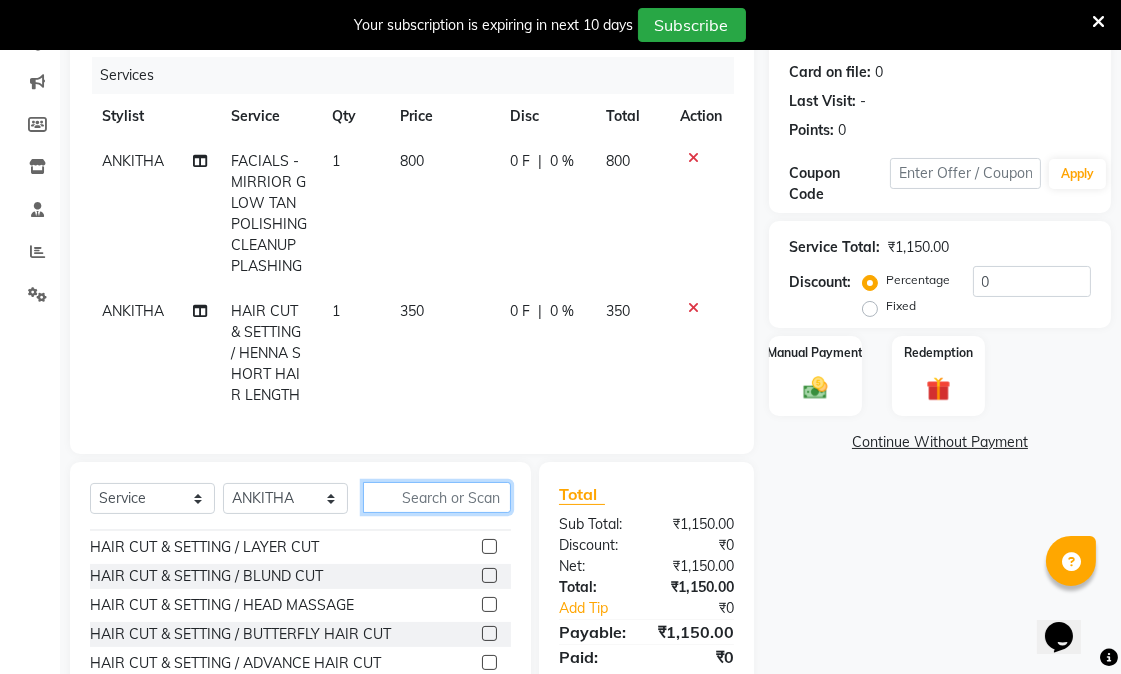 click 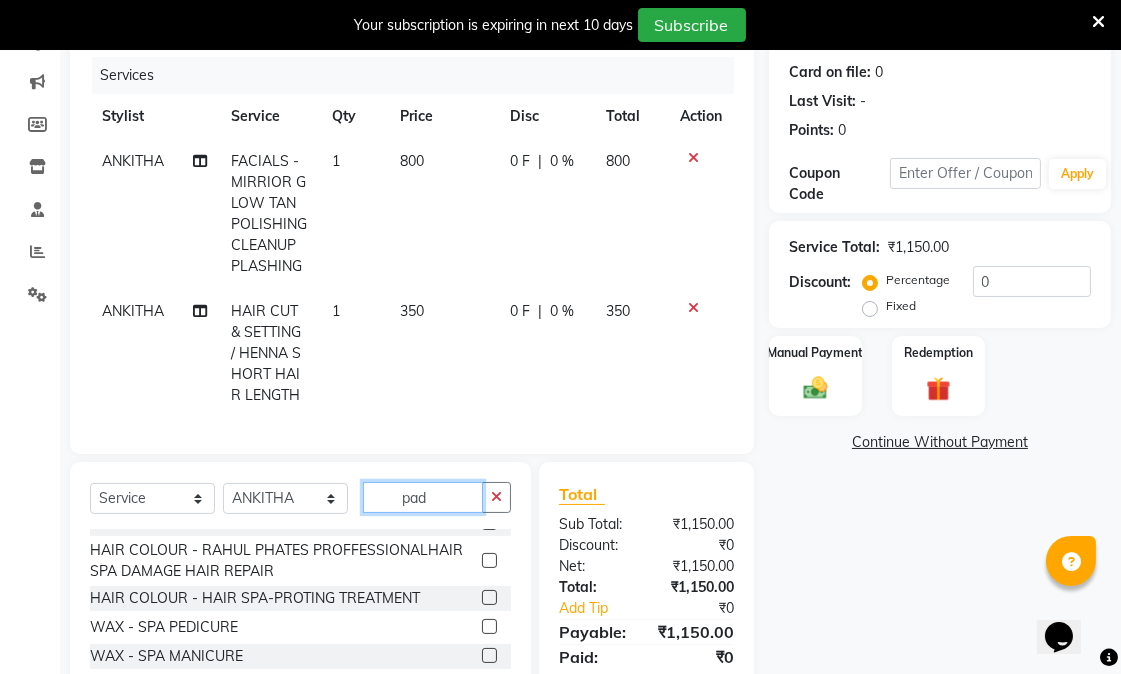 scroll, scrollTop: 0, scrollLeft: 0, axis: both 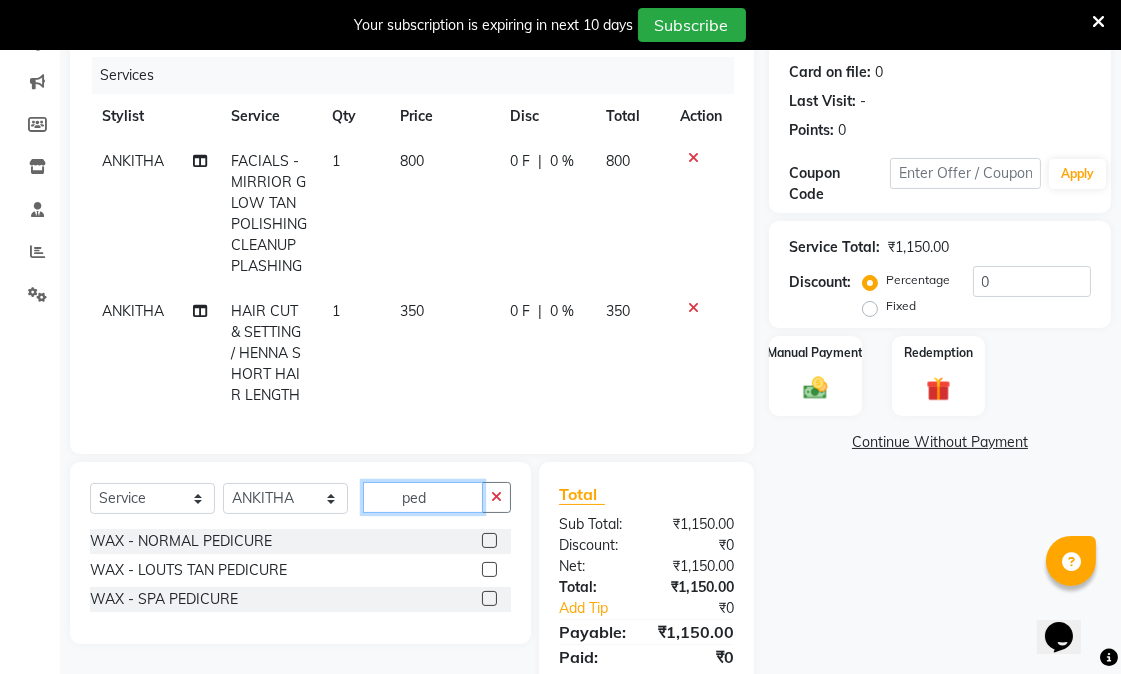 type on "ped" 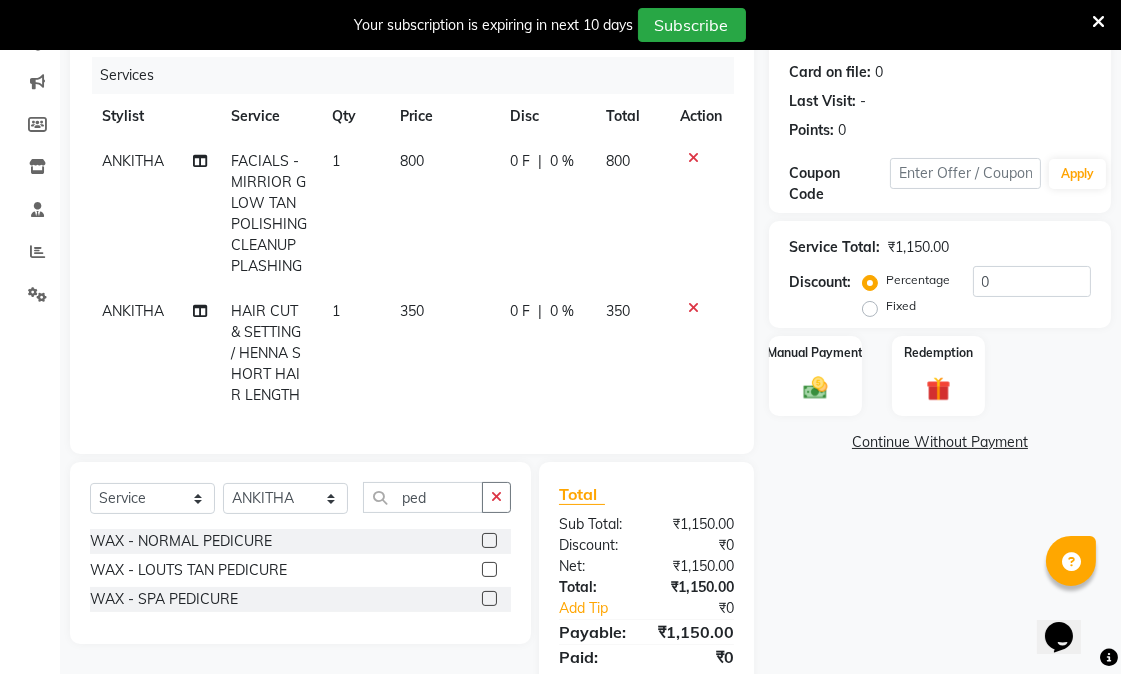 click 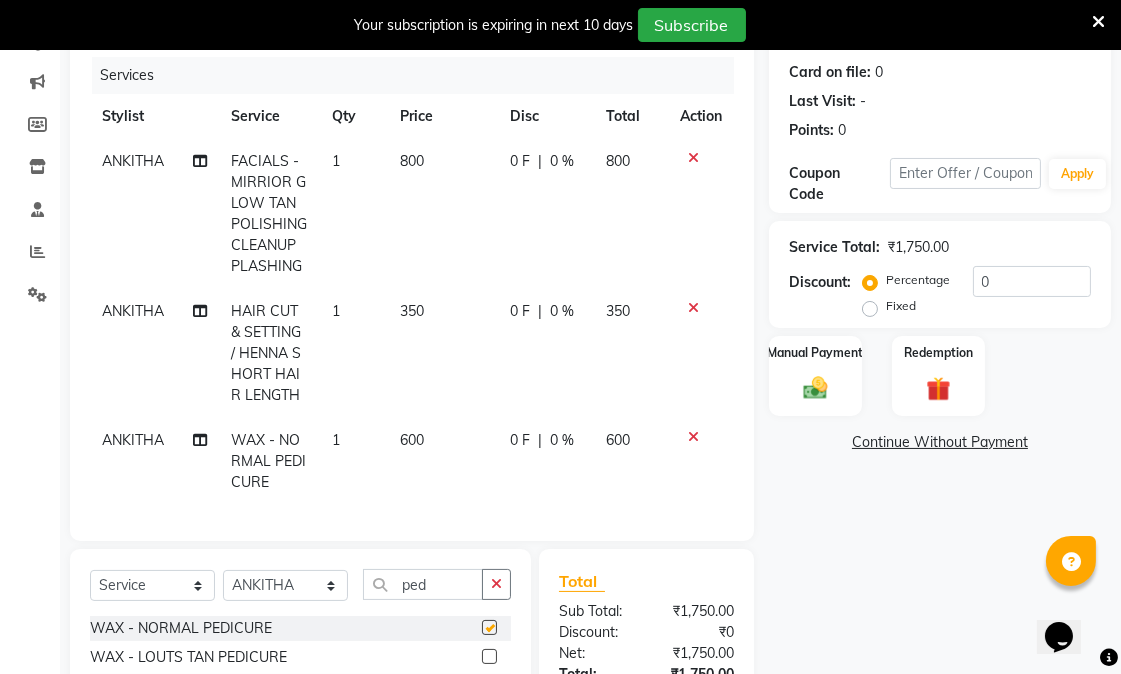 checkbox on "false" 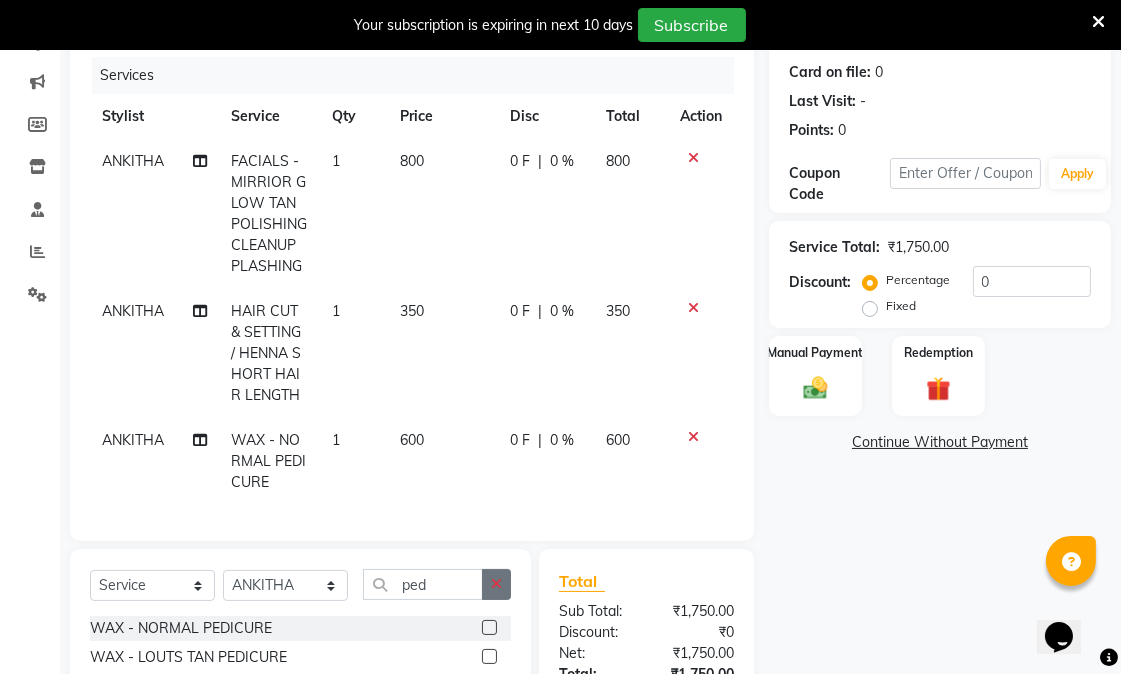 click 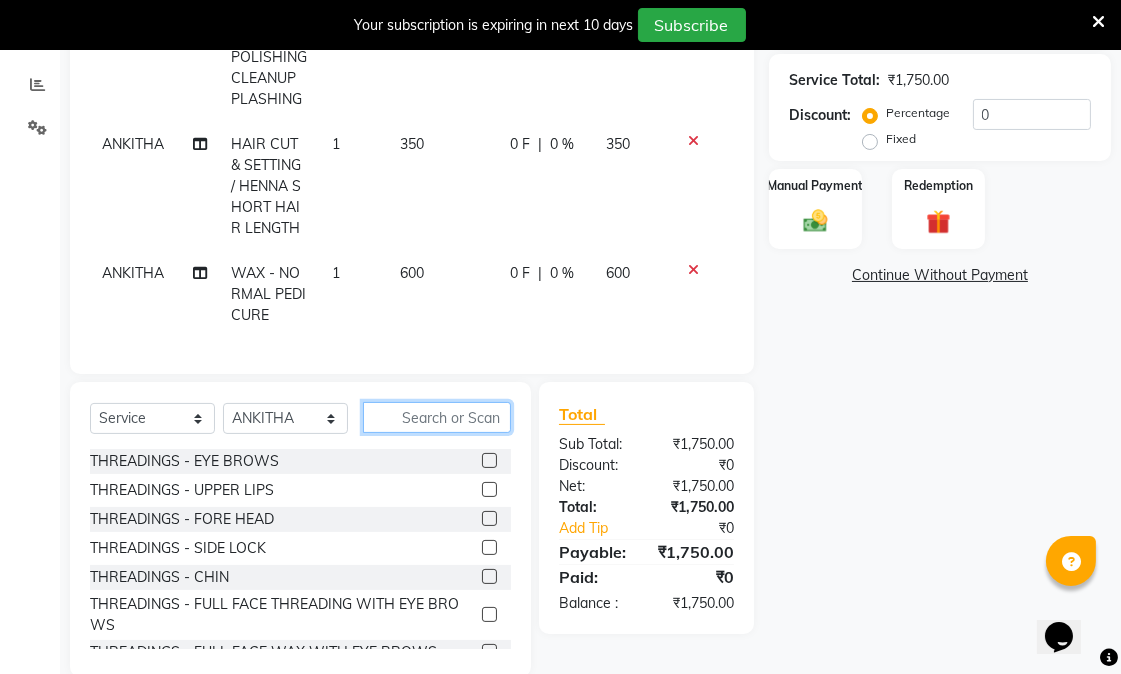 scroll, scrollTop: 456, scrollLeft: 0, axis: vertical 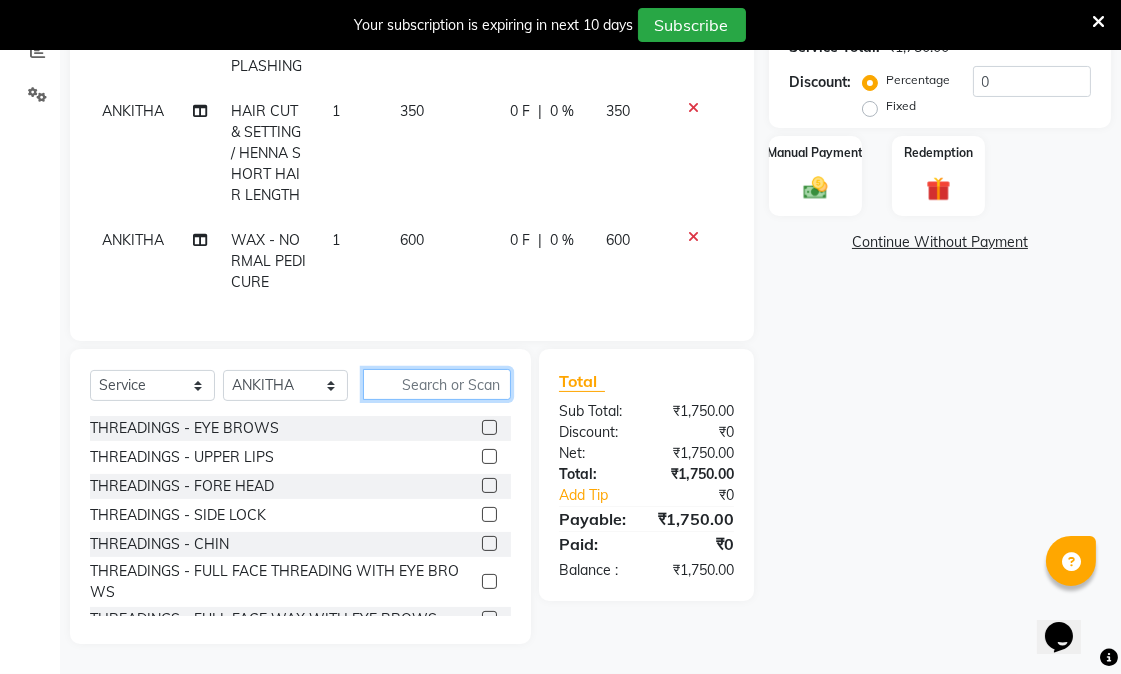 click 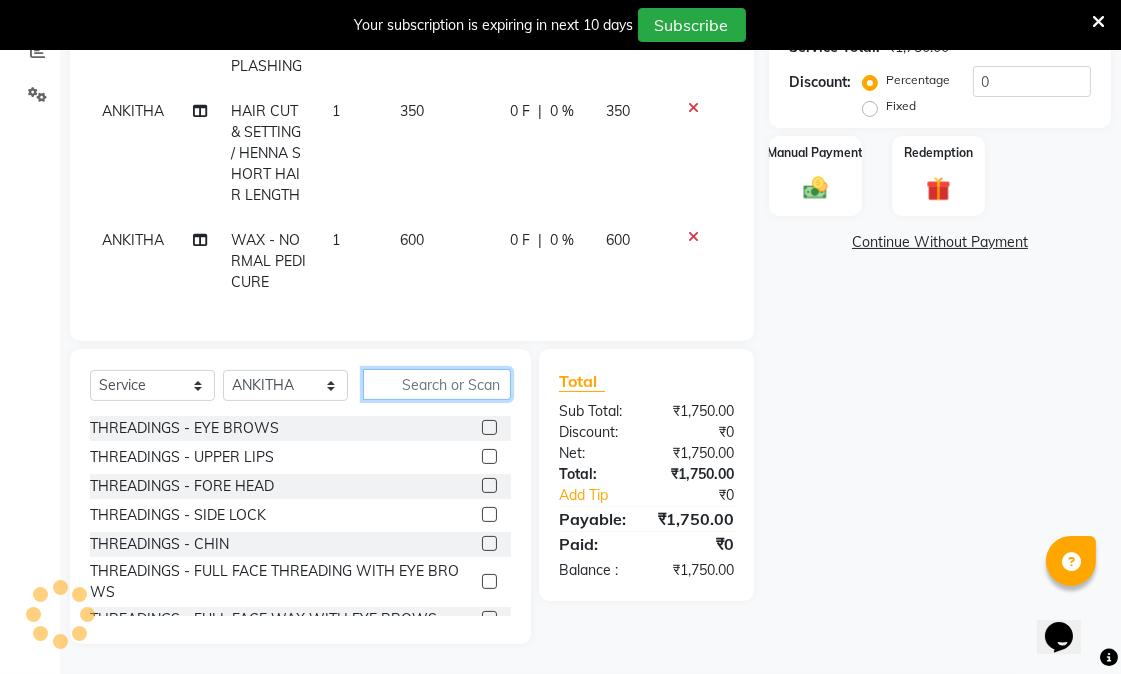 click 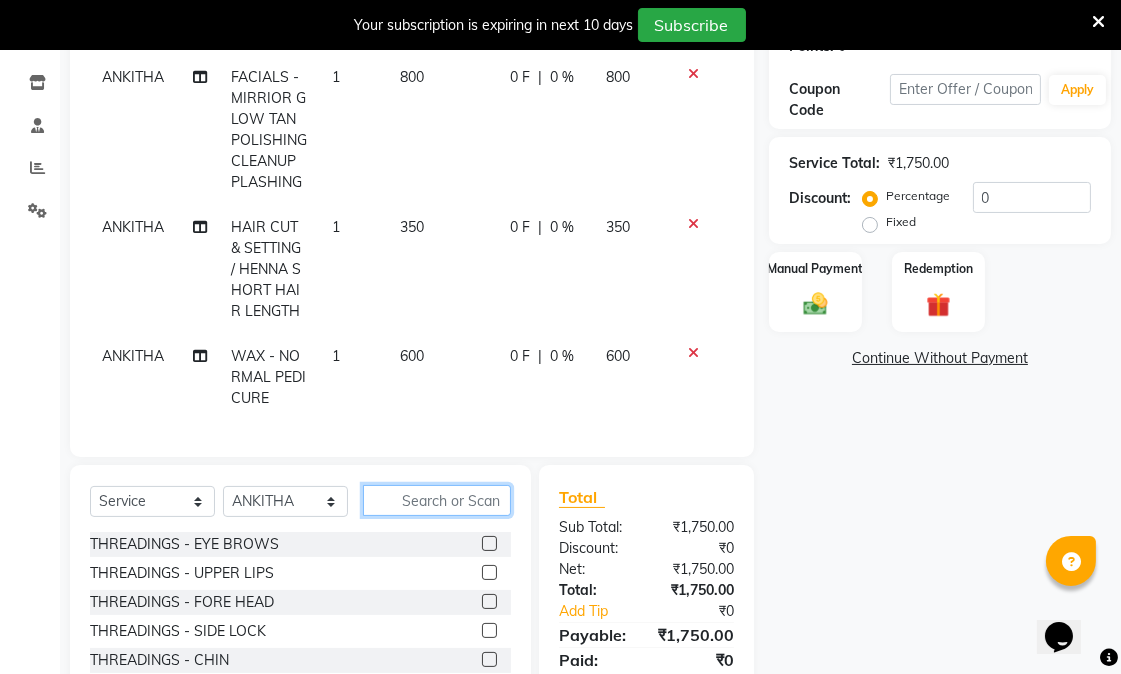 scroll, scrollTop: 345, scrollLeft: 0, axis: vertical 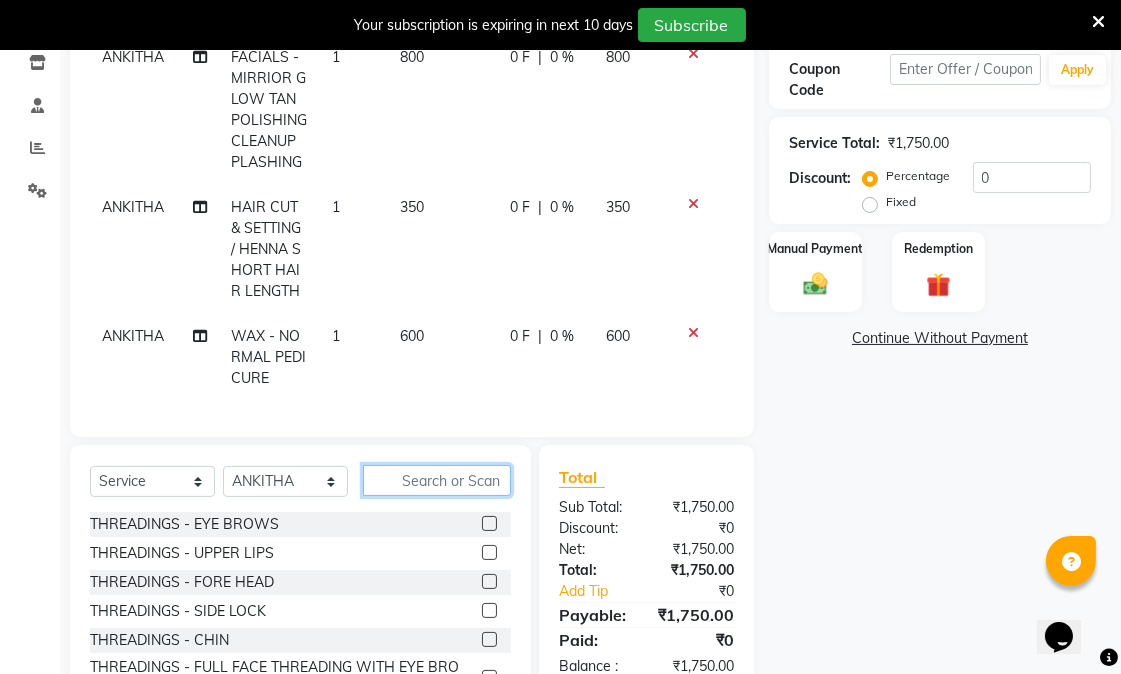 click 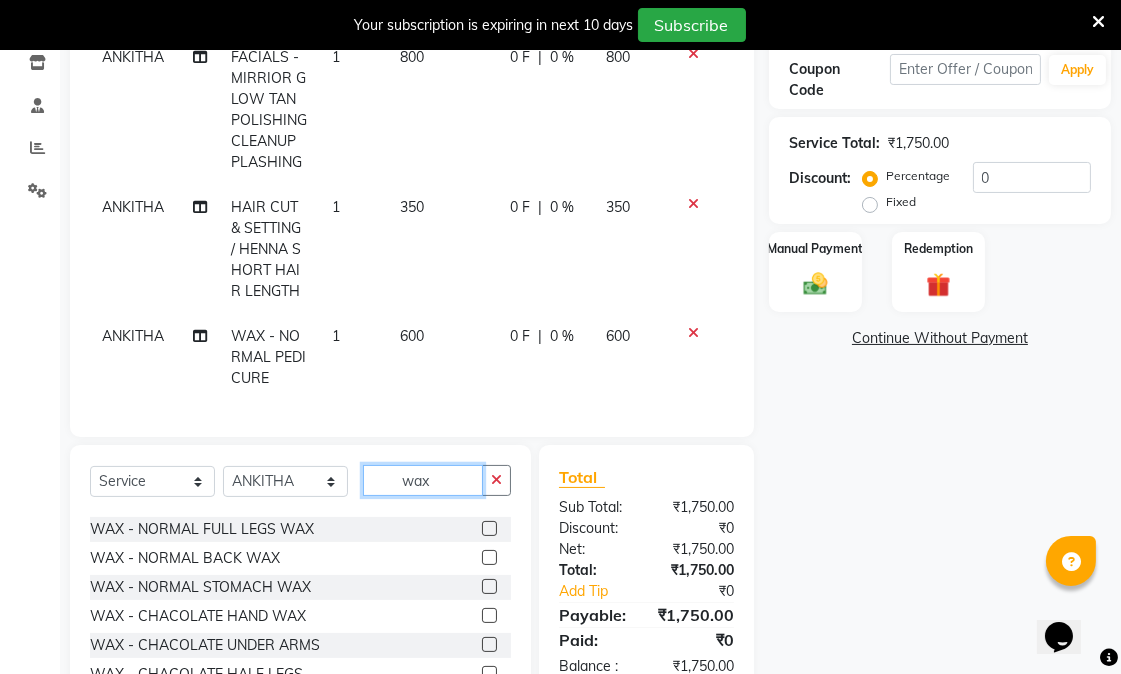 scroll, scrollTop: 0, scrollLeft: 0, axis: both 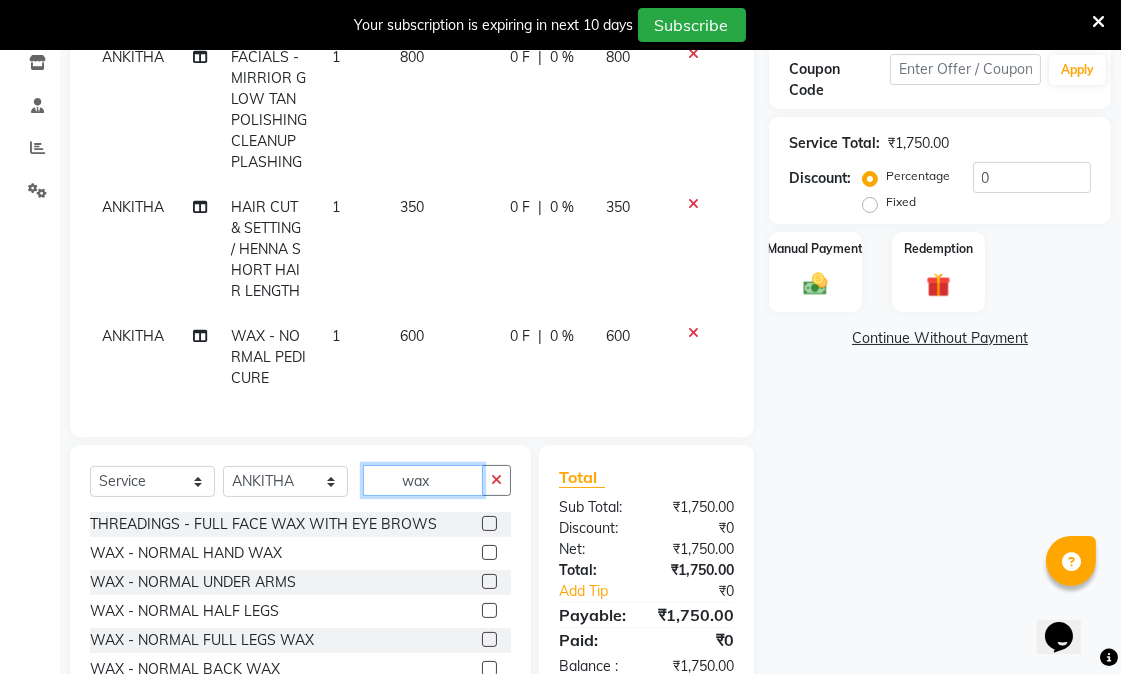 type on "wax" 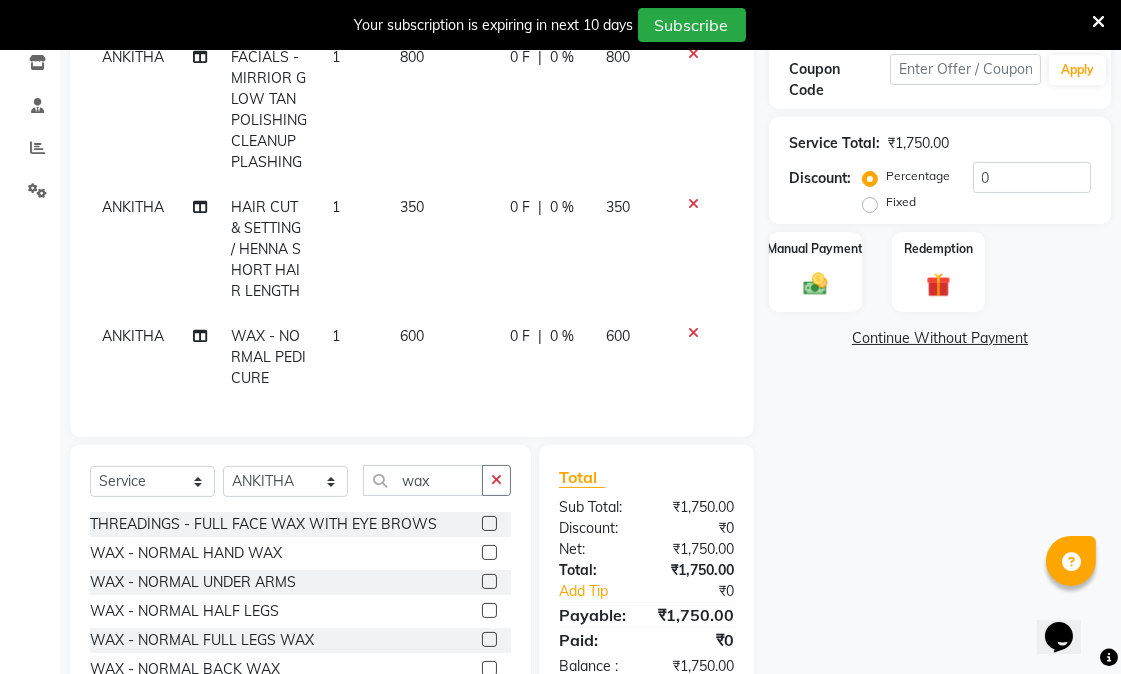 click 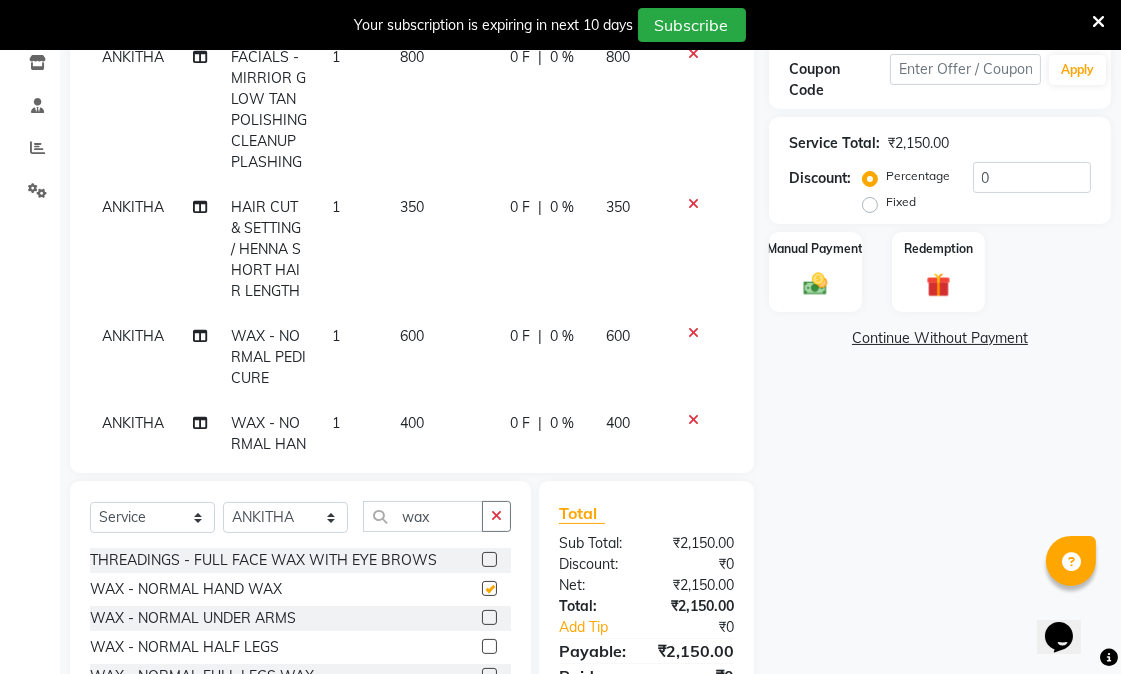 checkbox on "false" 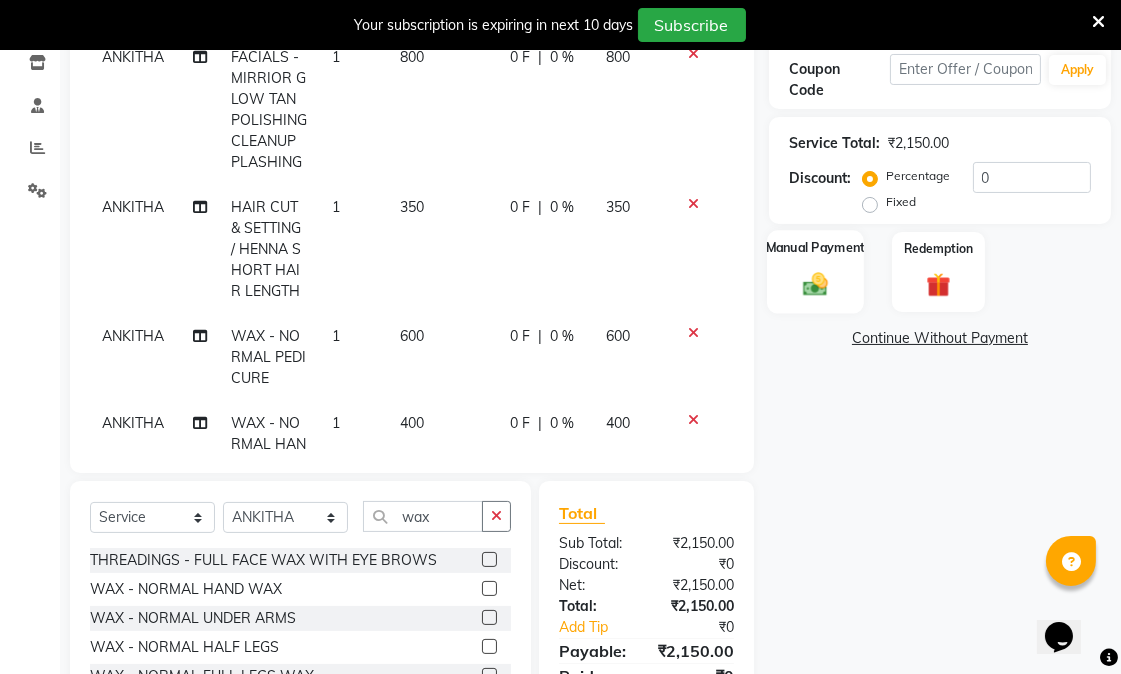 click 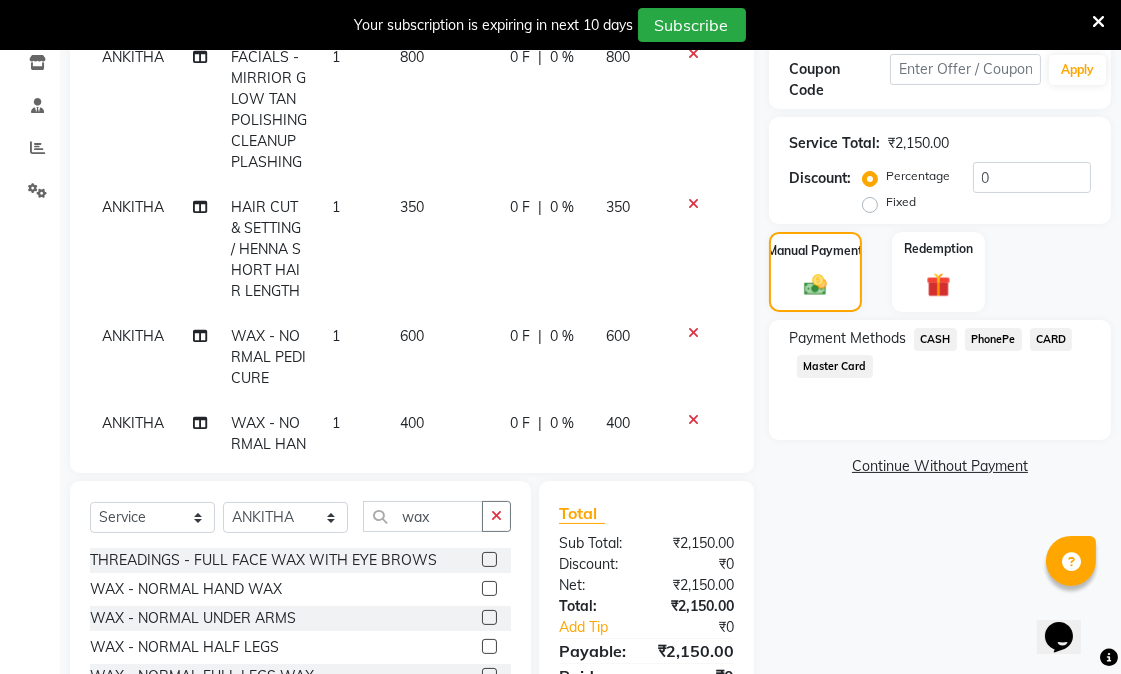 click on "CASH" 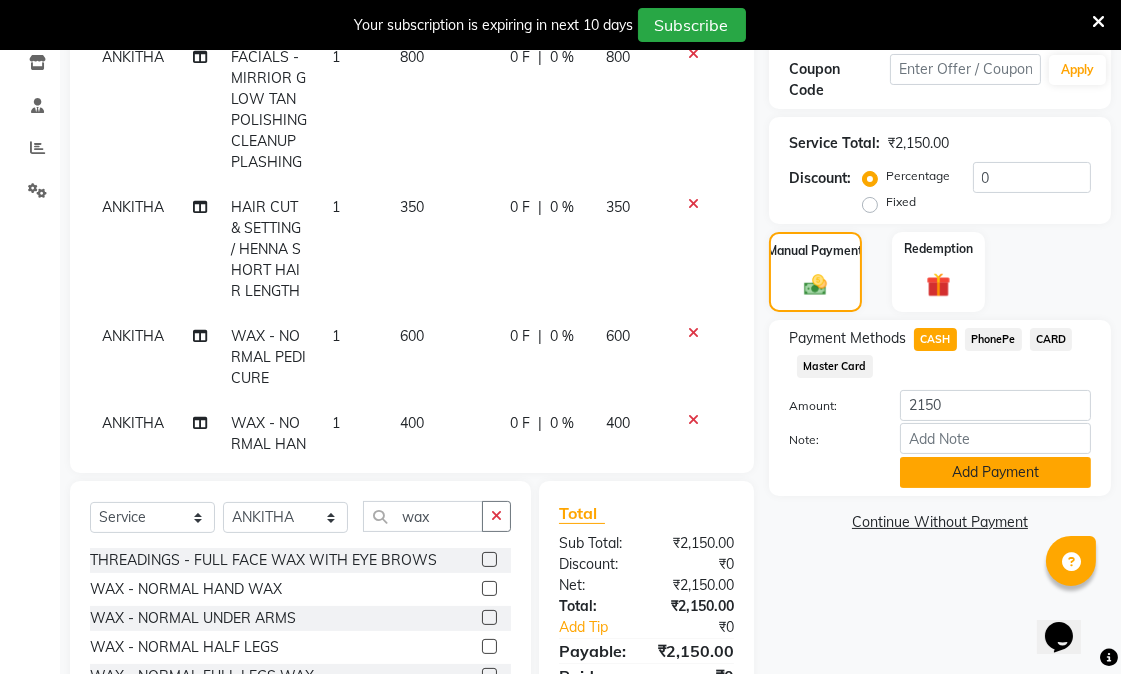 click on "Add Payment" 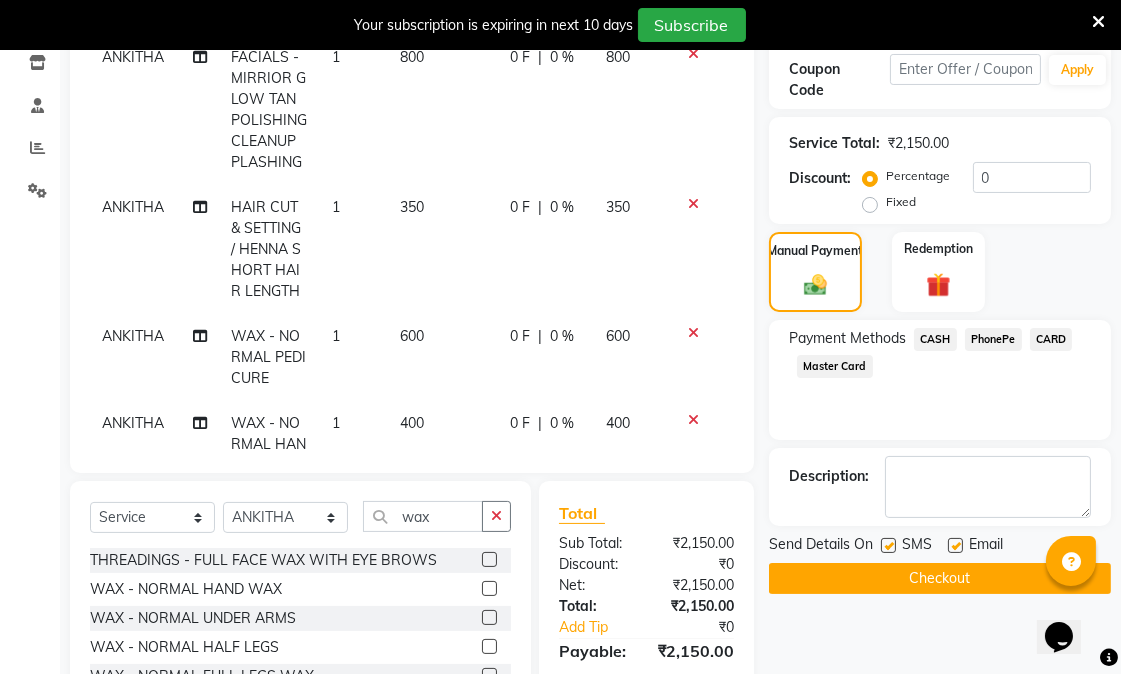click on "Checkout" 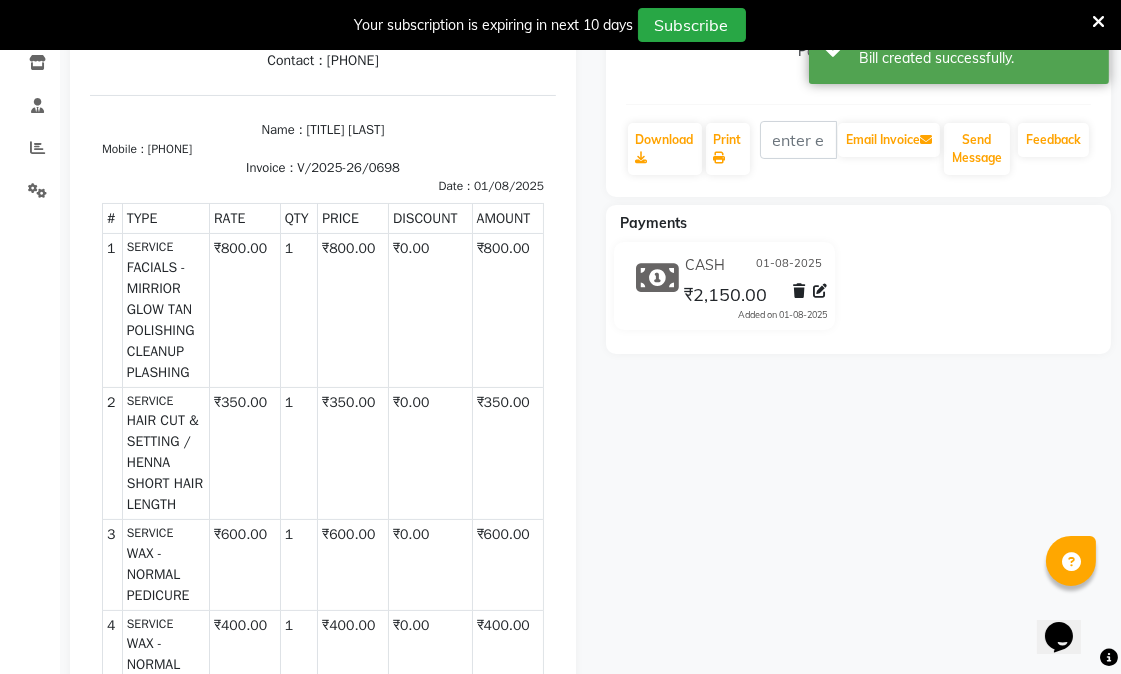 scroll, scrollTop: 0, scrollLeft: 0, axis: both 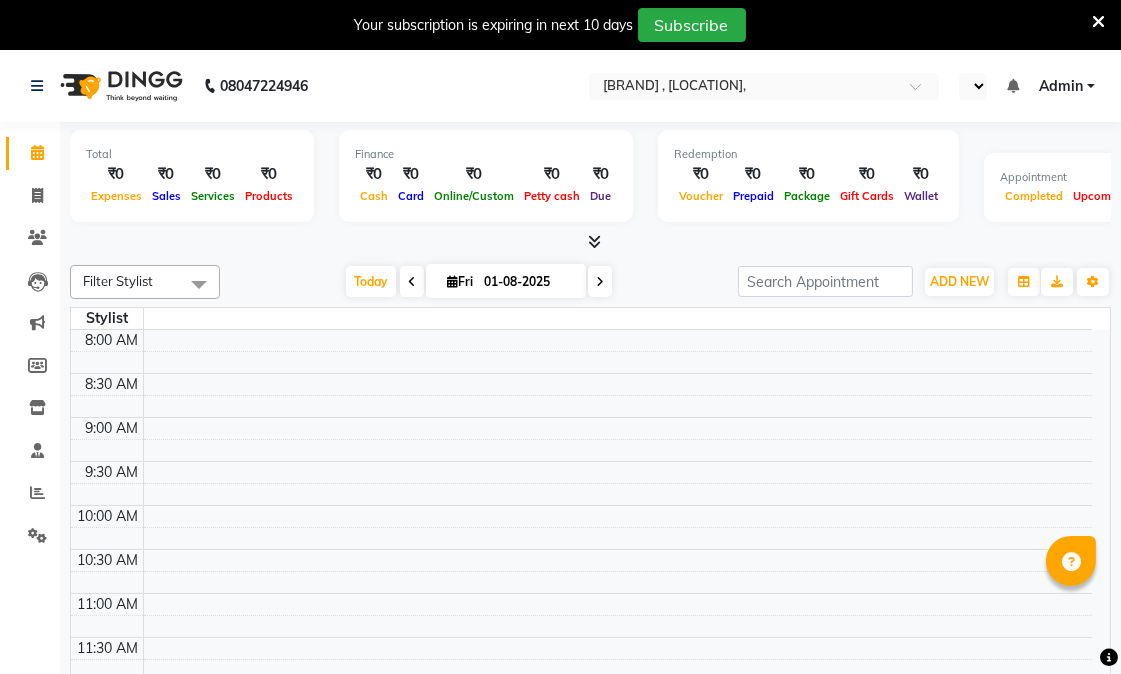 select on "en" 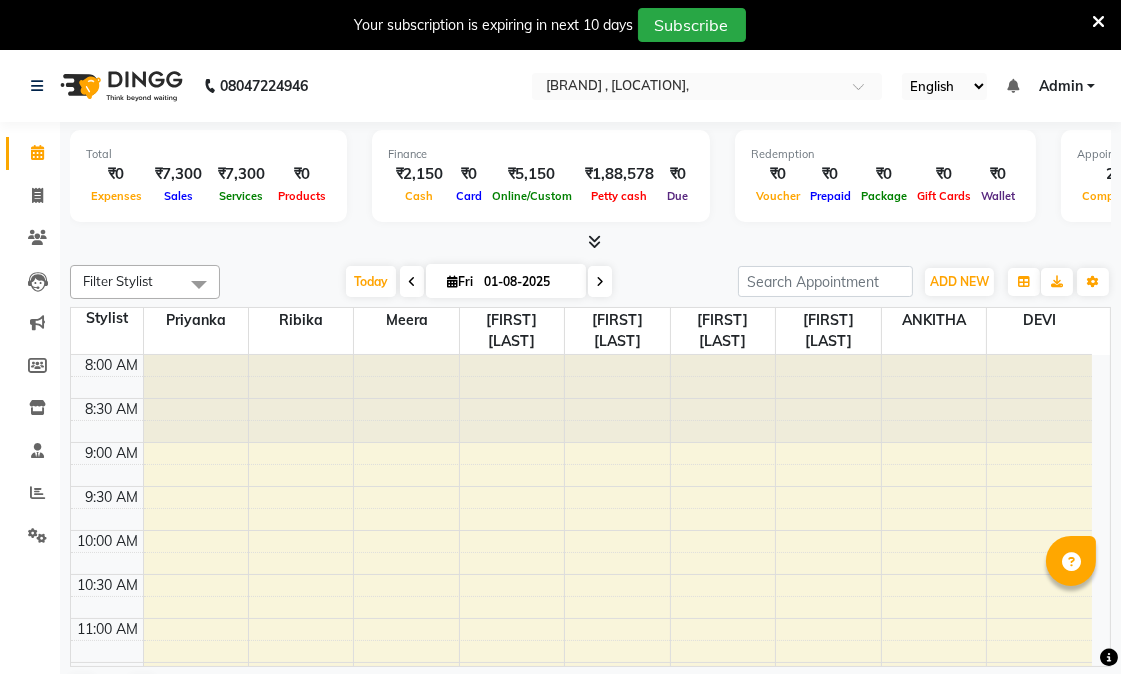 scroll, scrollTop: 620, scrollLeft: 0, axis: vertical 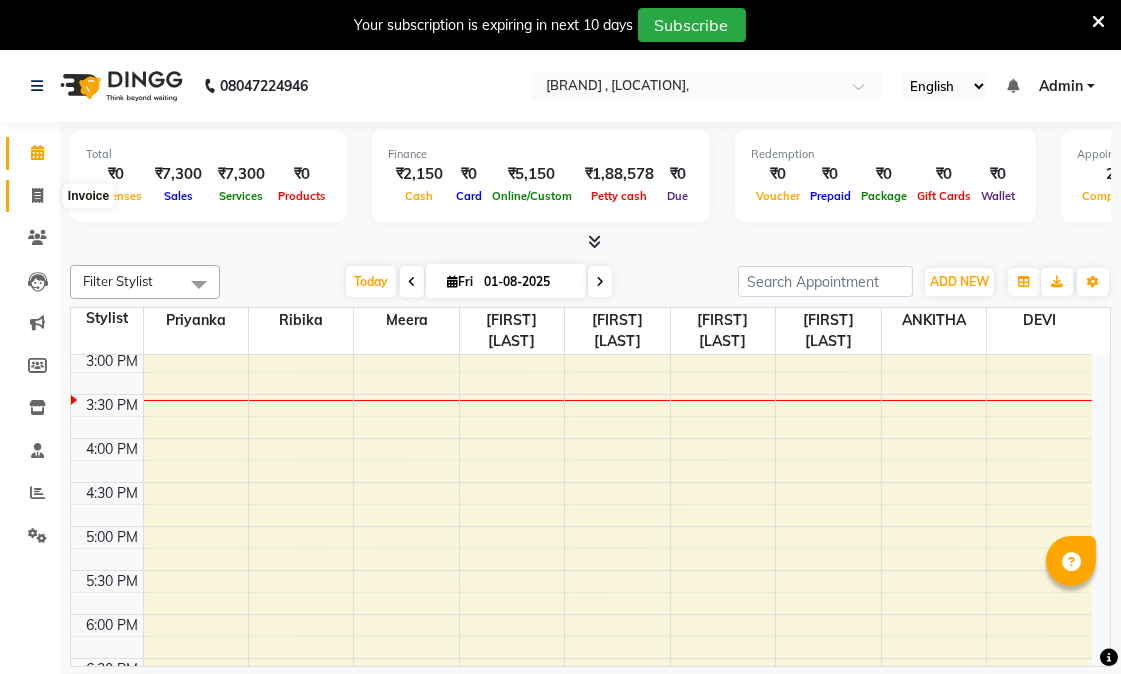 click 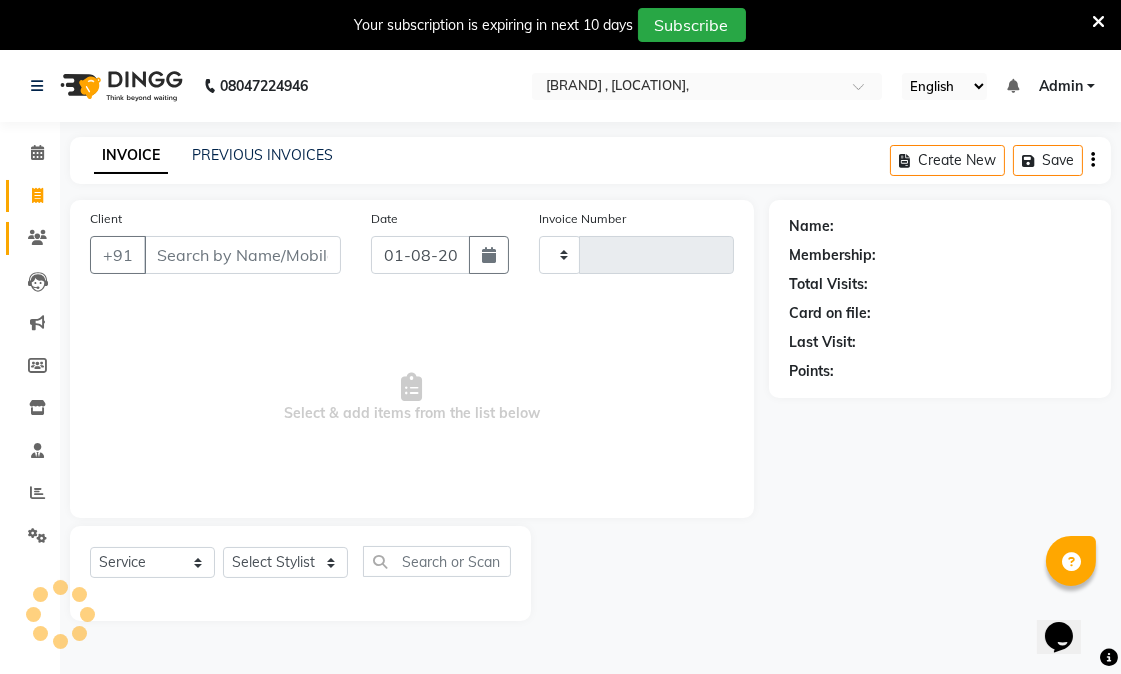 scroll, scrollTop: 0, scrollLeft: 0, axis: both 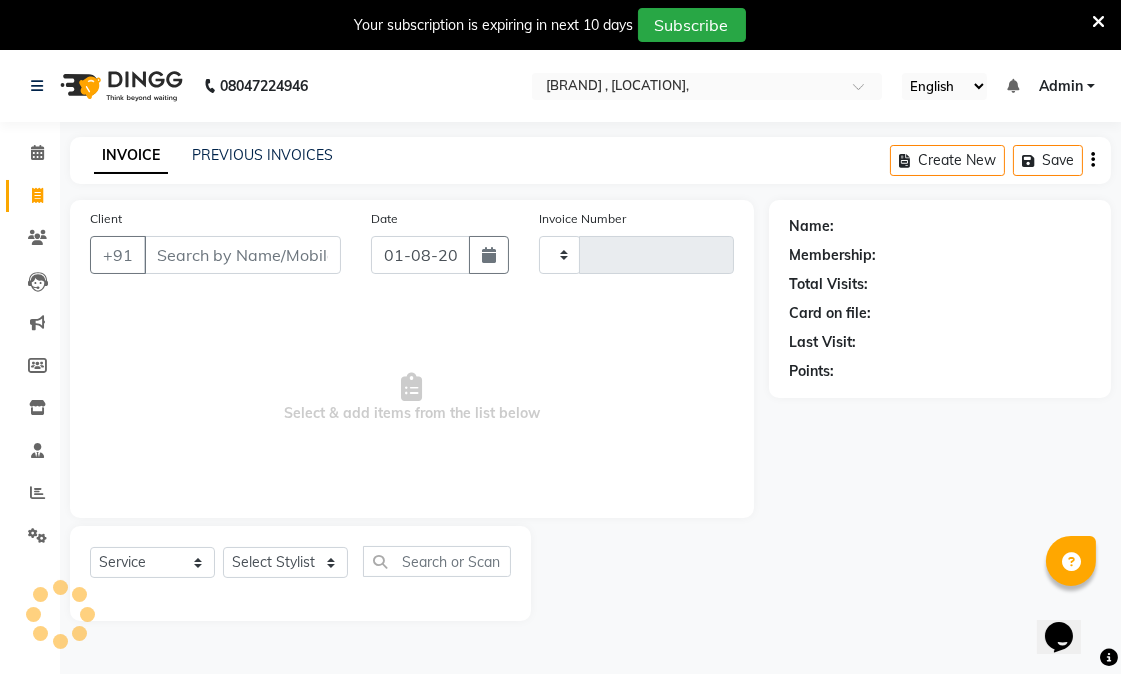 type on "0699" 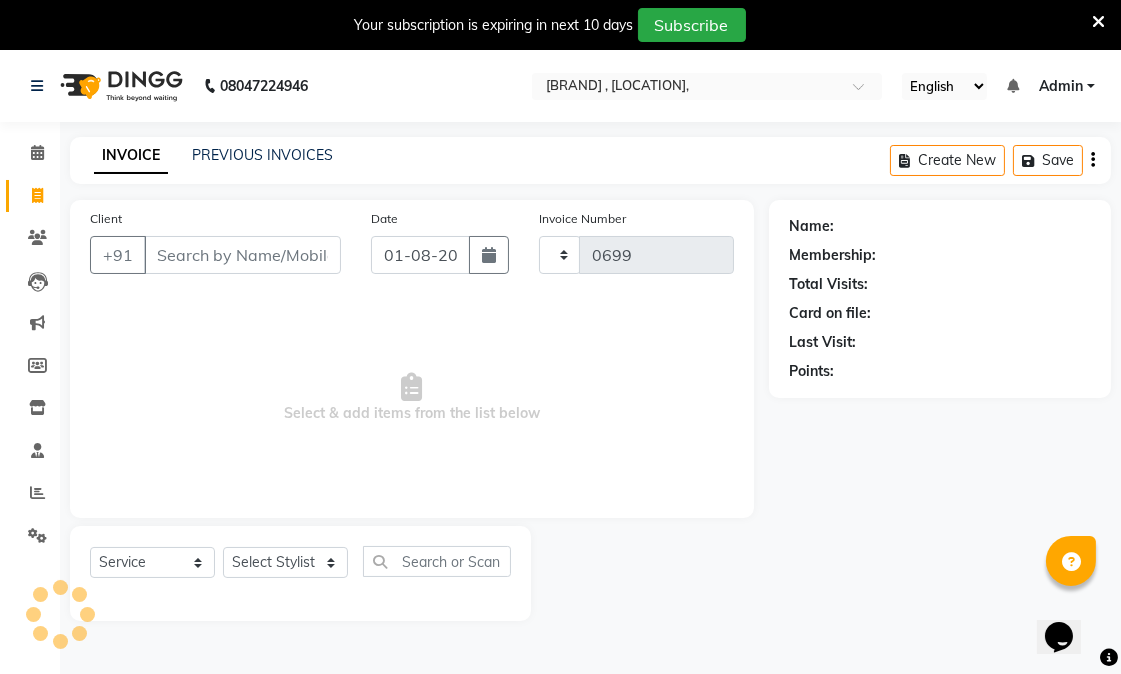 select on "6153" 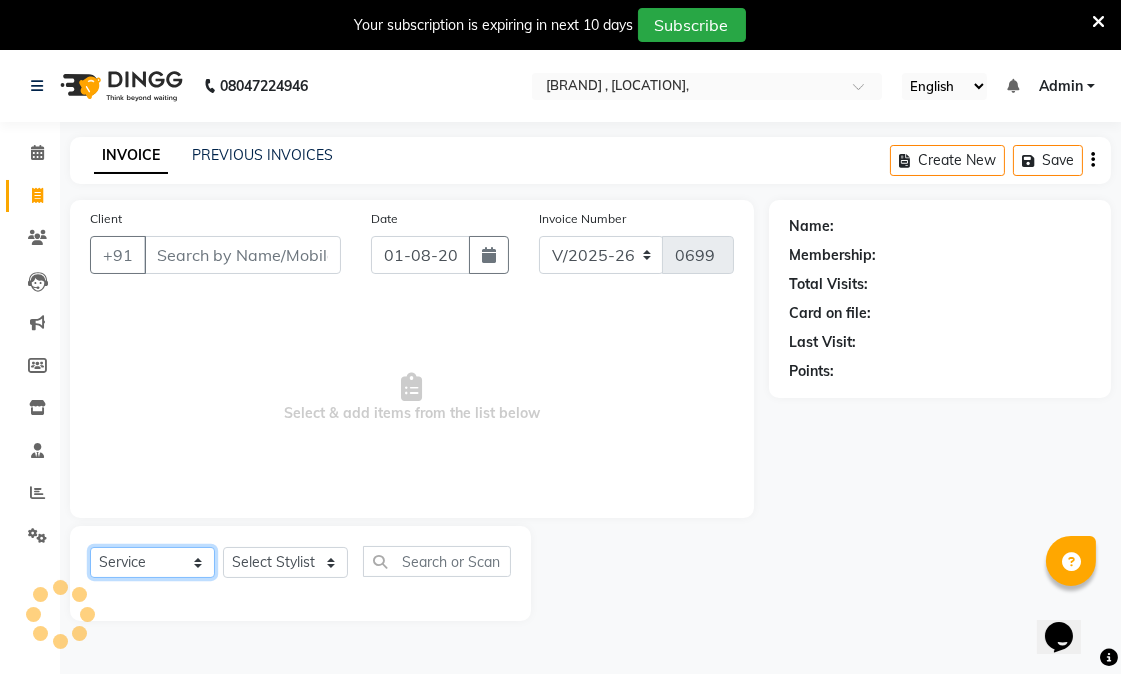 click on "Select  Service  Product  Membership  Package Voucher Prepaid Gift Card" 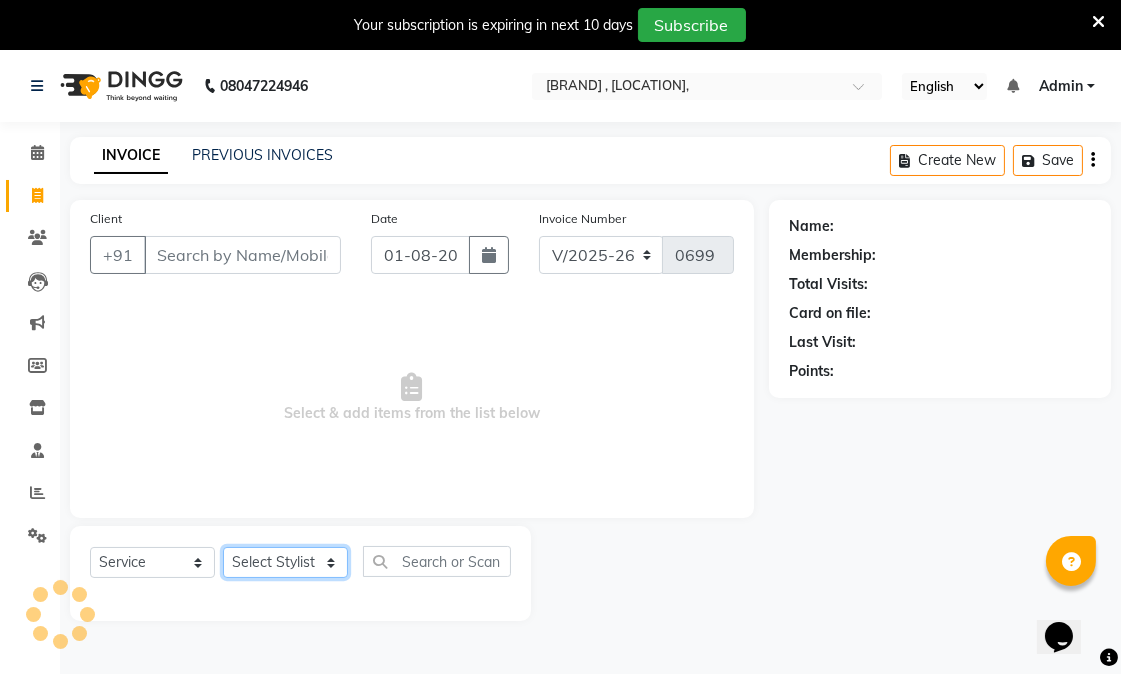 click on "Select Stylist" 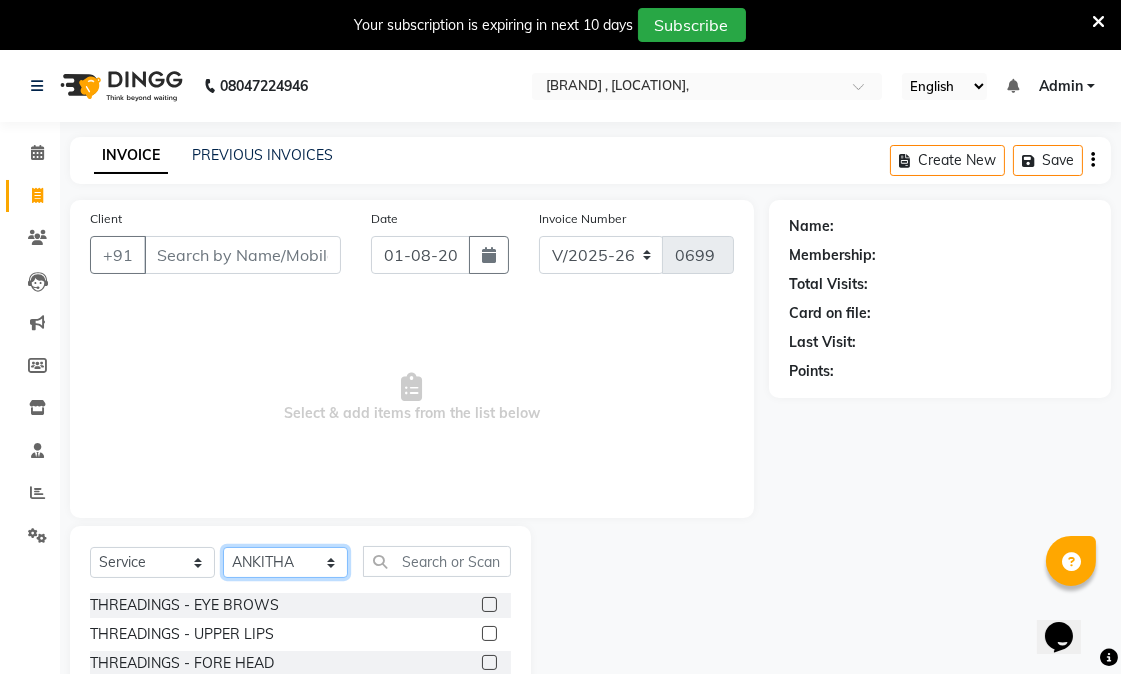 select on "80238" 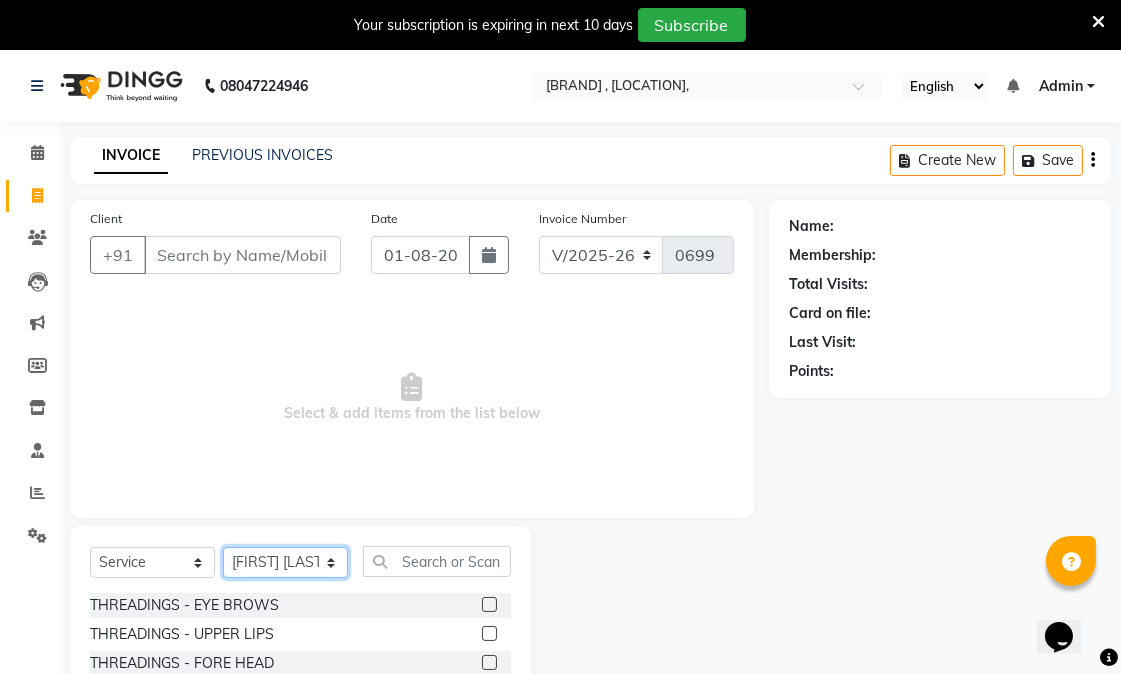 click on "Select Stylist ANKITHA  DEVI  Meera  Priyanka  Ribika Romi LAMA Ruby LAMA SABINA SHARMA SHRISTI CHANDRA KALA" 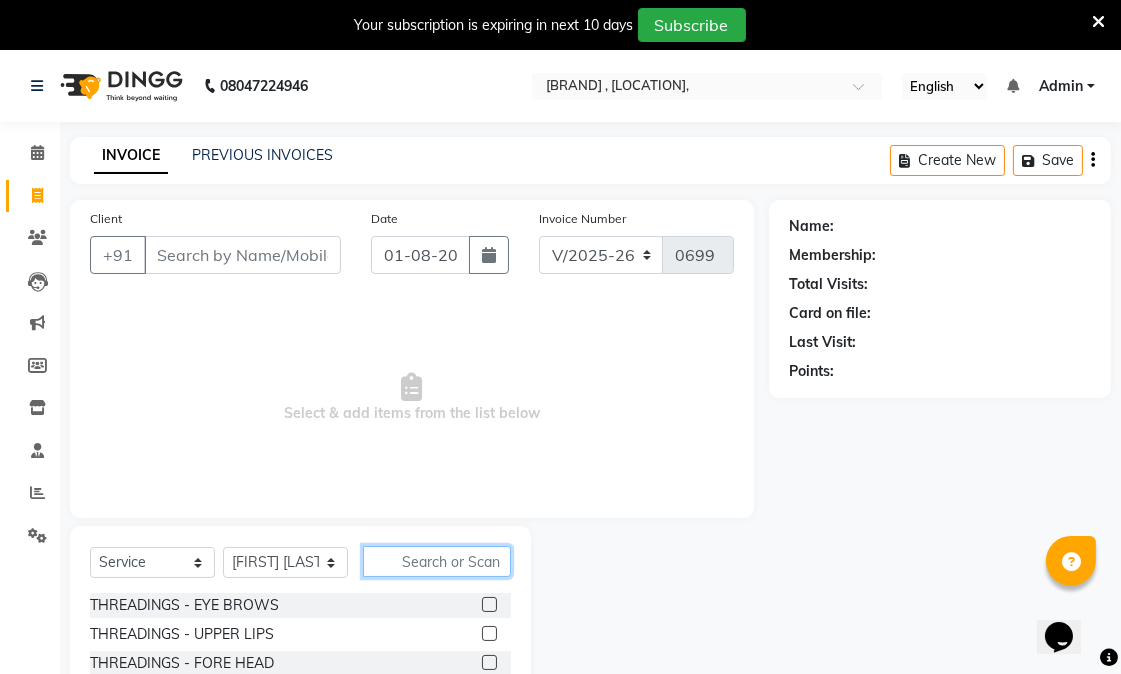 drag, startPoint x: 442, startPoint y: 567, endPoint x: 470, endPoint y: 540, distance: 38.8973 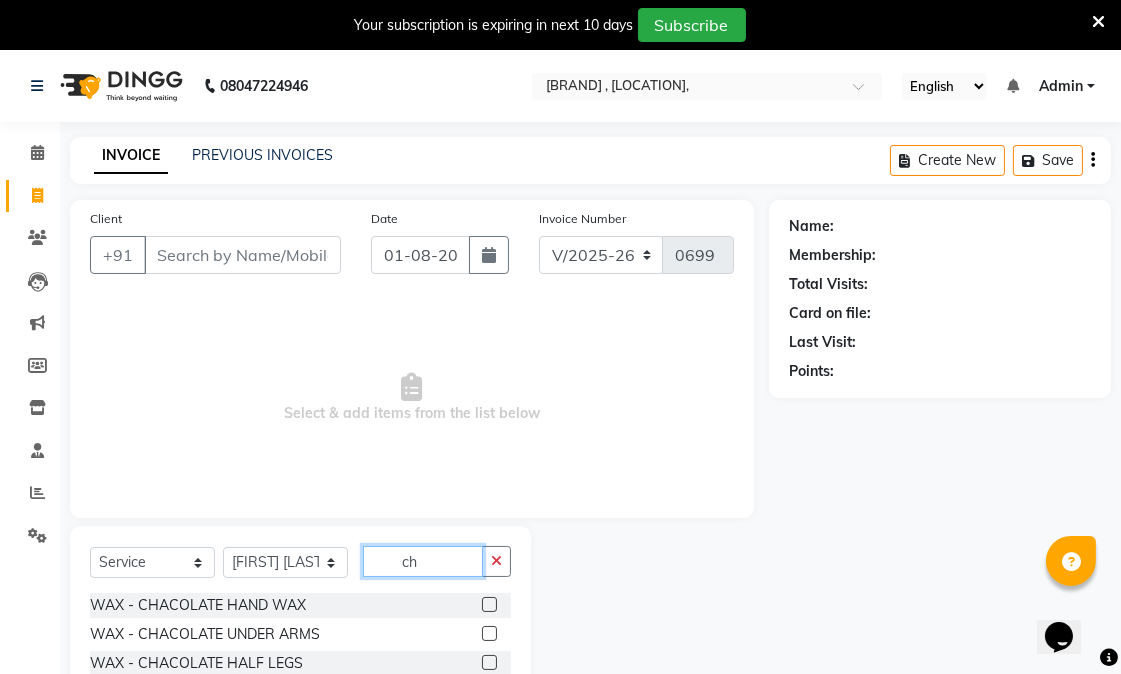 type on "c" 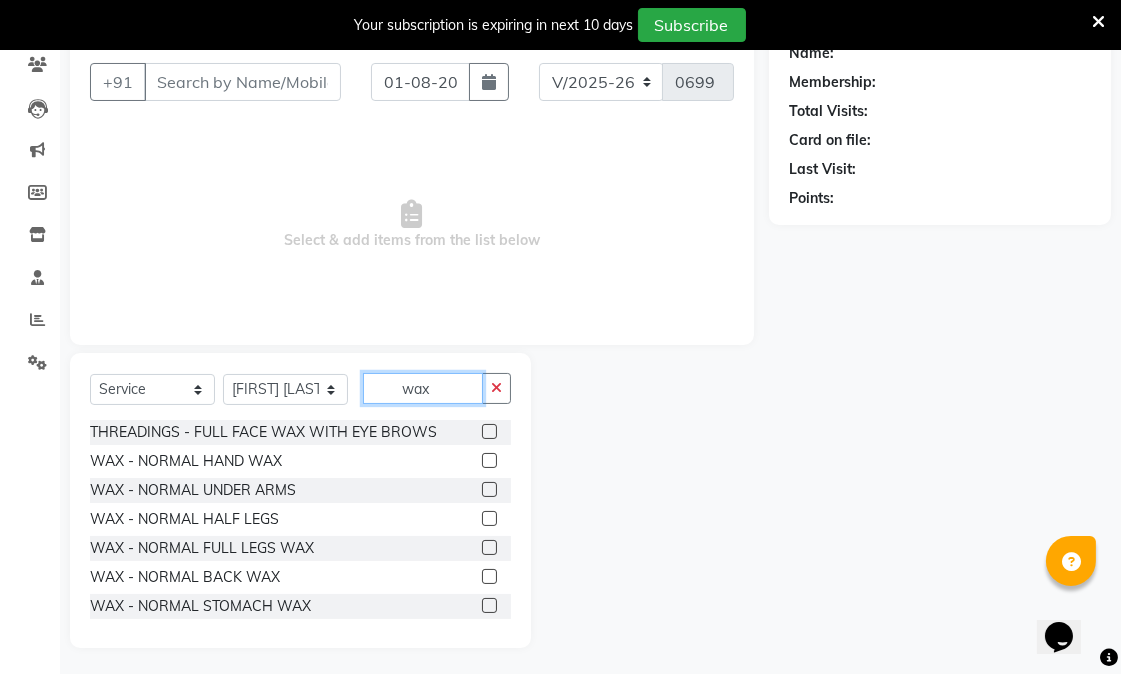 scroll, scrollTop: 176, scrollLeft: 0, axis: vertical 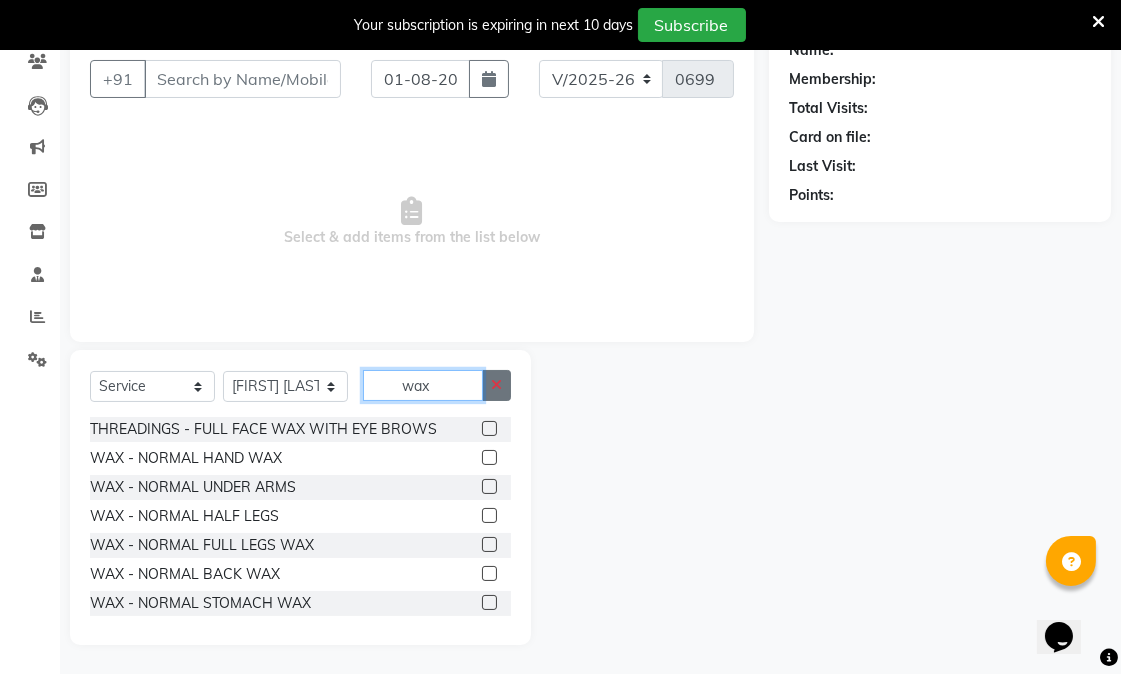 type on "wax" 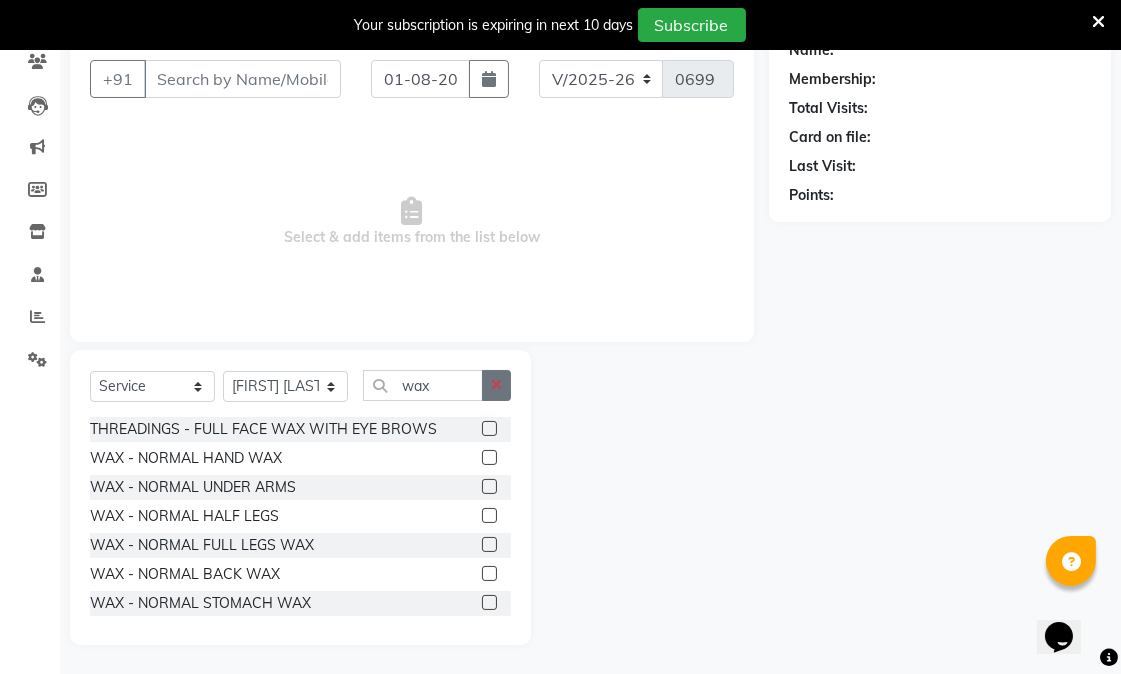 click 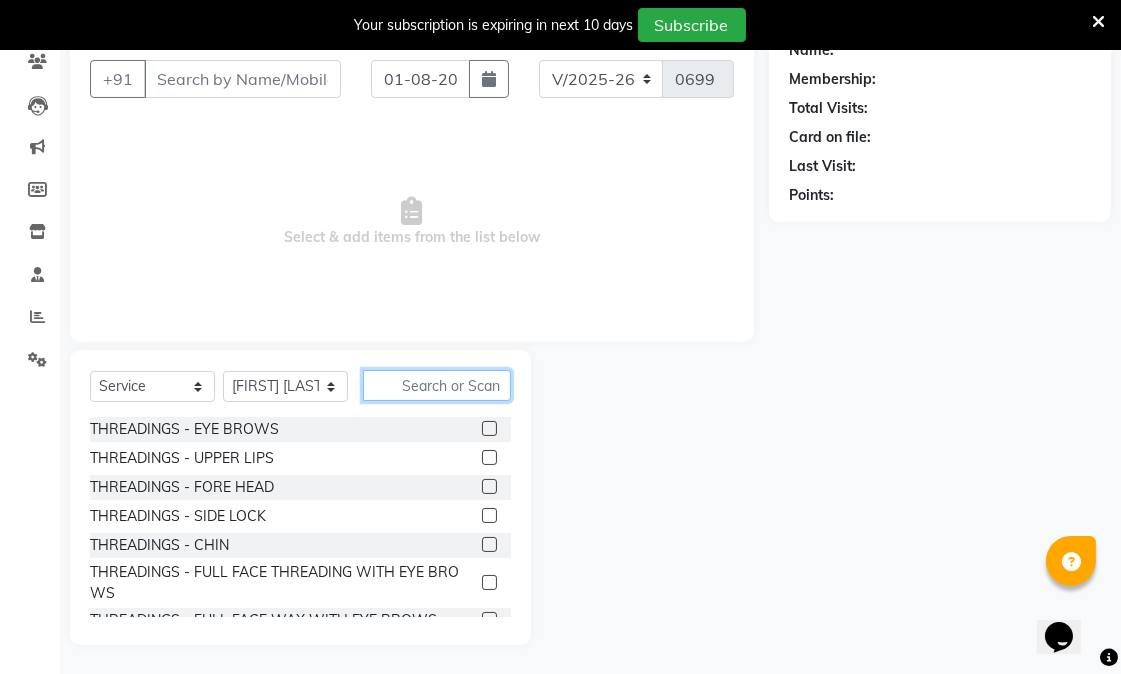 click 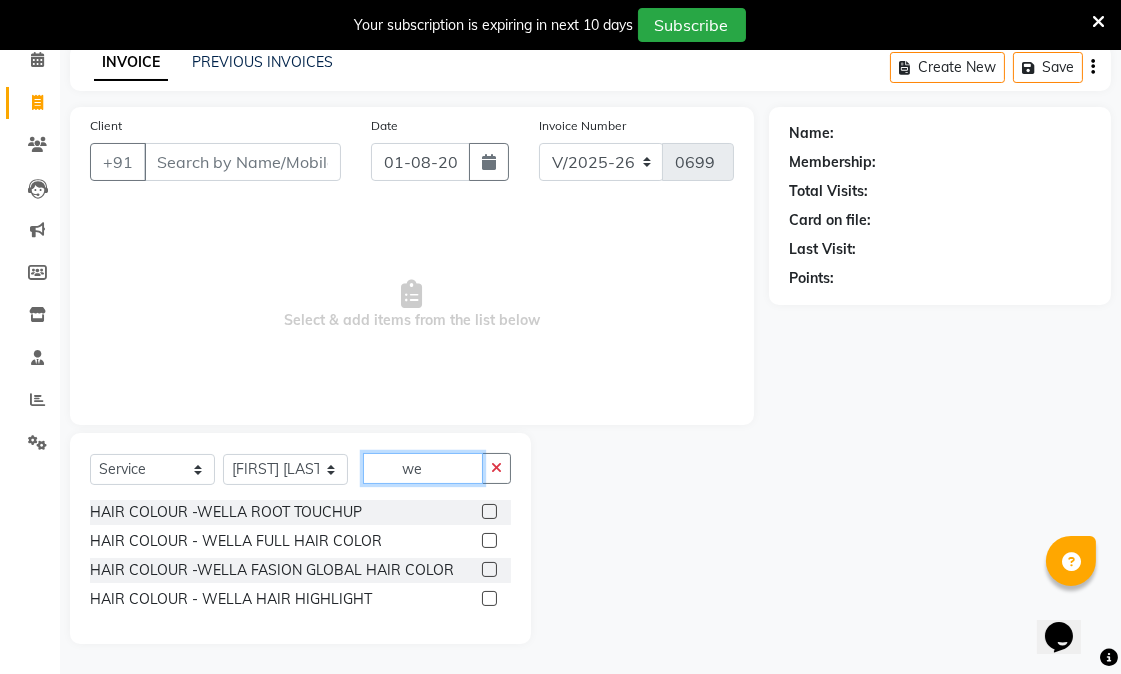 scroll, scrollTop: 93, scrollLeft: 0, axis: vertical 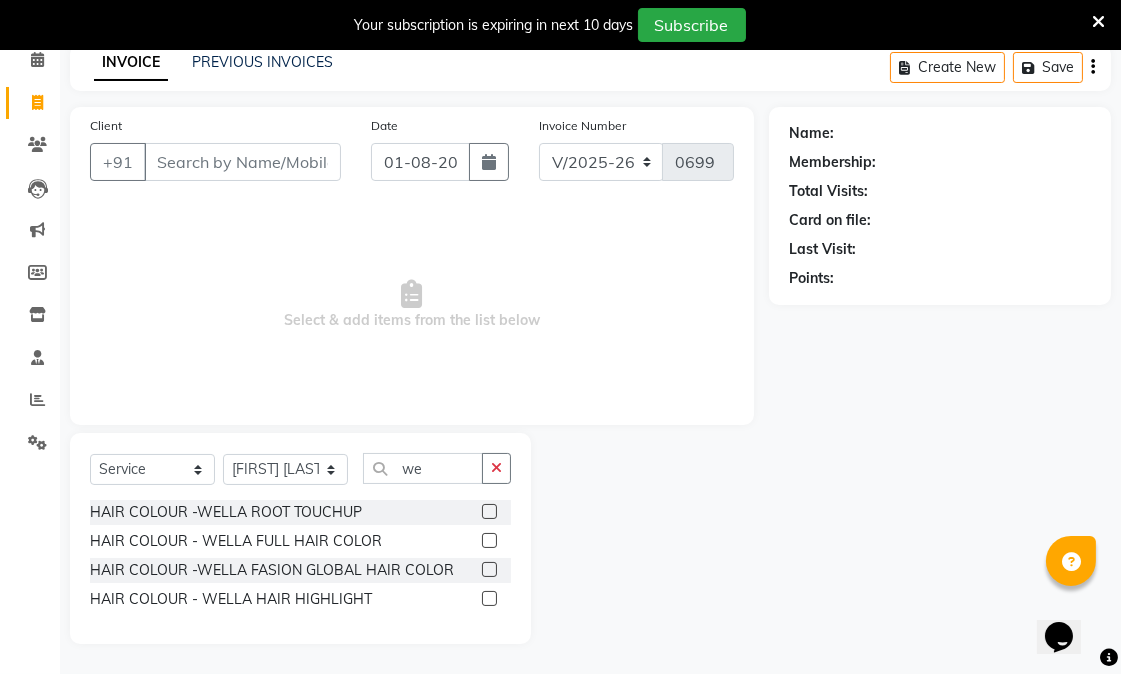click 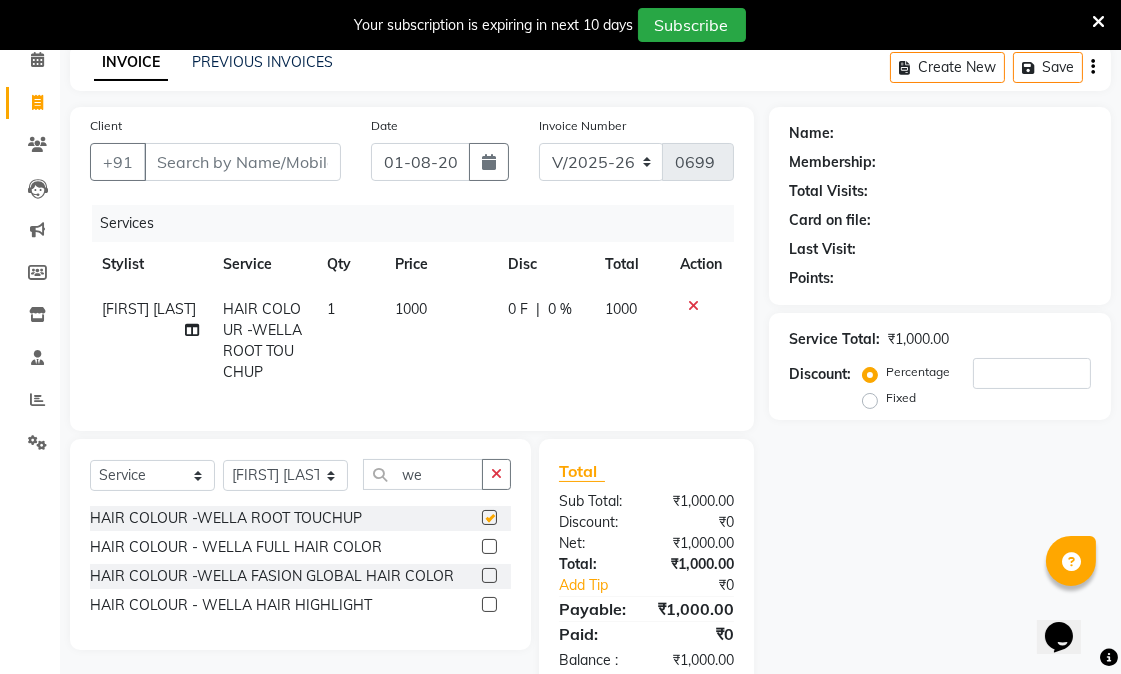 checkbox on "false" 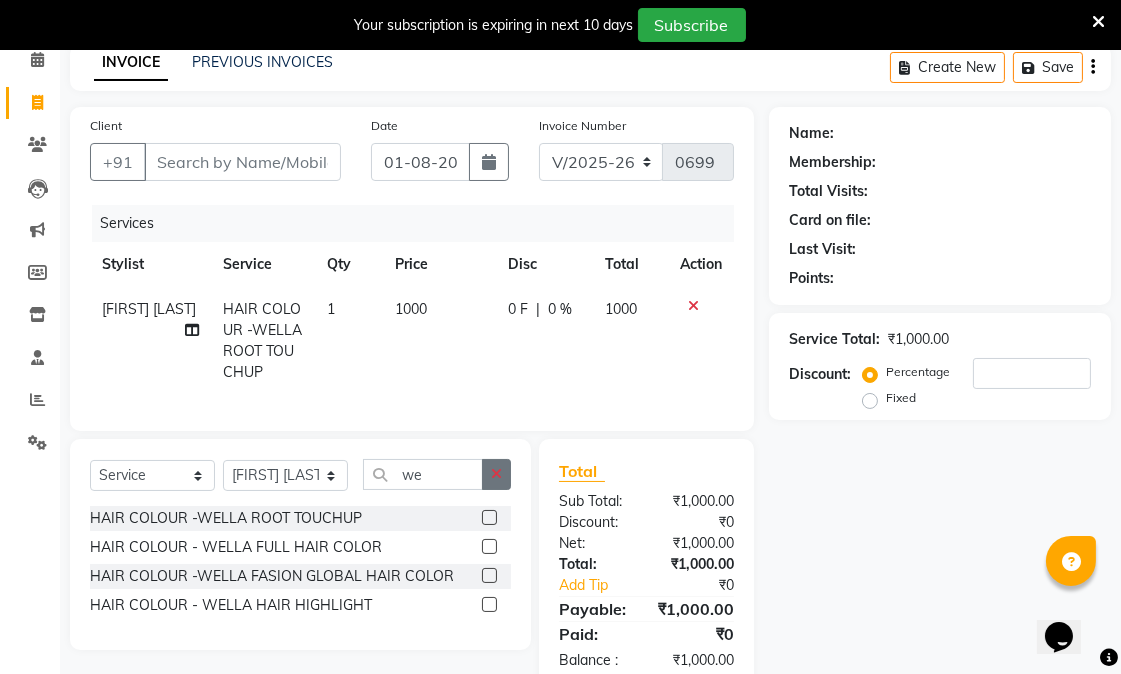 click 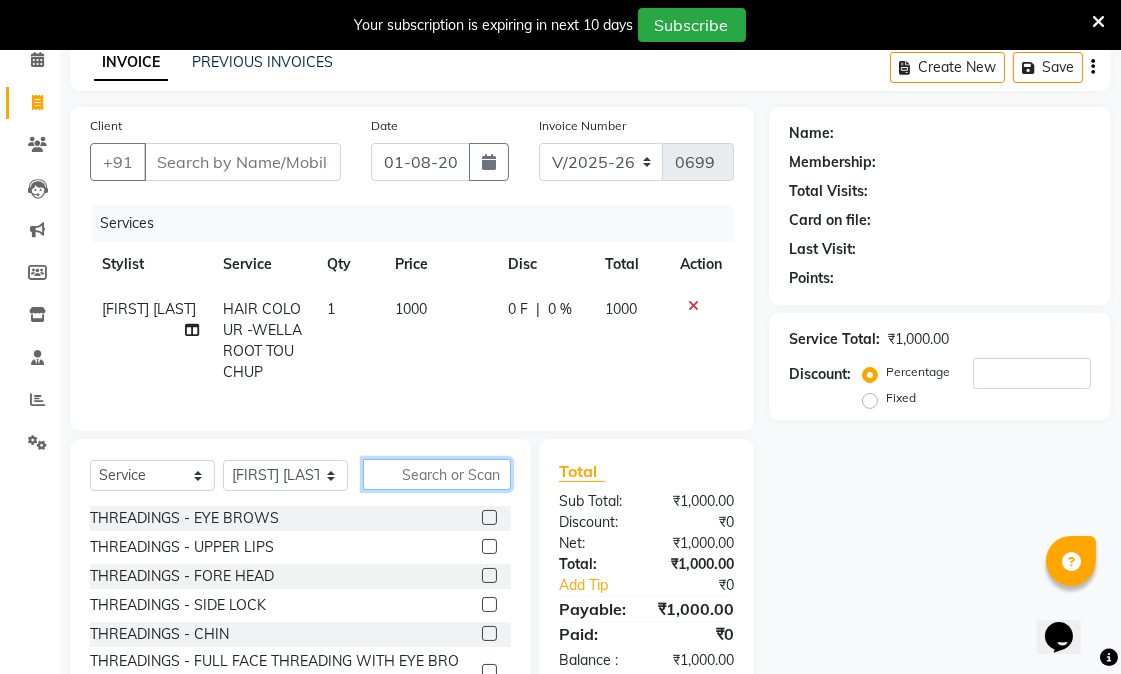 click 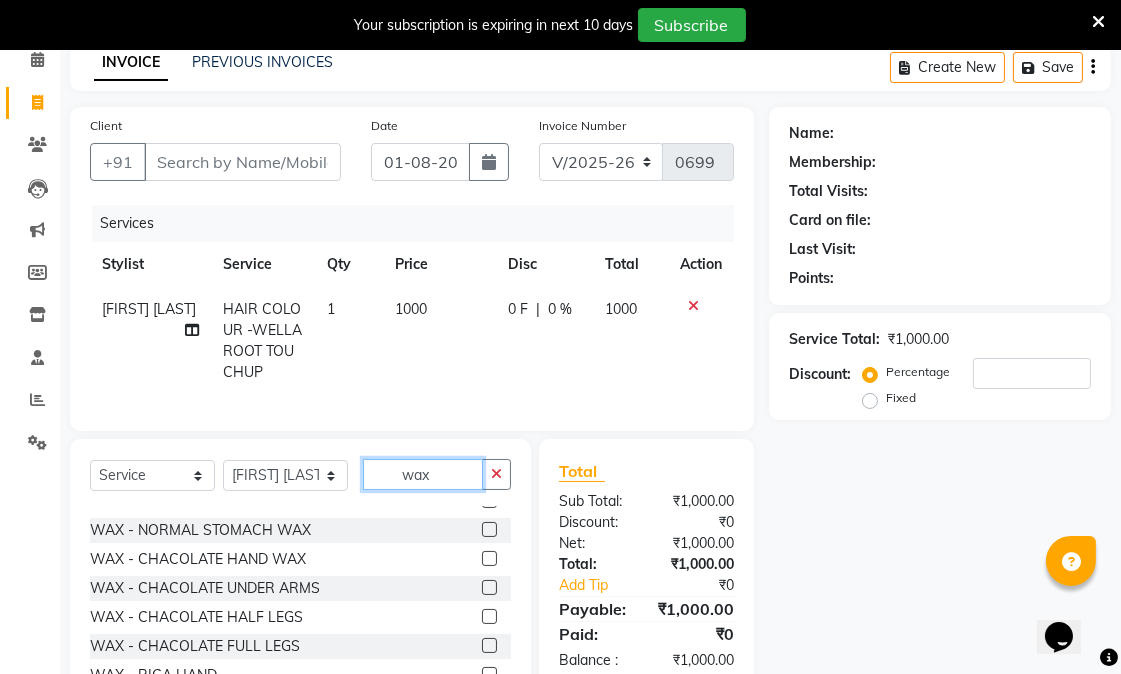 scroll, scrollTop: 111, scrollLeft: 0, axis: vertical 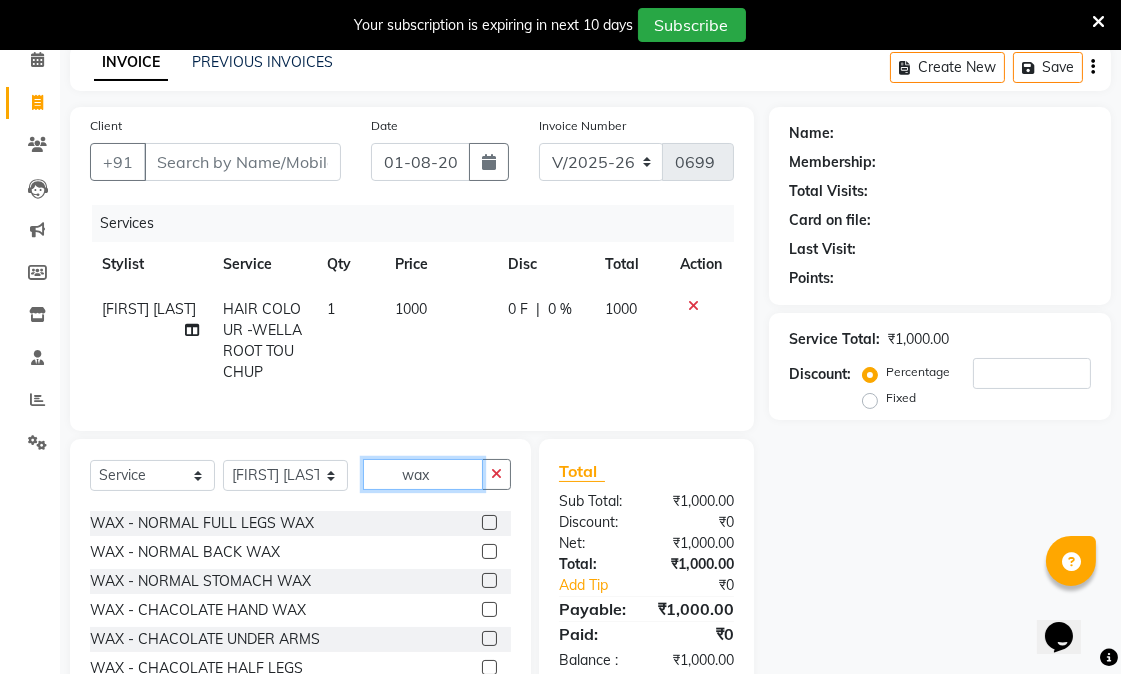 type on "wax" 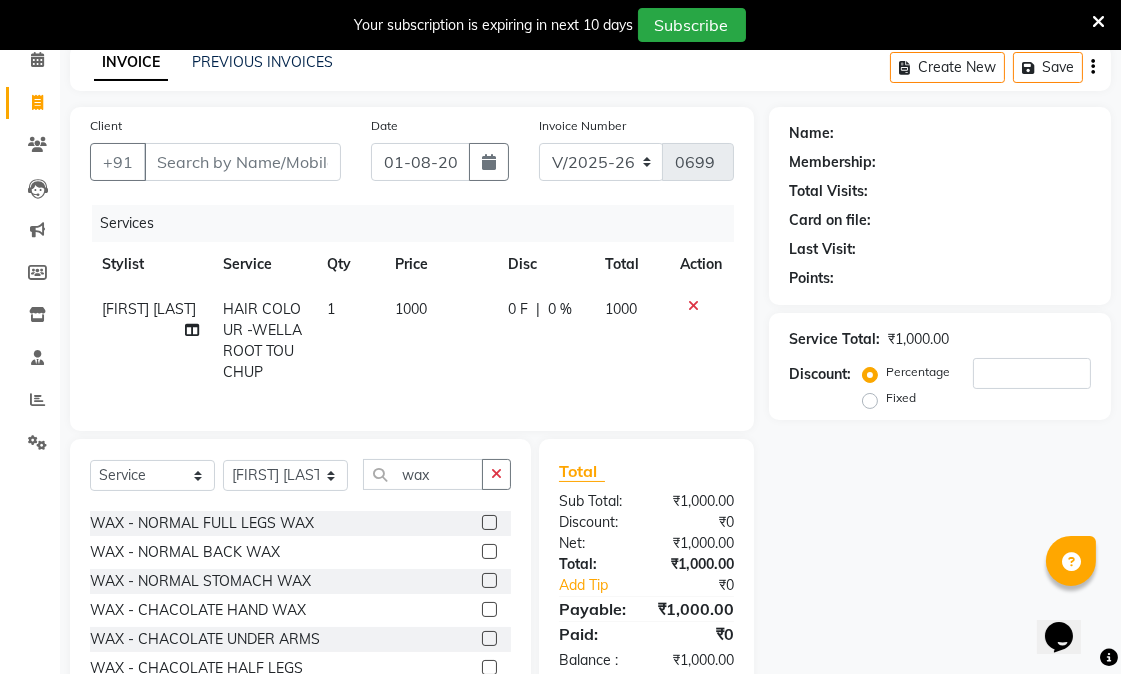 click 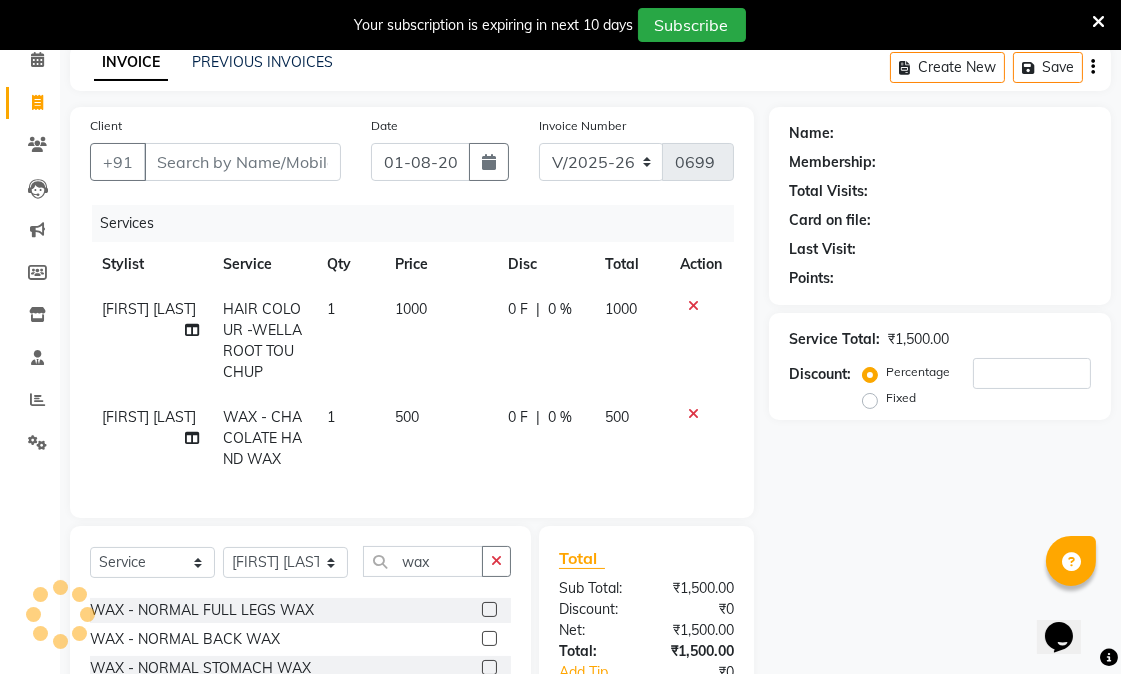 checkbox on "false" 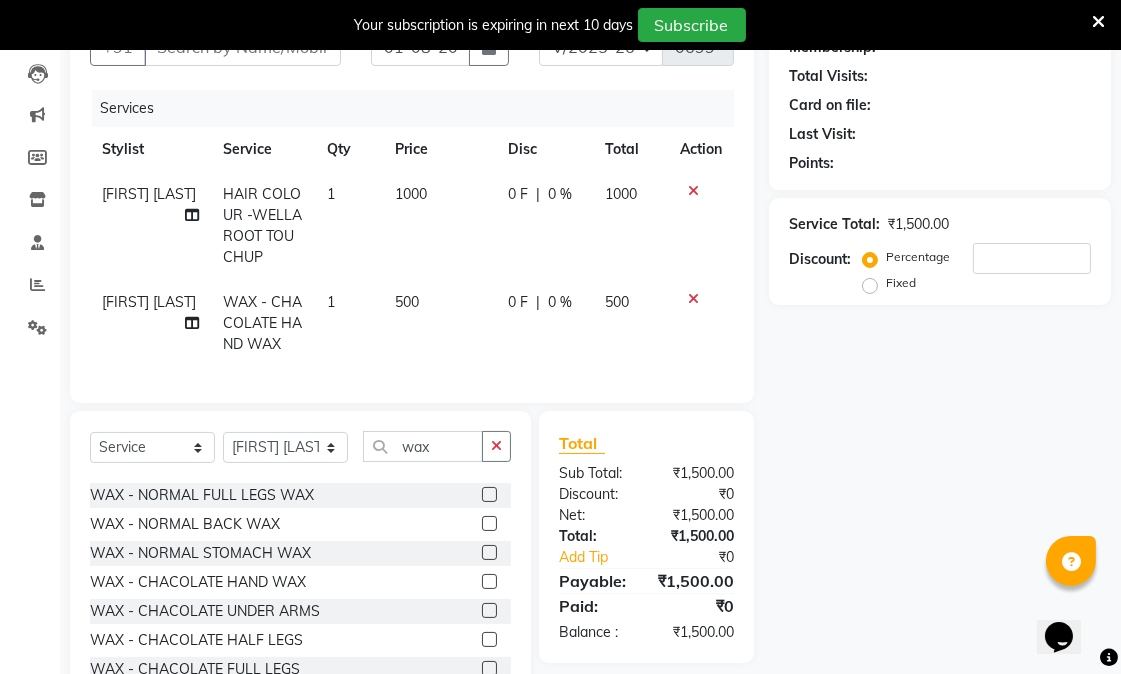 scroll, scrollTop: 307, scrollLeft: 0, axis: vertical 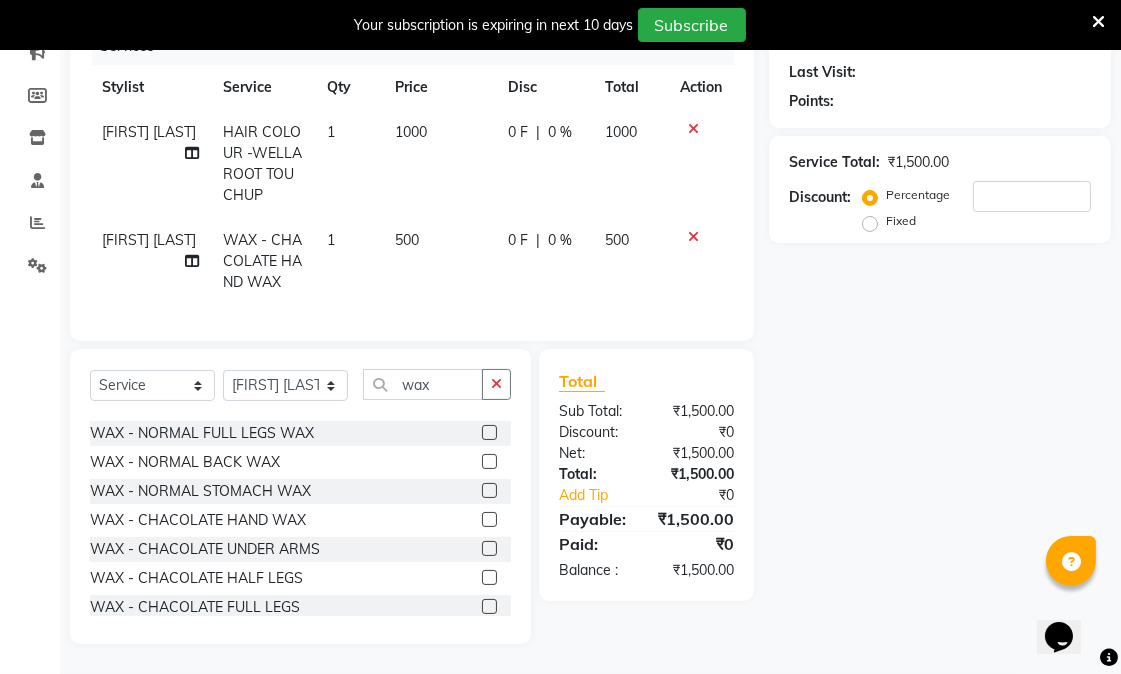 click 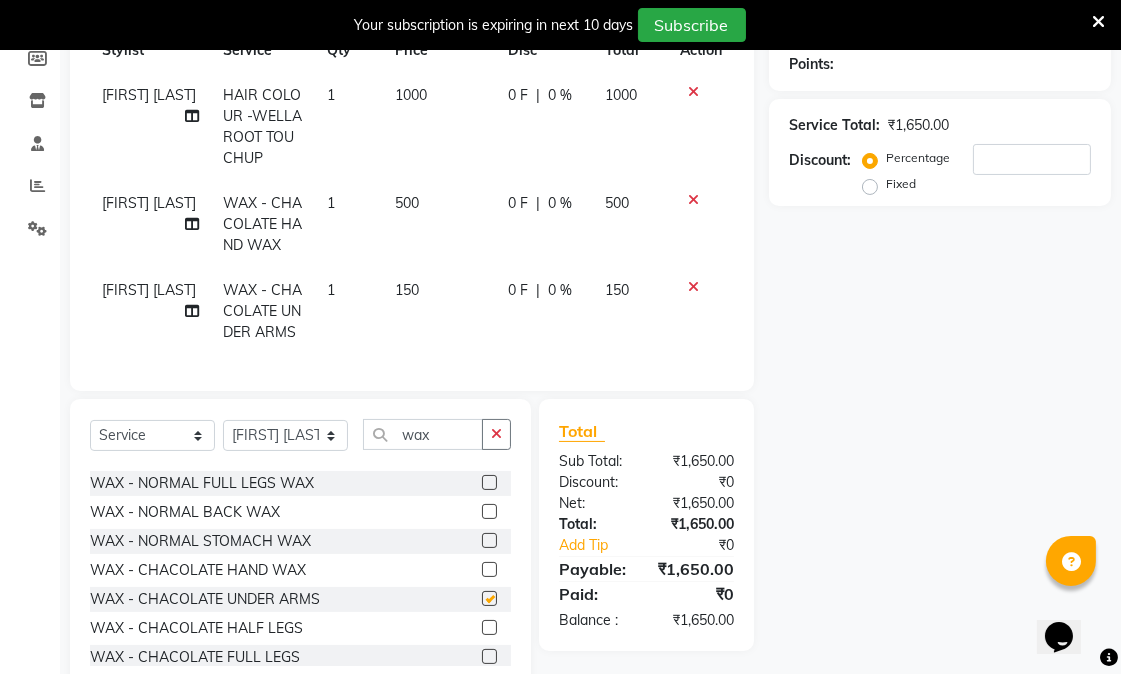 checkbox on "false" 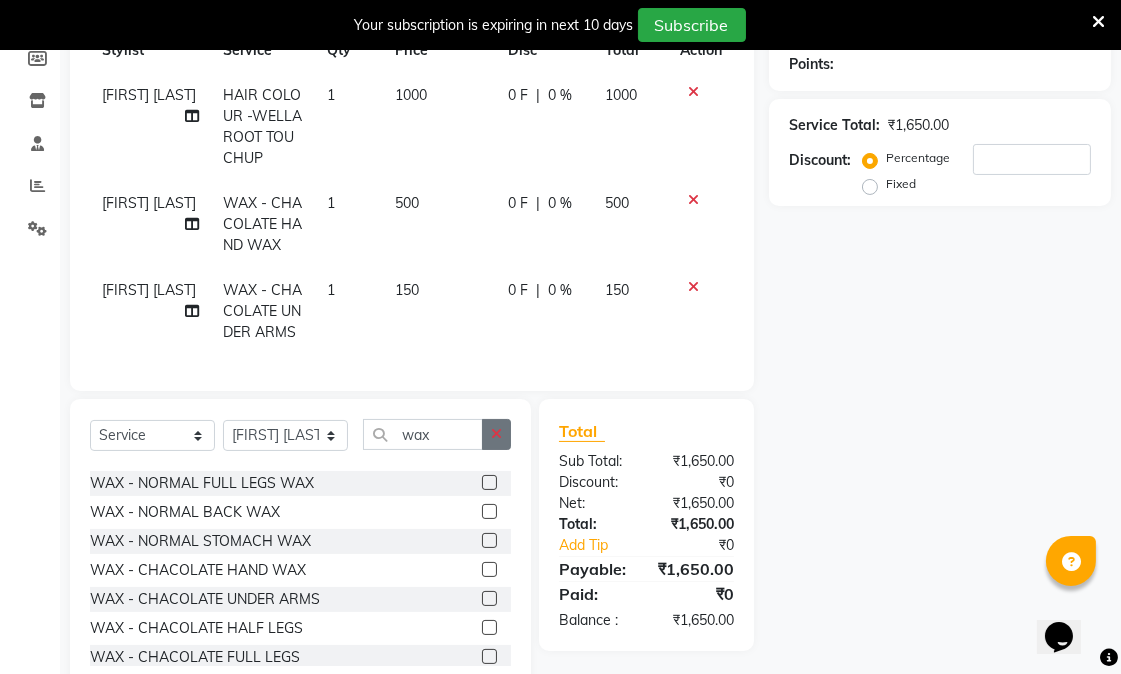 click 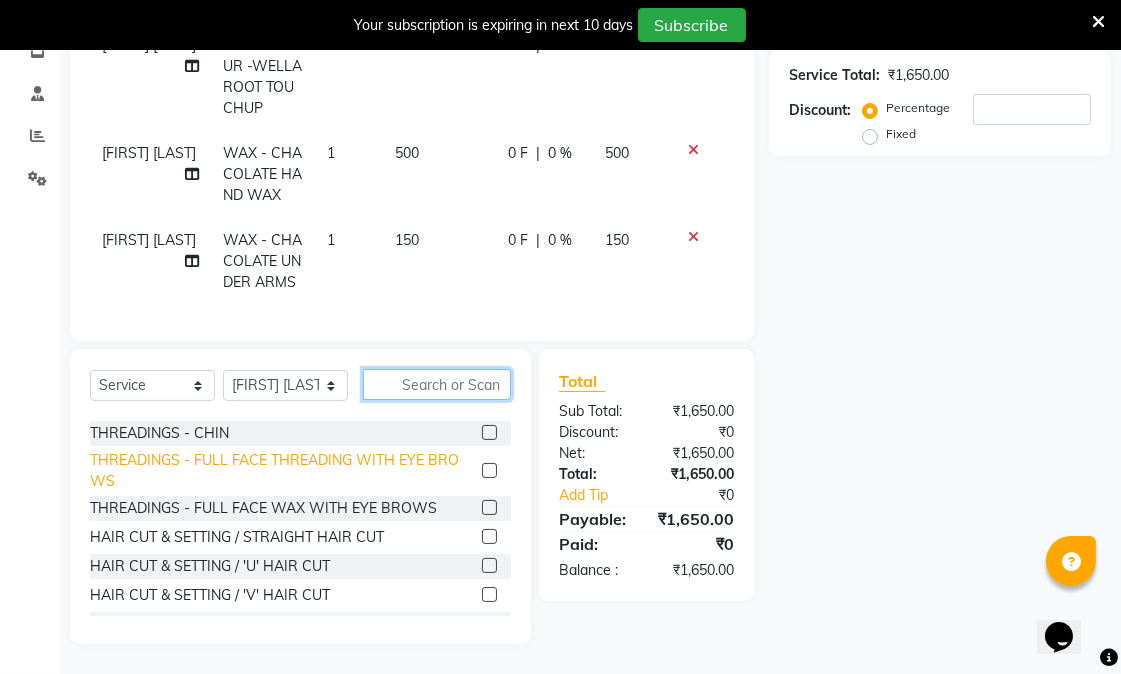 scroll, scrollTop: 415, scrollLeft: 0, axis: vertical 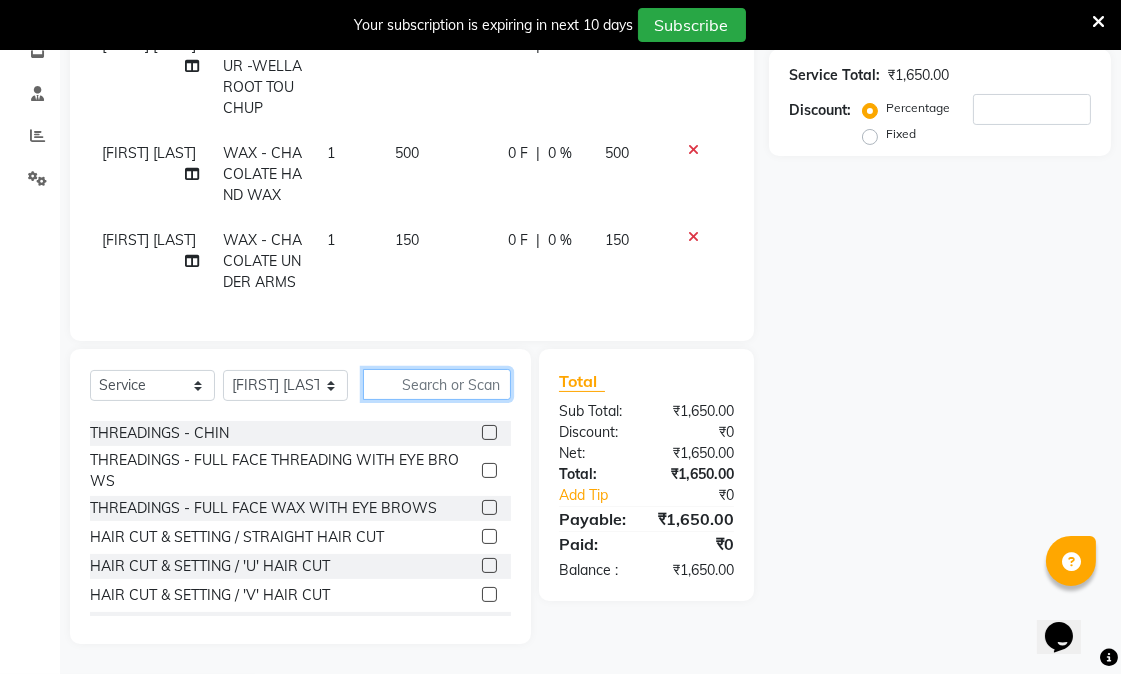 click 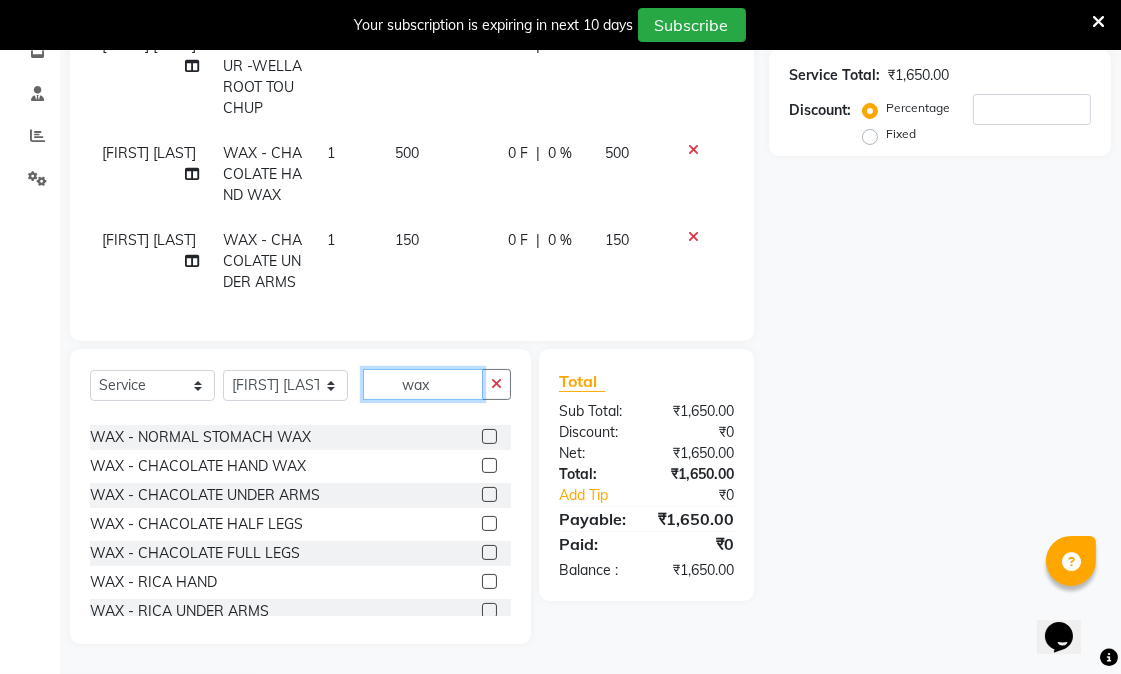 scroll, scrollTop: 111, scrollLeft: 0, axis: vertical 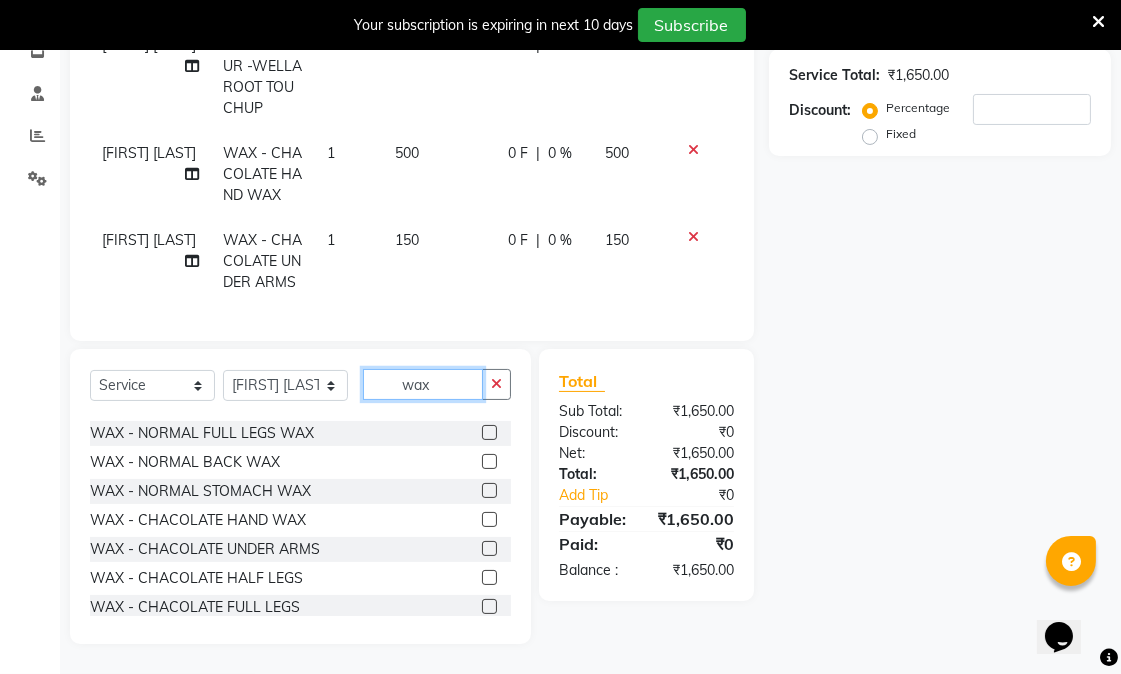 type on "wax" 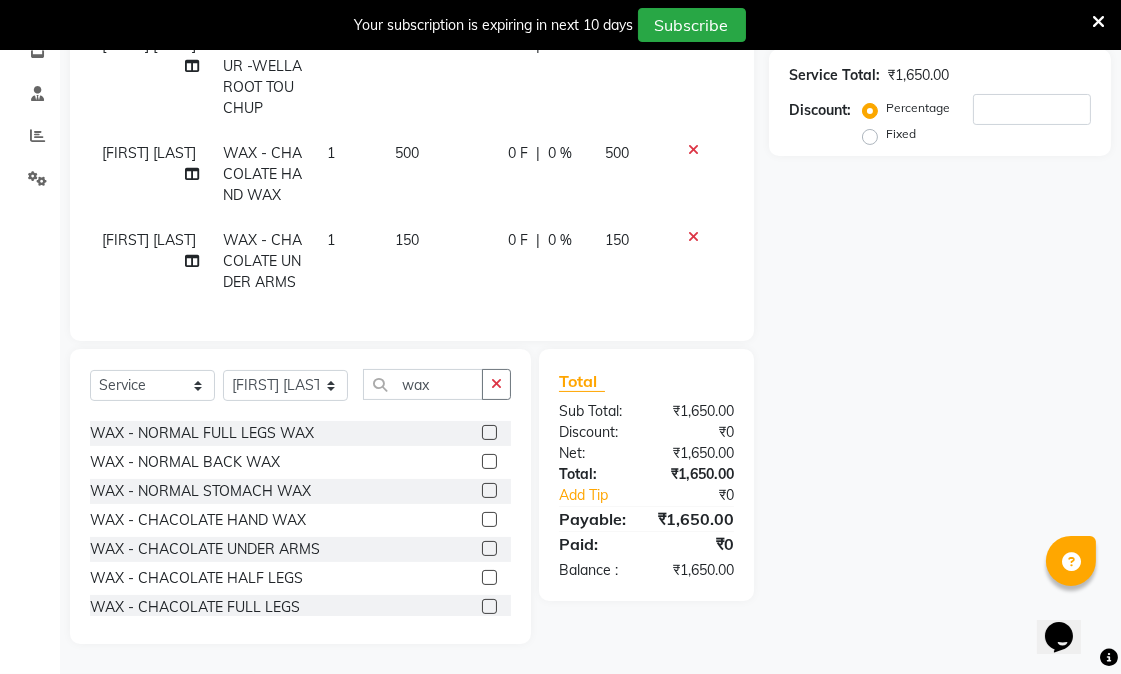 click 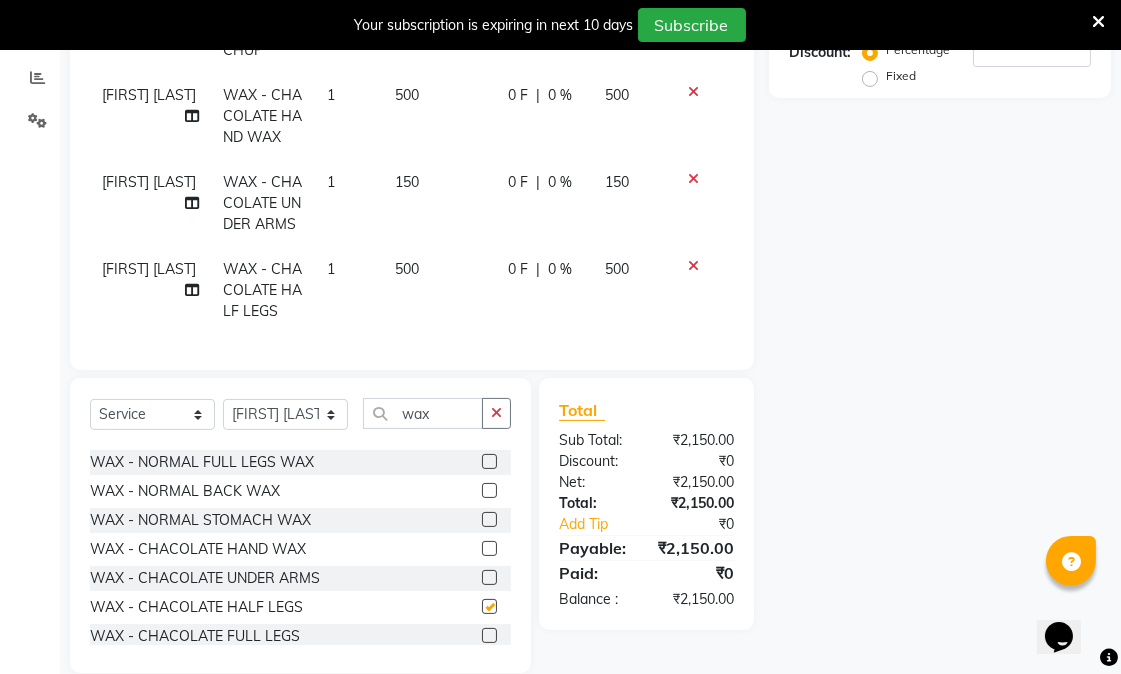 checkbox on "false" 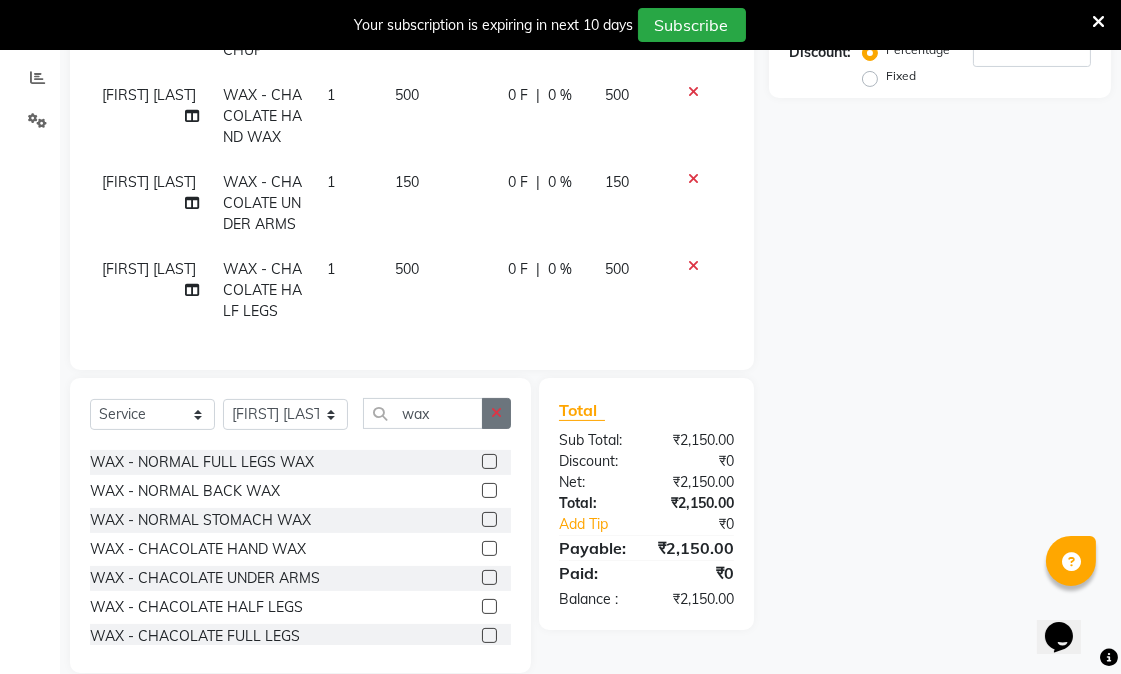 click 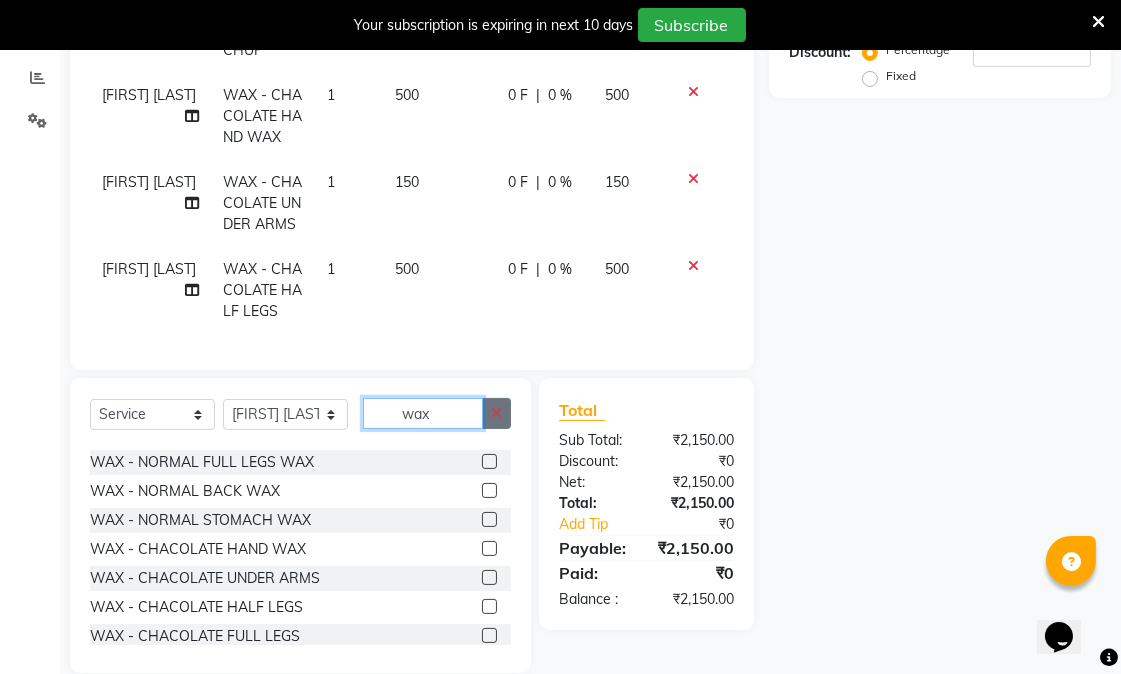 type 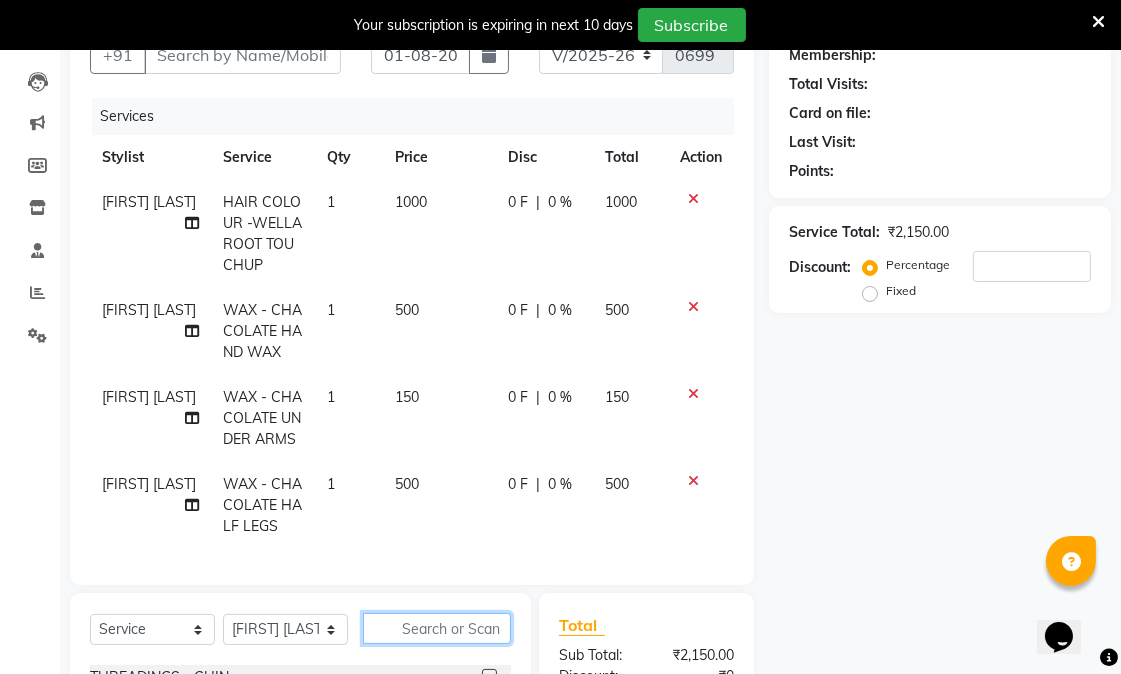 scroll, scrollTop: 193, scrollLeft: 0, axis: vertical 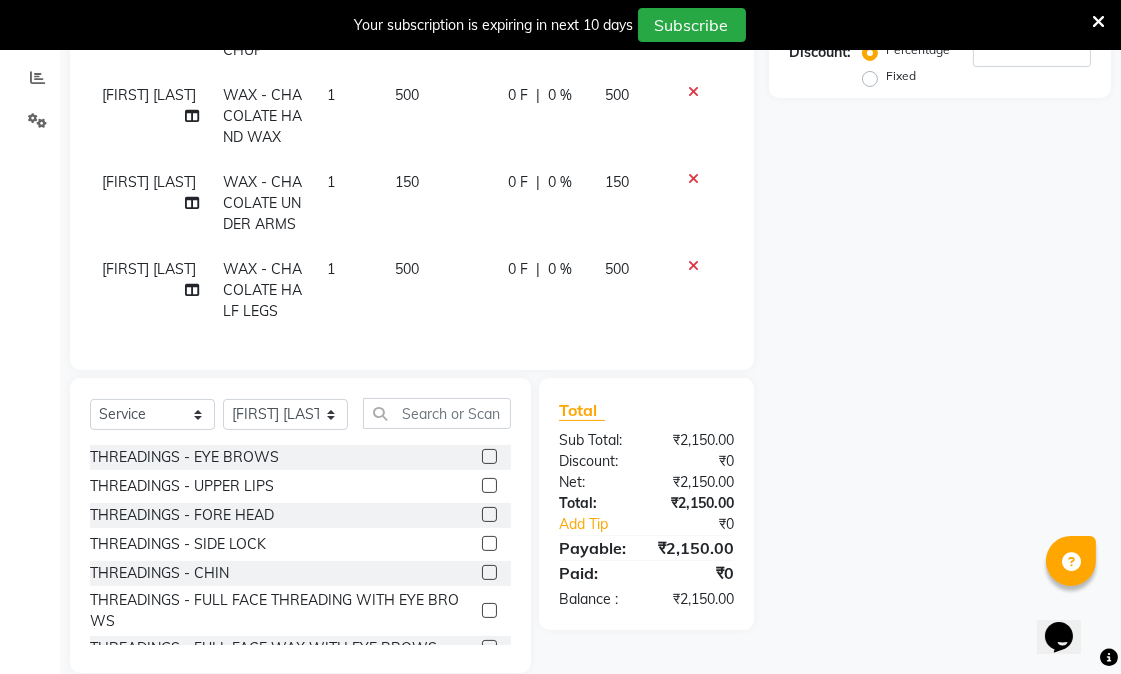 click 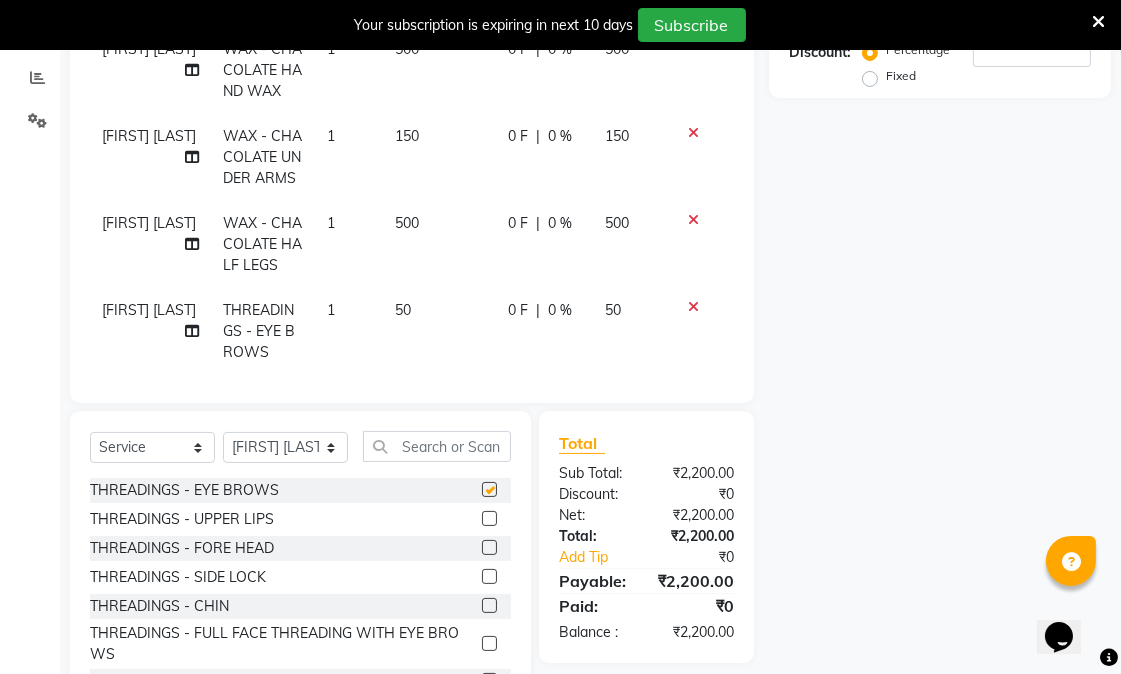 checkbox on "false" 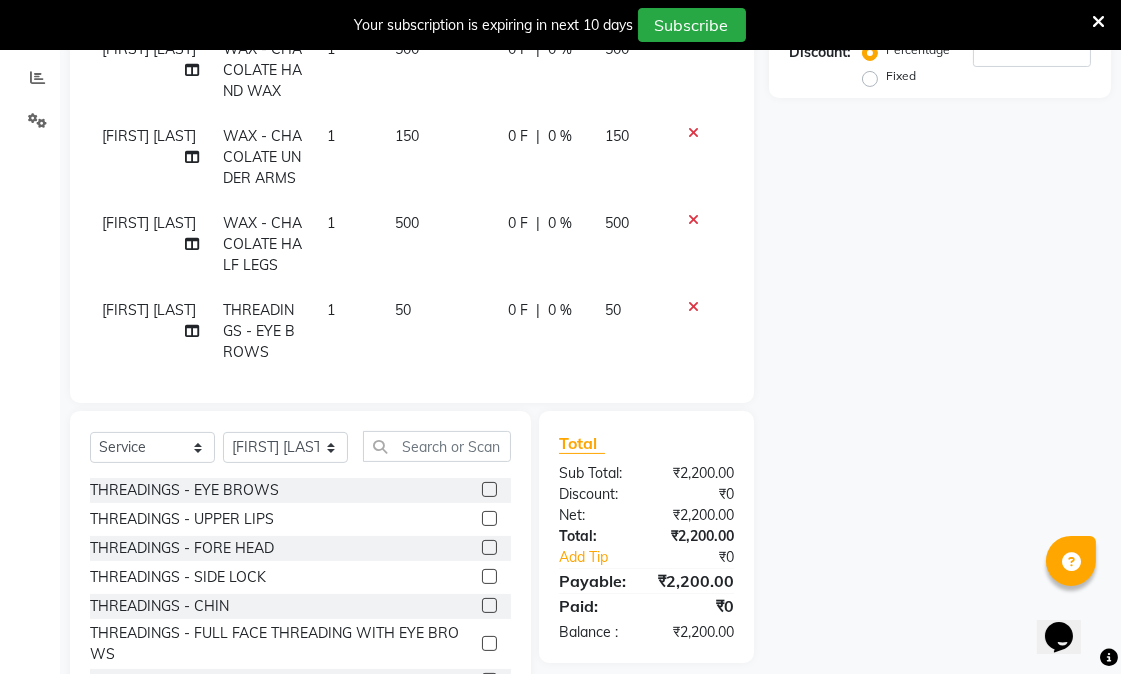 click 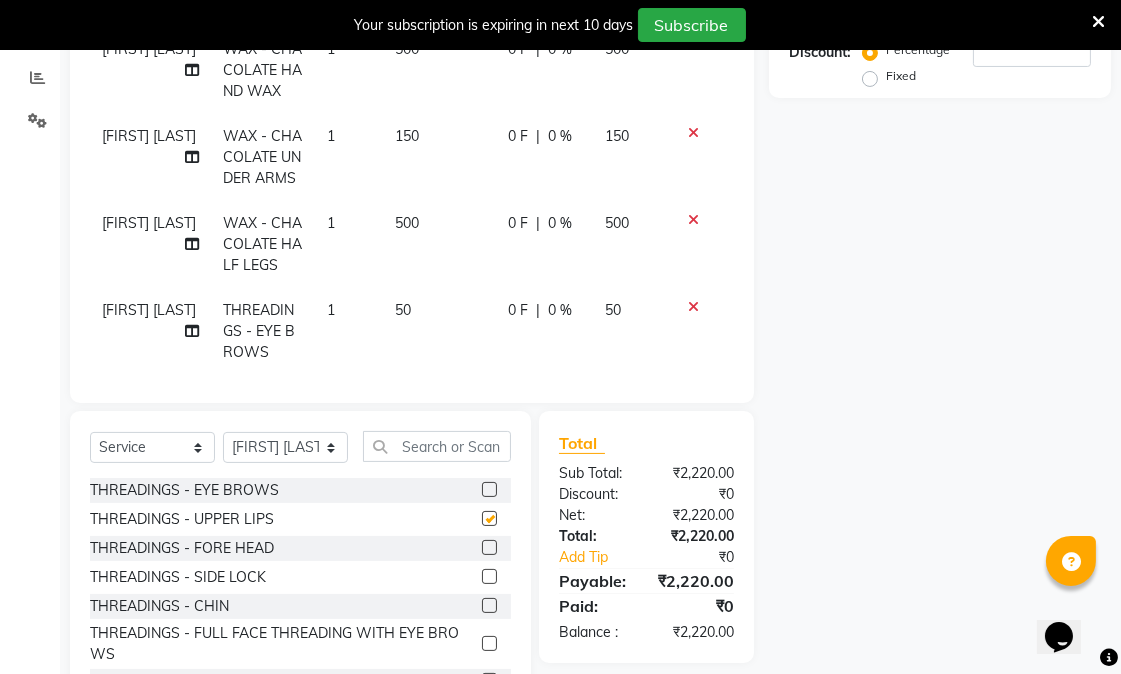 checkbox on "false" 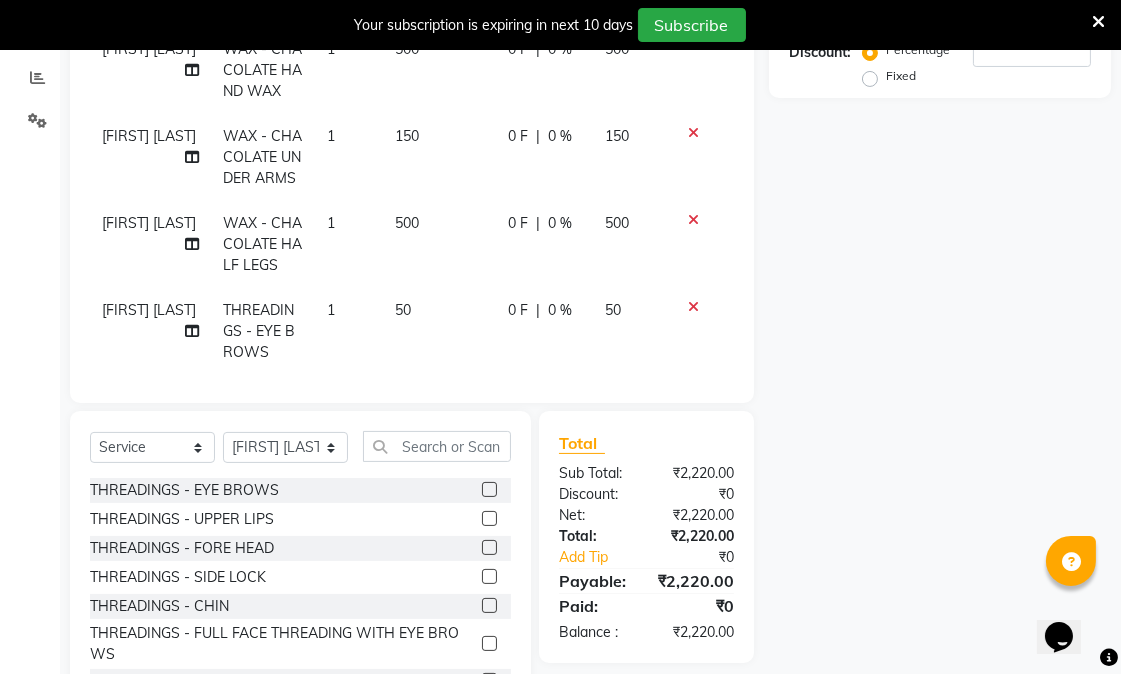 scroll, scrollTop: 220, scrollLeft: 0, axis: vertical 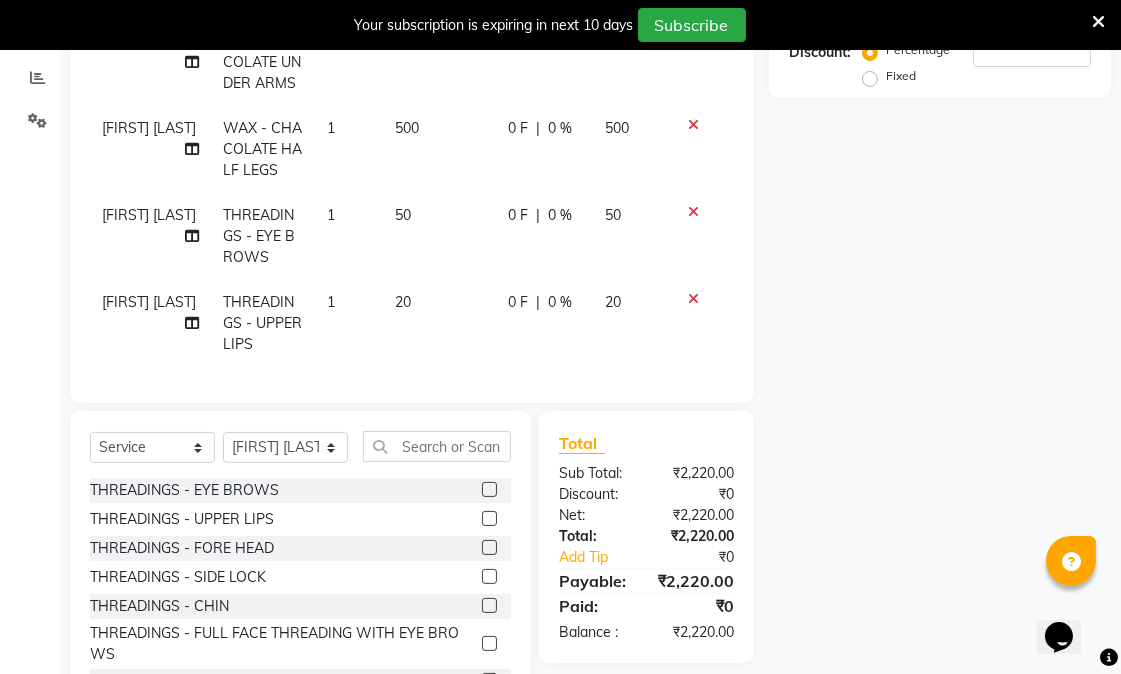 click 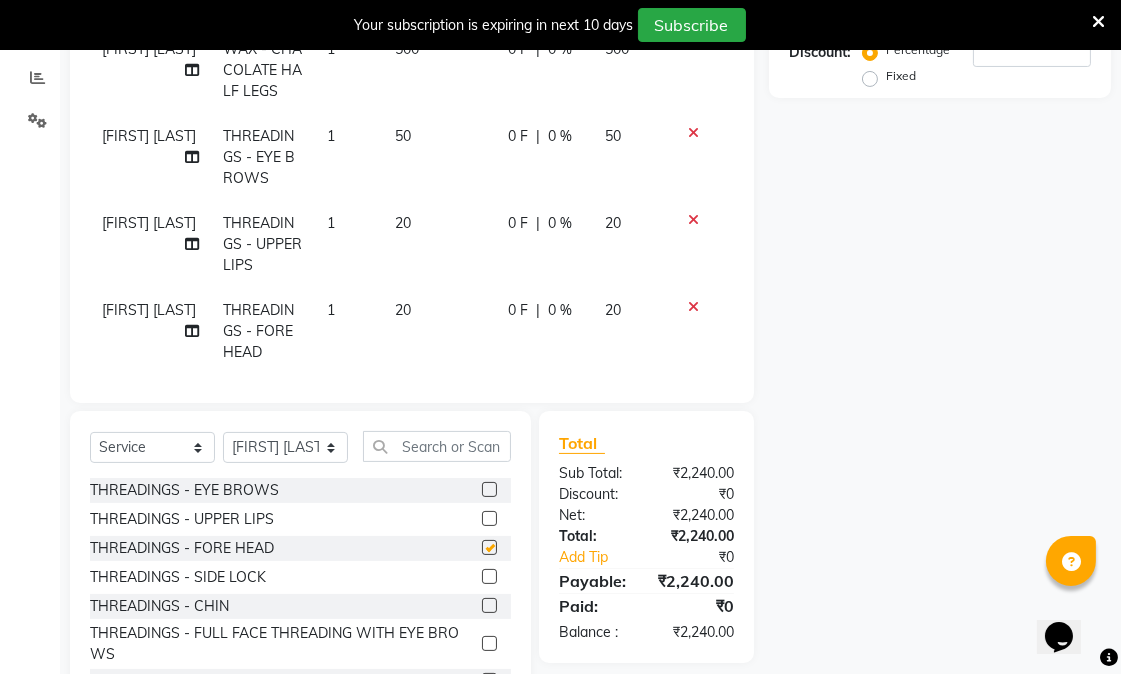 checkbox on "false" 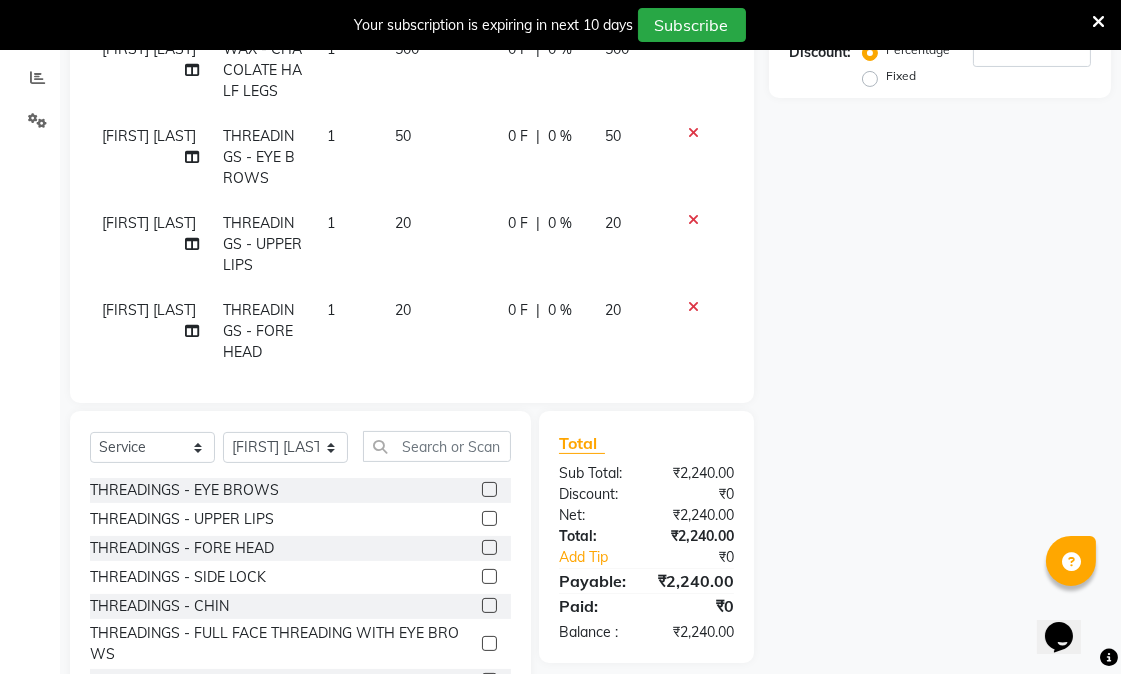 click 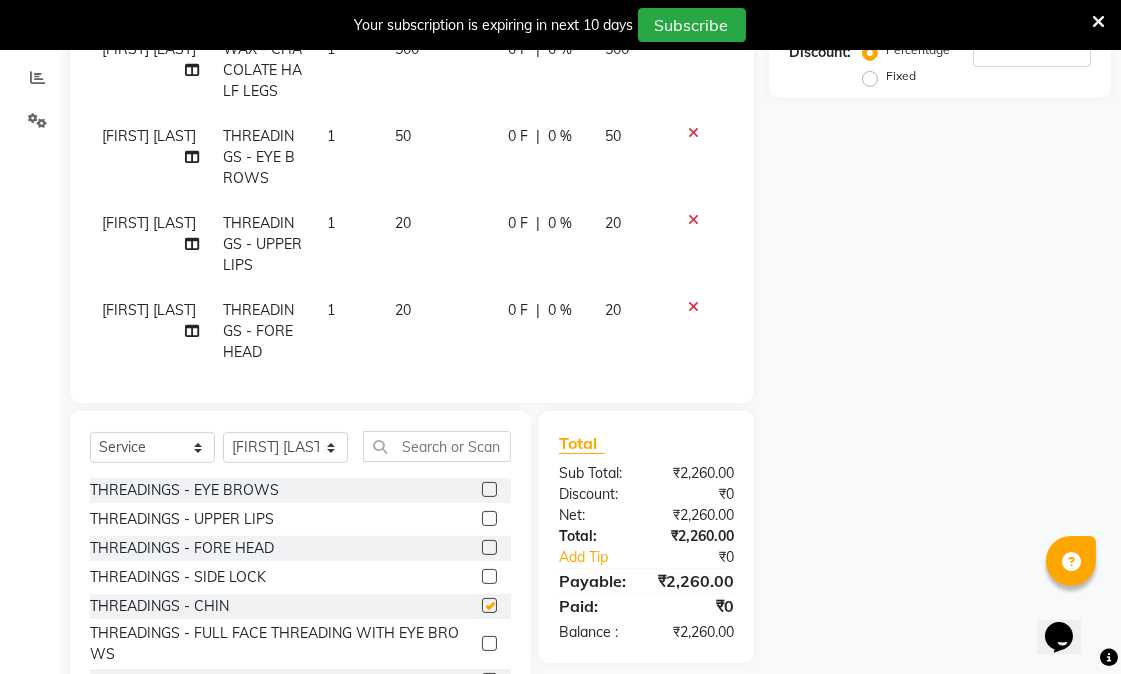checkbox on "false" 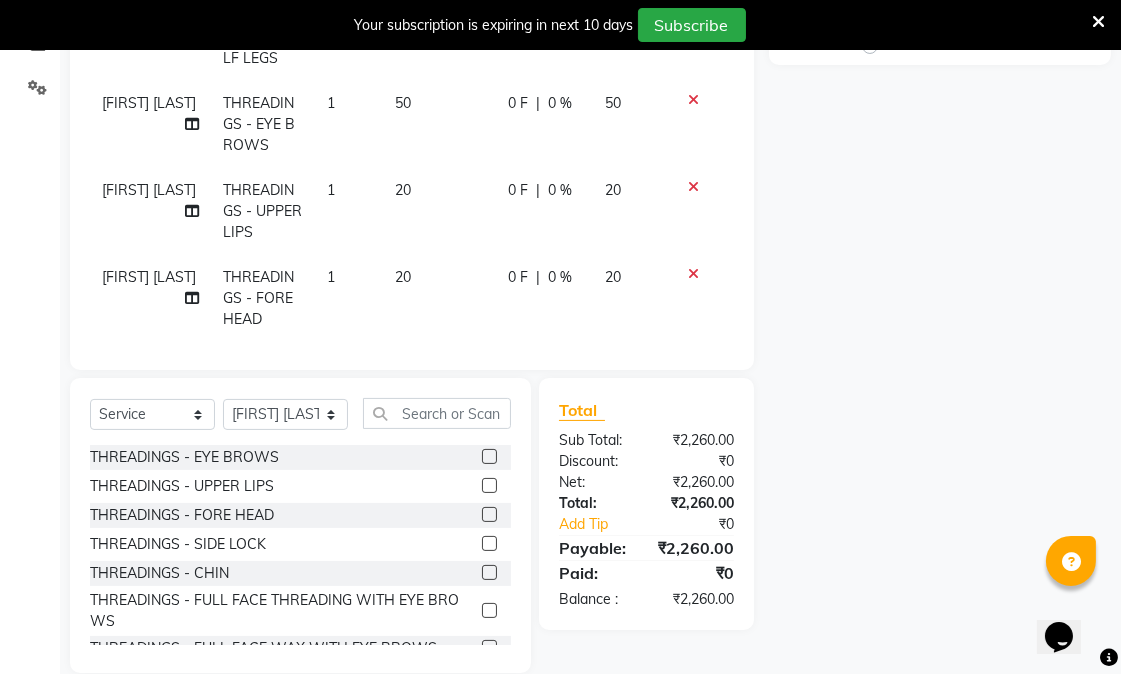 scroll, scrollTop: 476, scrollLeft: 0, axis: vertical 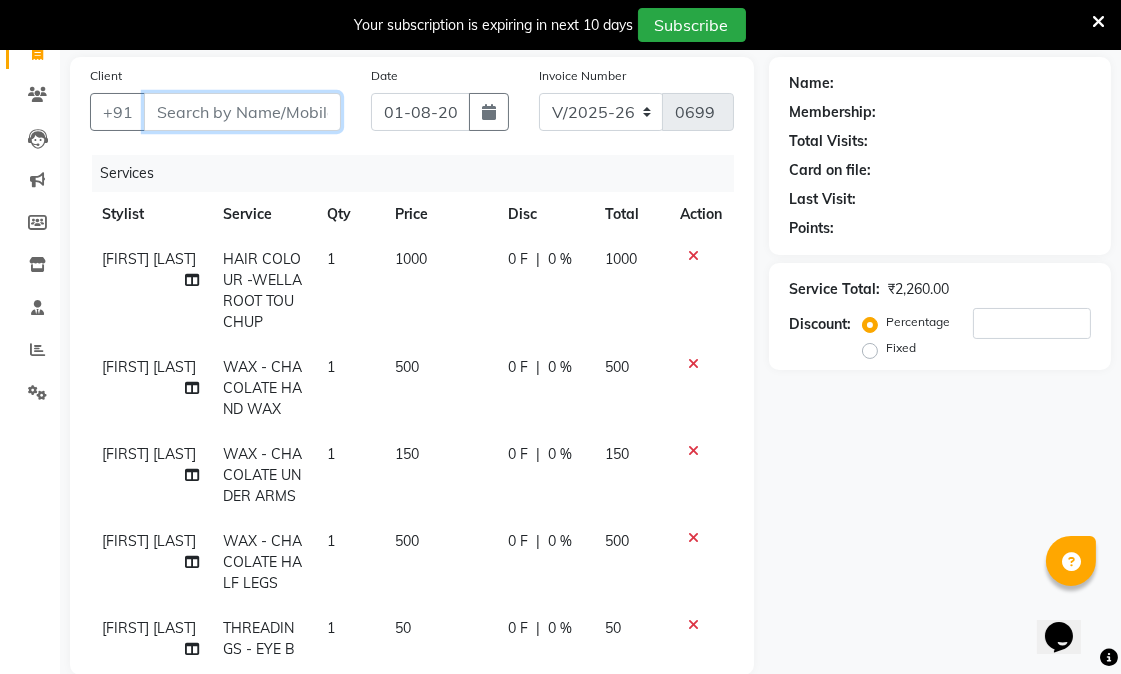 click on "Client" at bounding box center (242, 112) 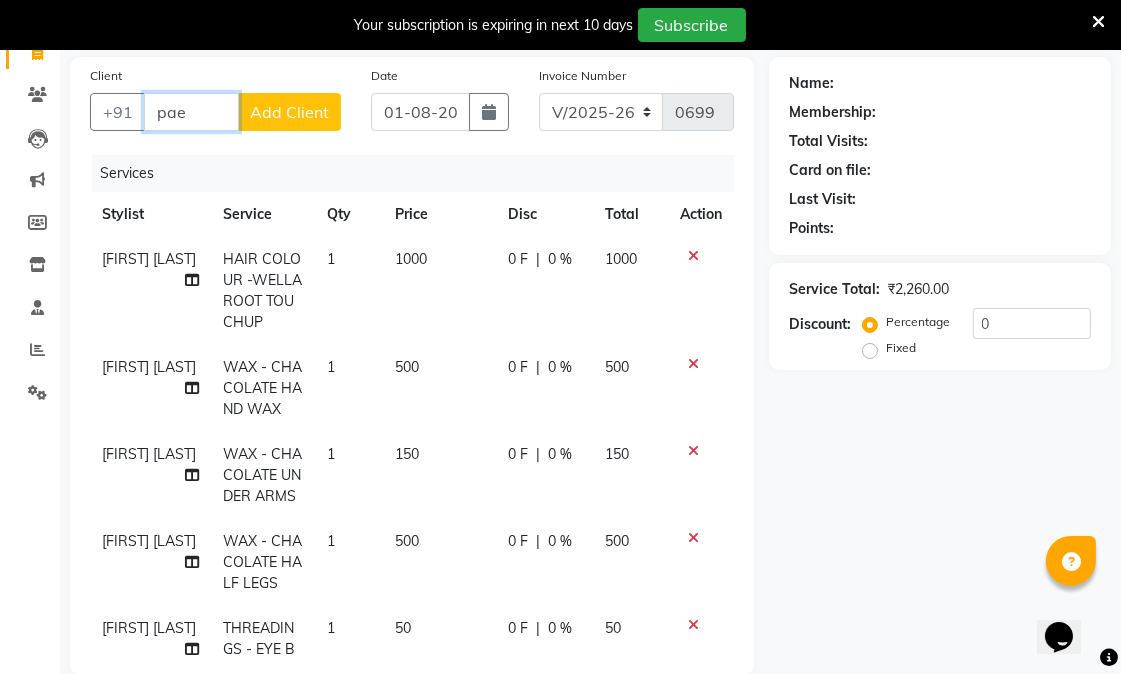click on "pae" at bounding box center [191, 112] 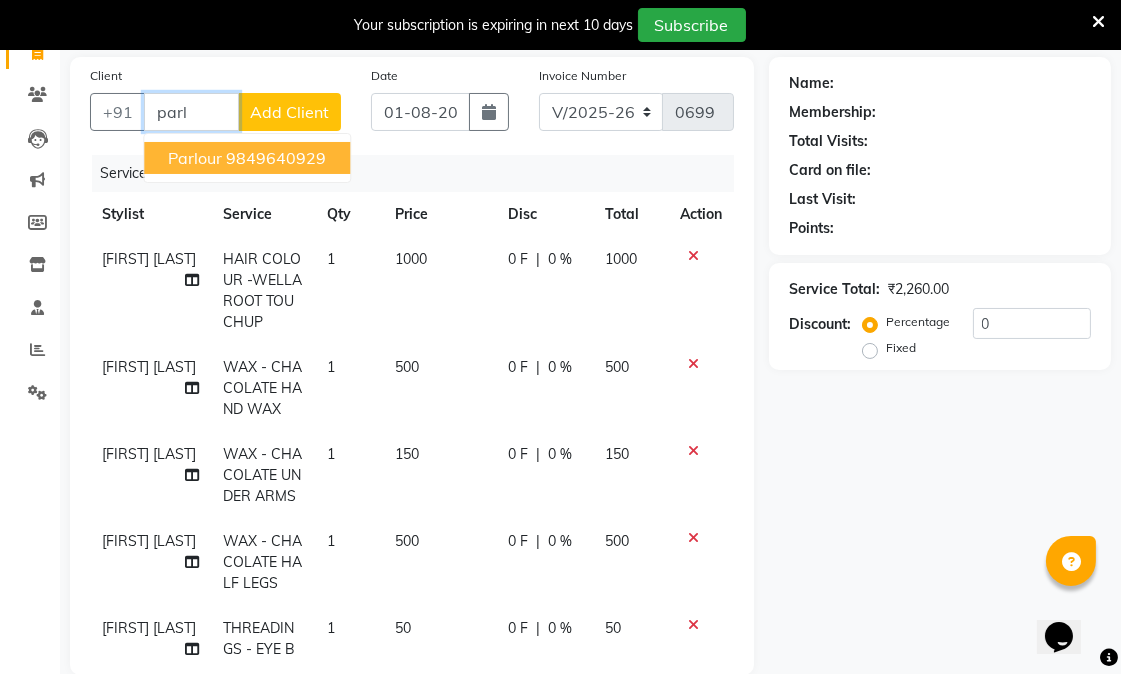 click on "9849640929" at bounding box center (276, 158) 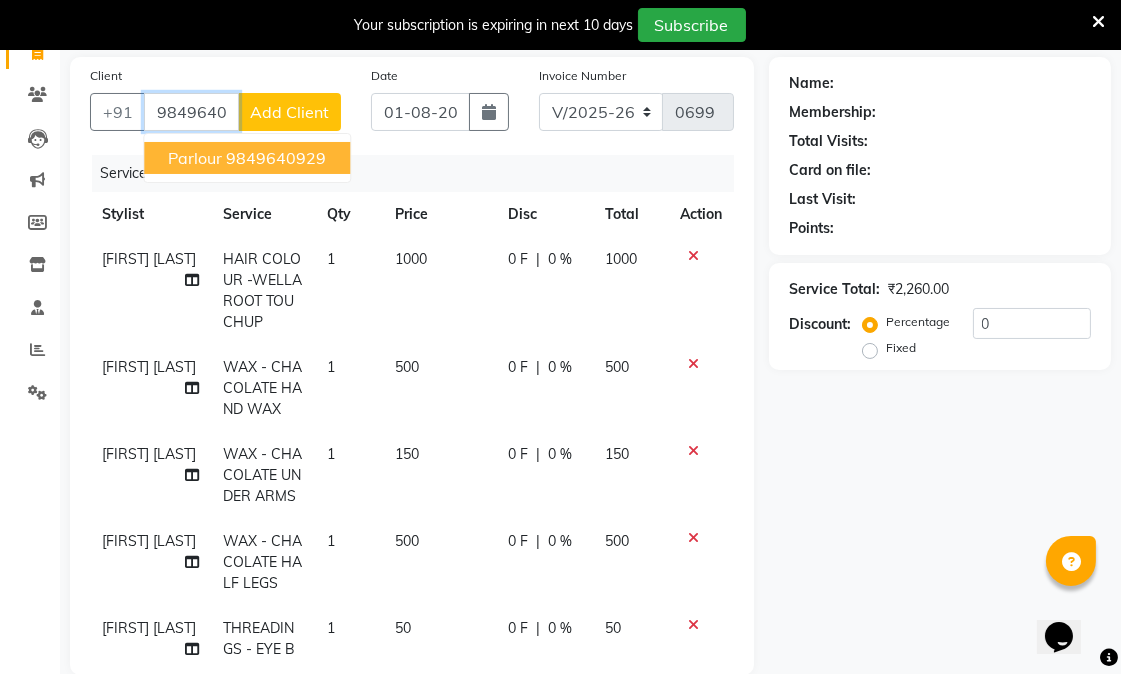 type on "9849640929" 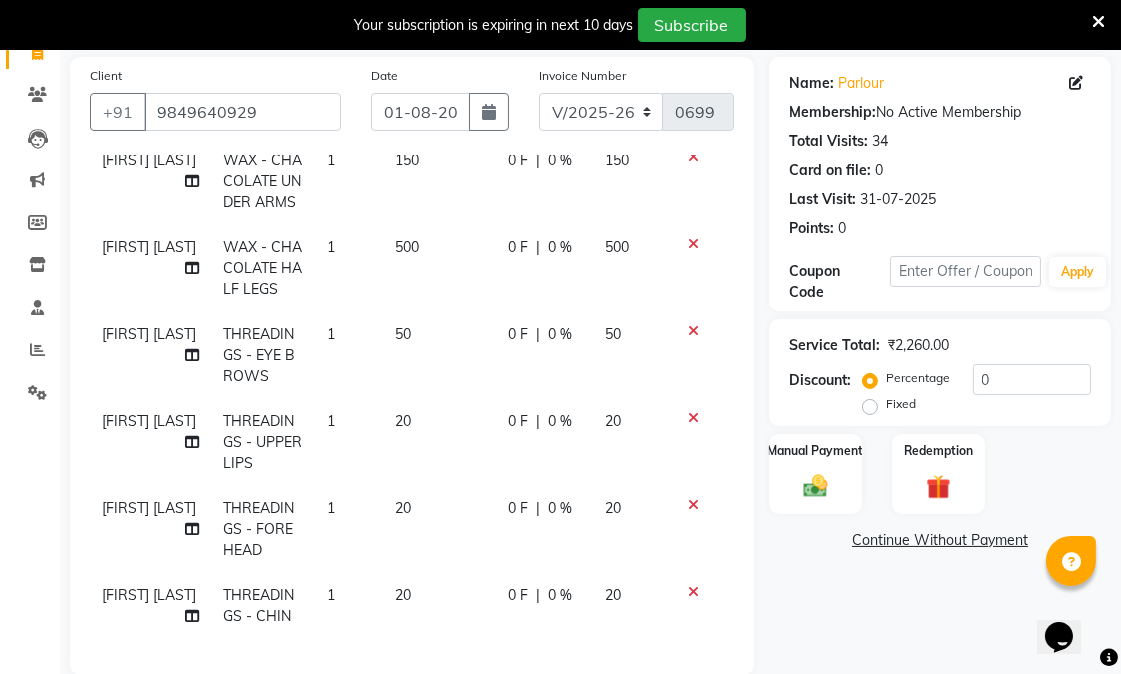 scroll, scrollTop: 394, scrollLeft: 0, axis: vertical 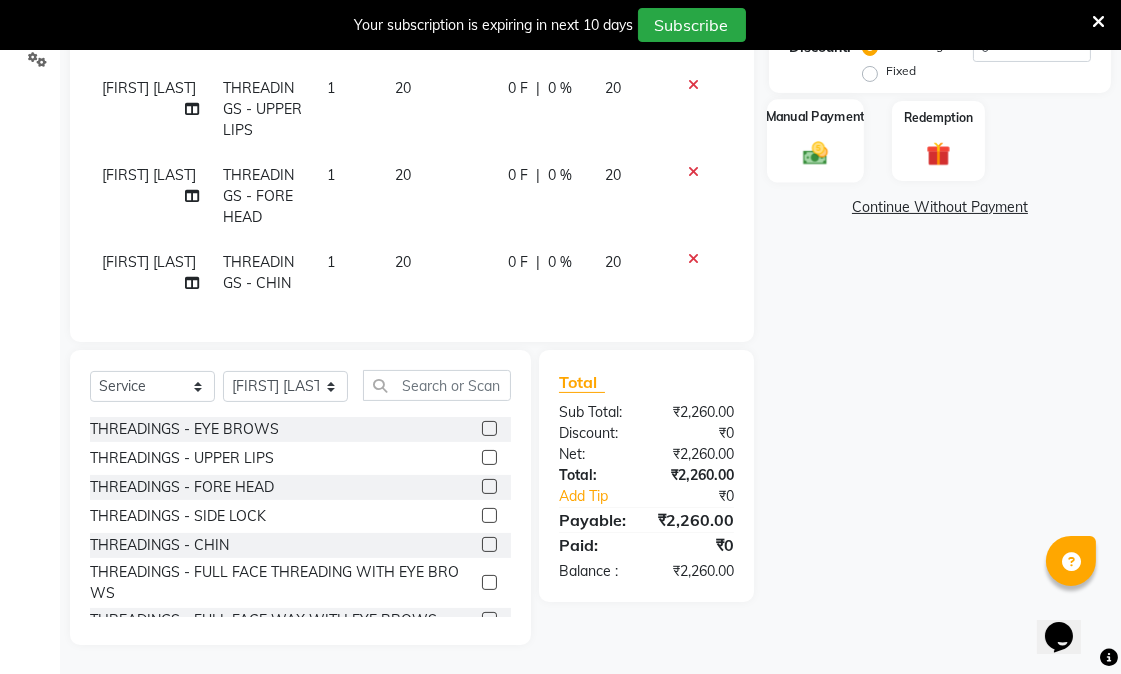 click on "Manual Payment" 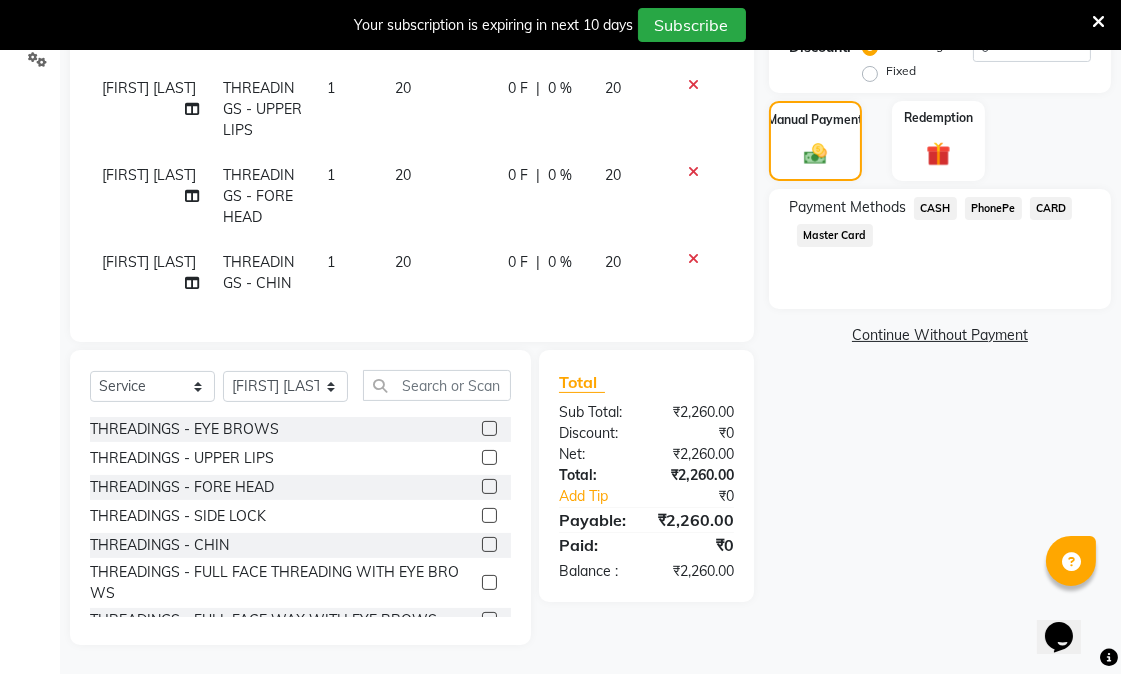 click on "CASH" 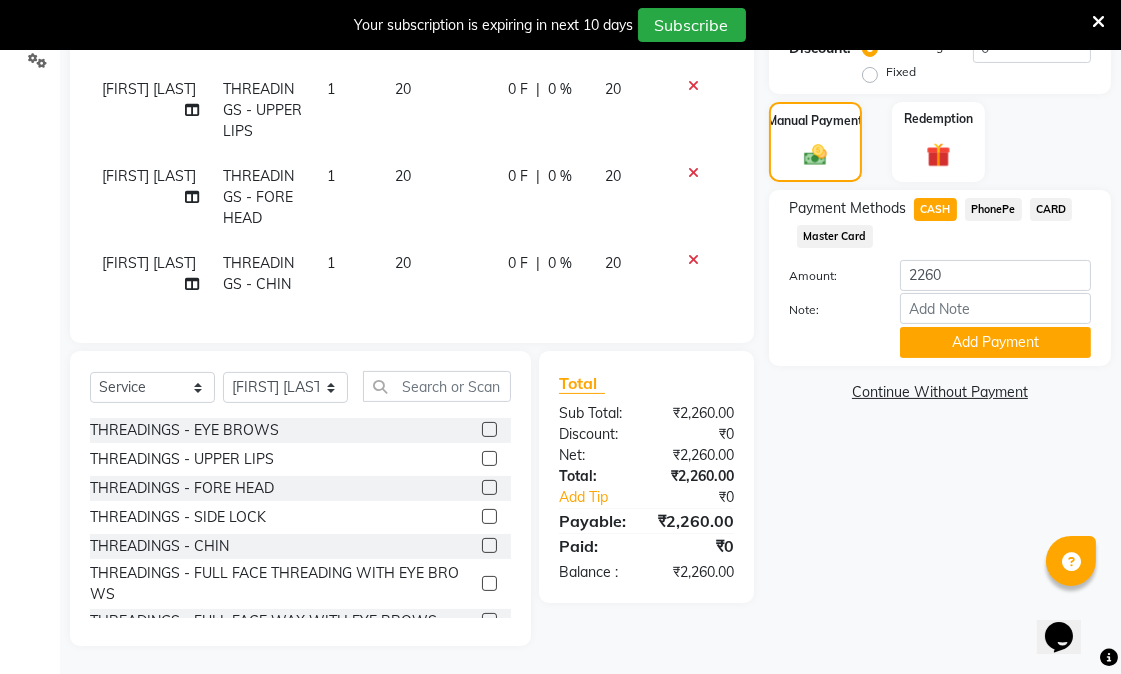 scroll, scrollTop: 476, scrollLeft: 0, axis: vertical 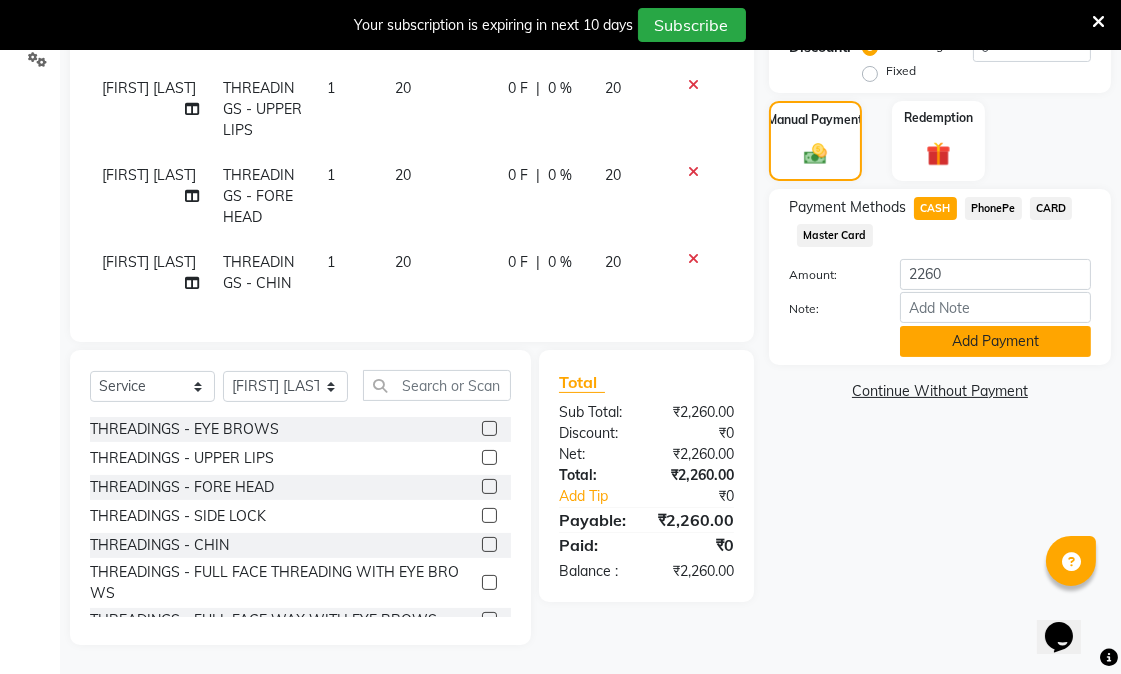 click on "Add Payment" 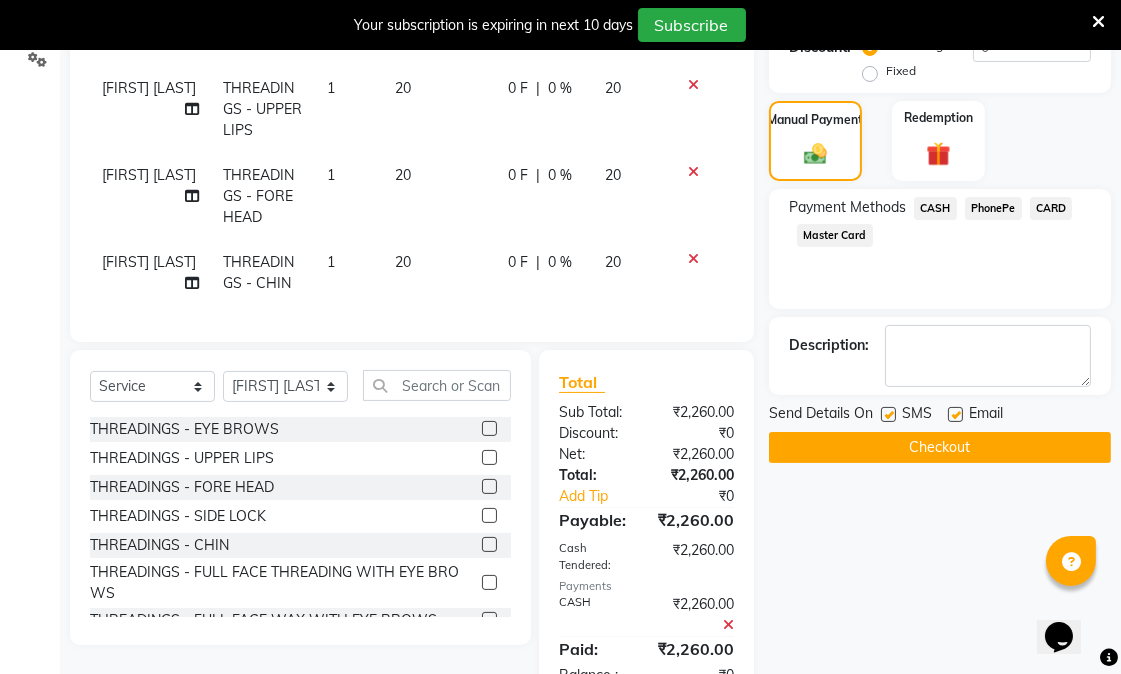 click on "Checkout" 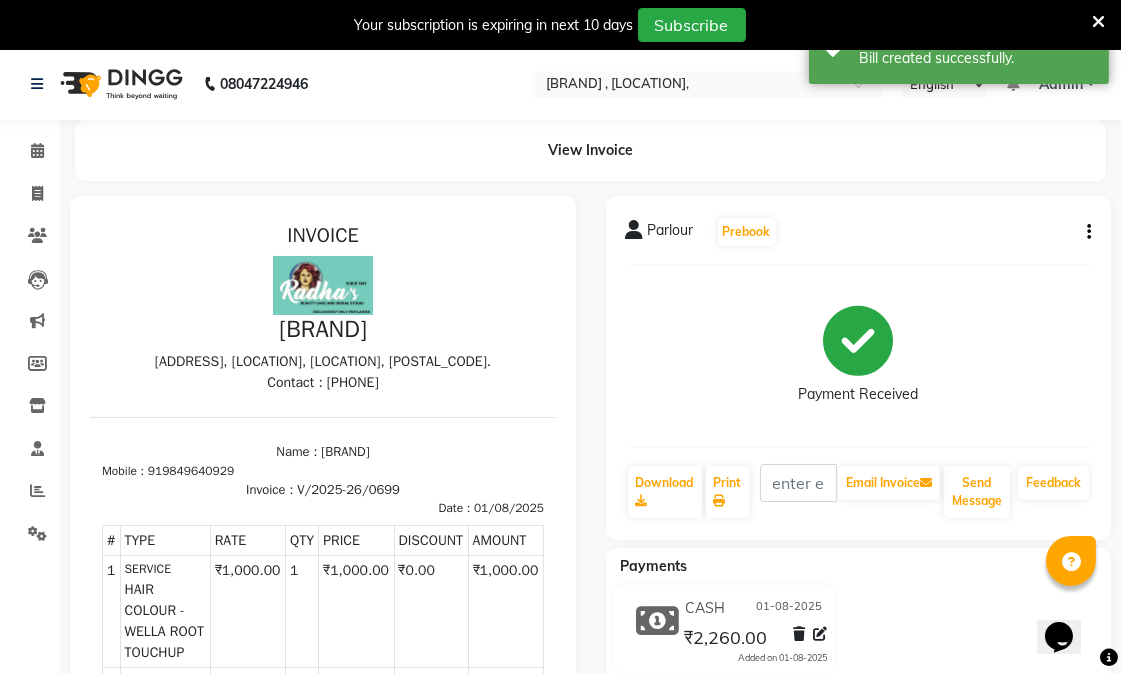 scroll, scrollTop: 0, scrollLeft: 0, axis: both 